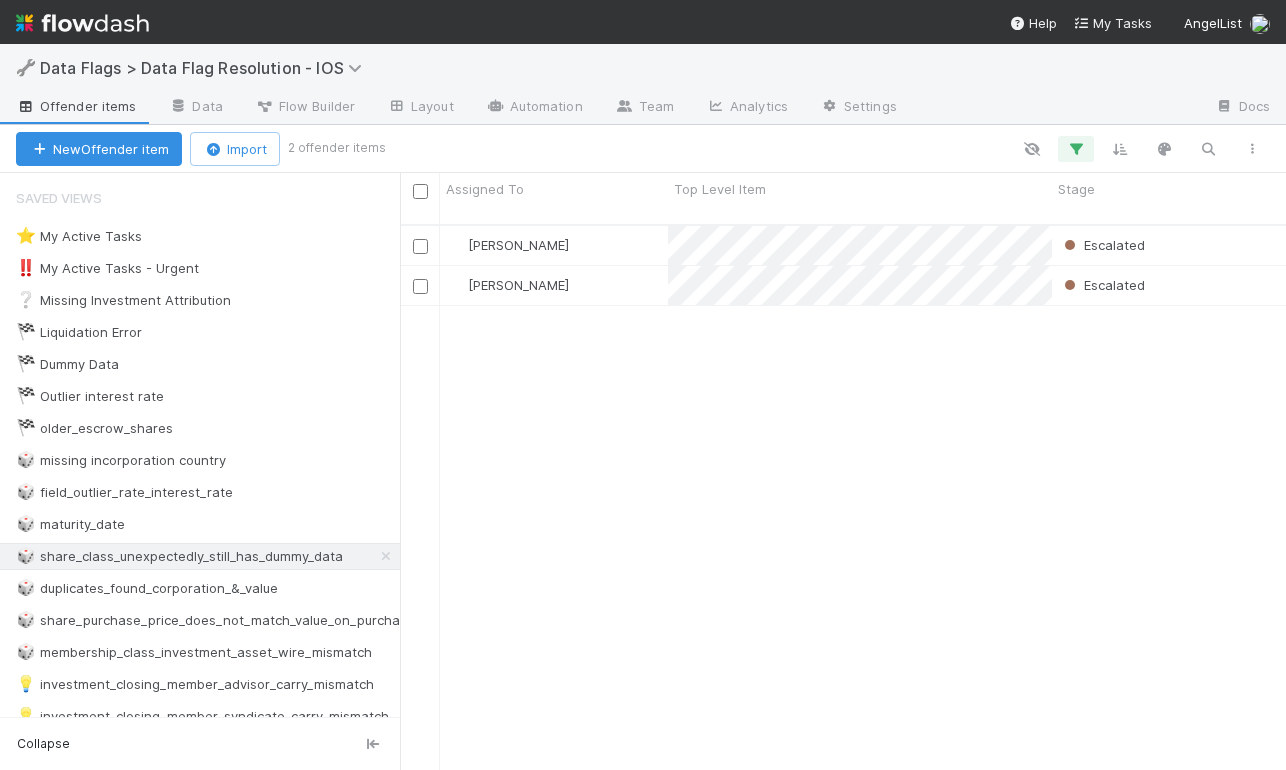 scroll, scrollTop: 0, scrollLeft: 0, axis: both 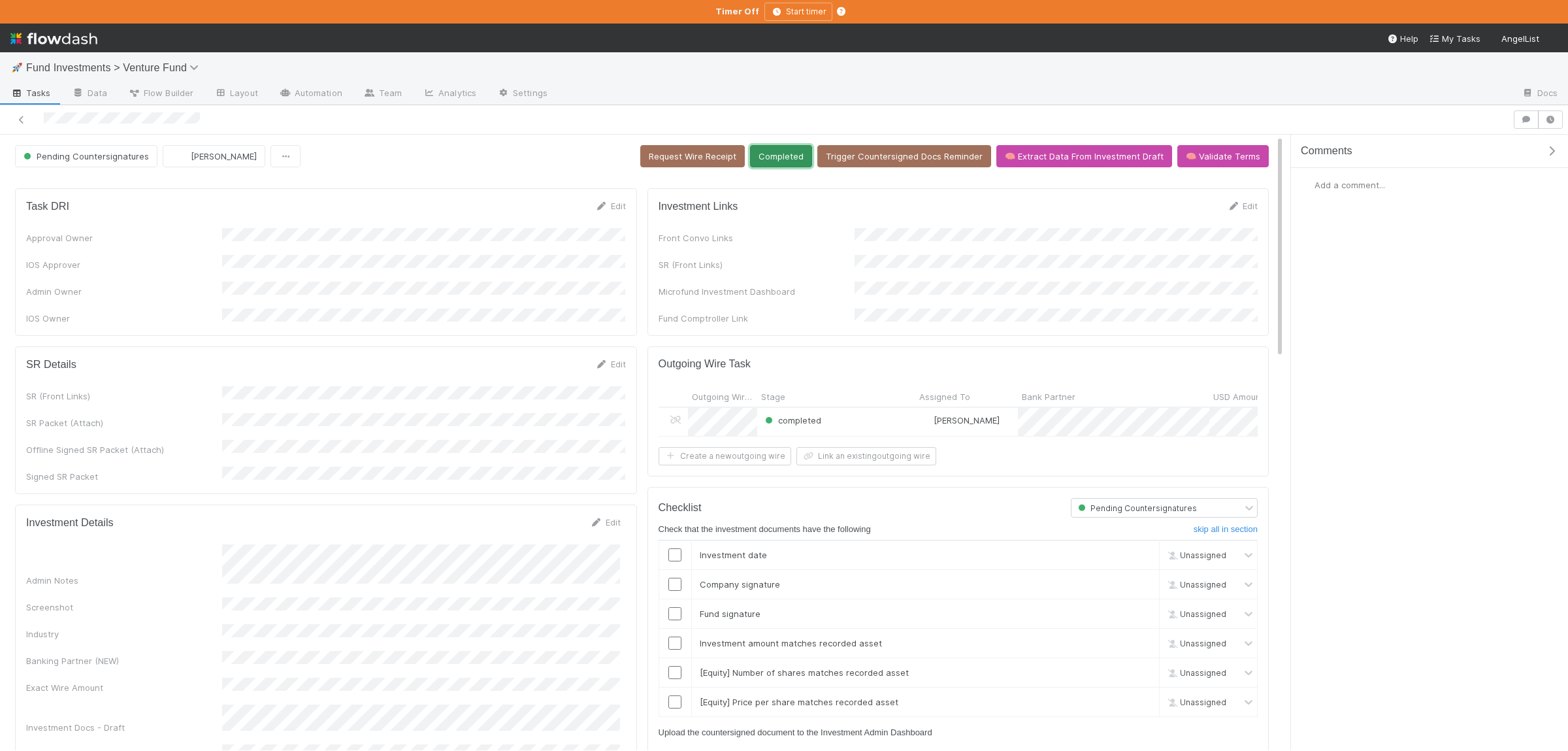 click on "Completed" at bounding box center [781, 156] 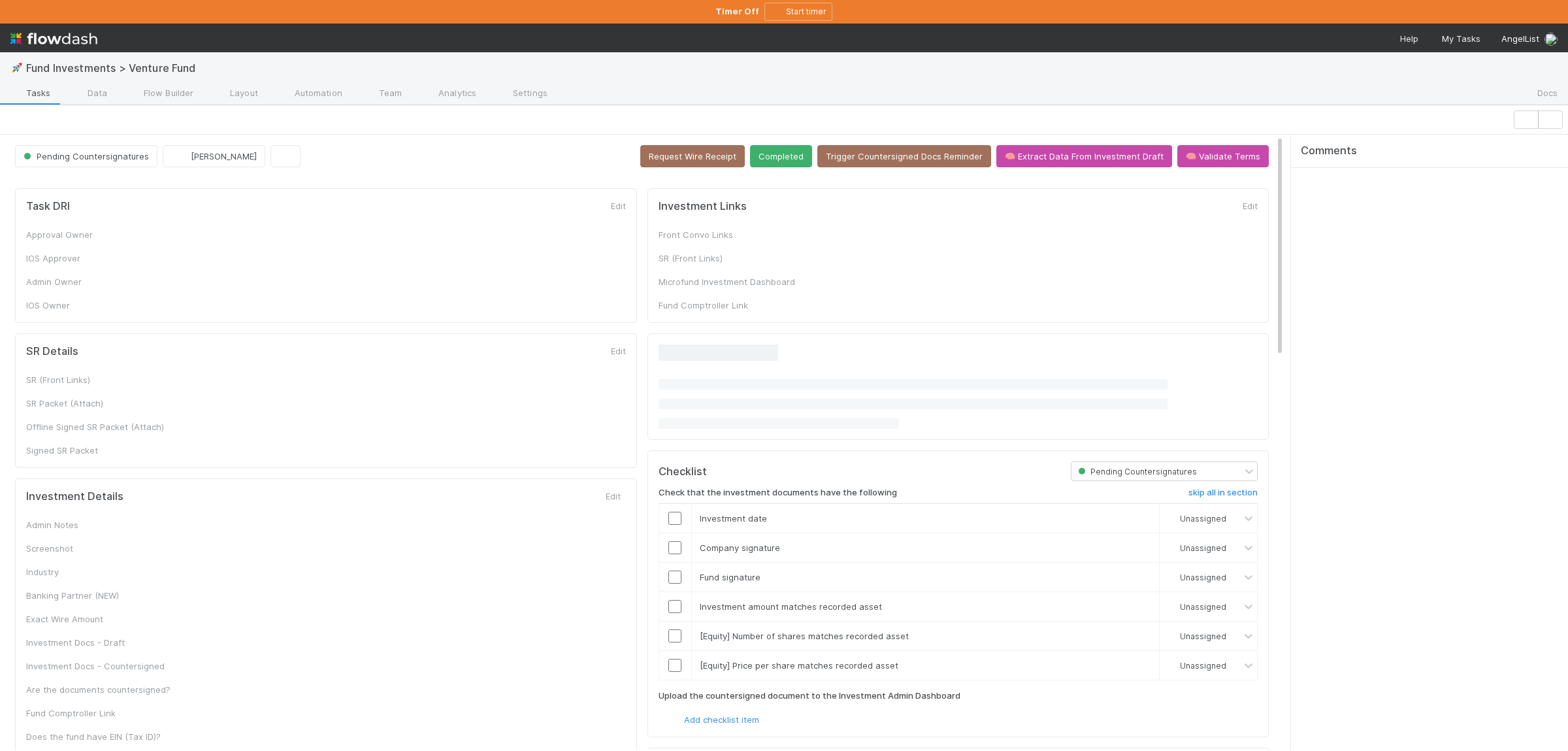 scroll, scrollTop: 0, scrollLeft: 0, axis: both 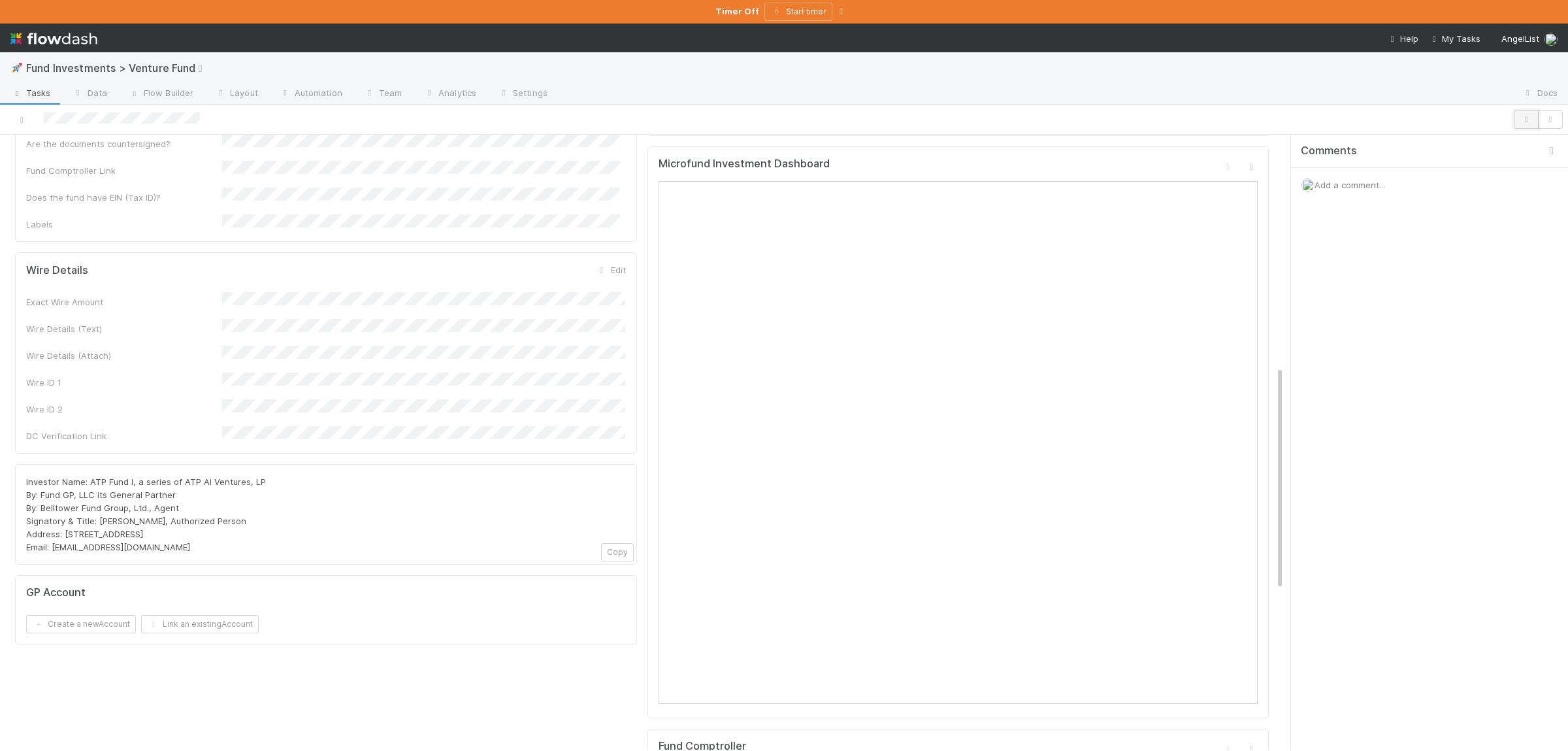 click at bounding box center (1526, 120) 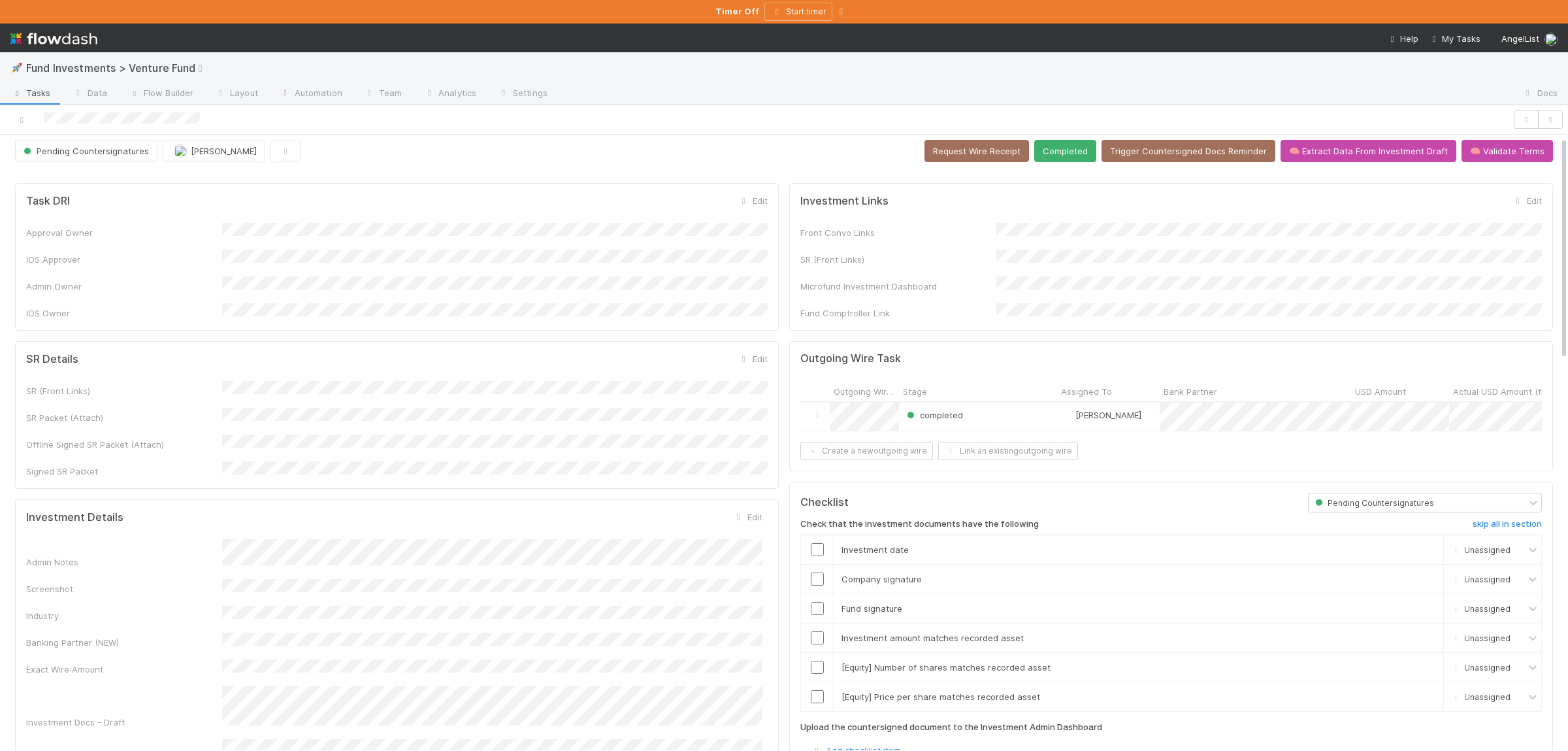 scroll, scrollTop: 0, scrollLeft: 0, axis: both 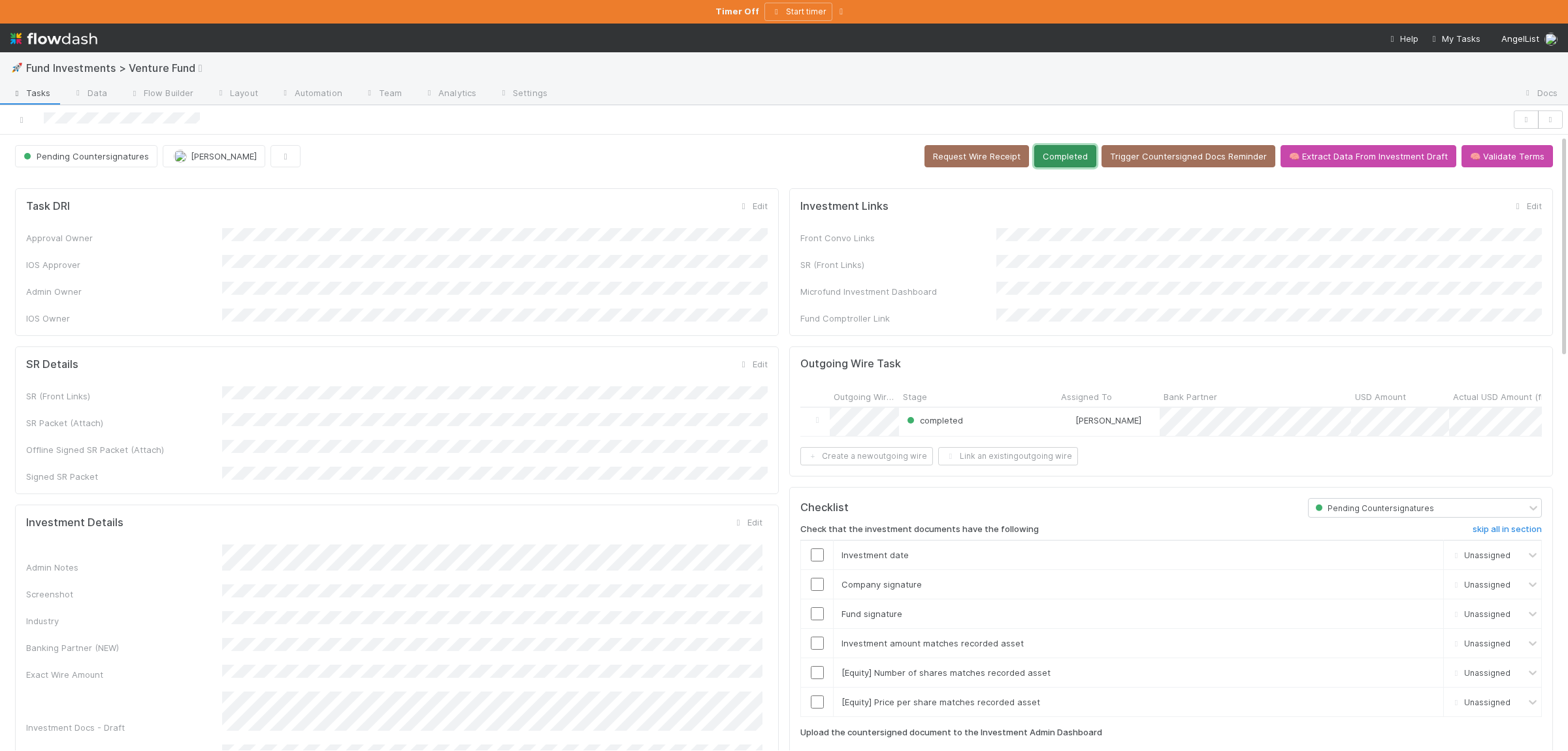 click on "Completed" at bounding box center [1065, 156] 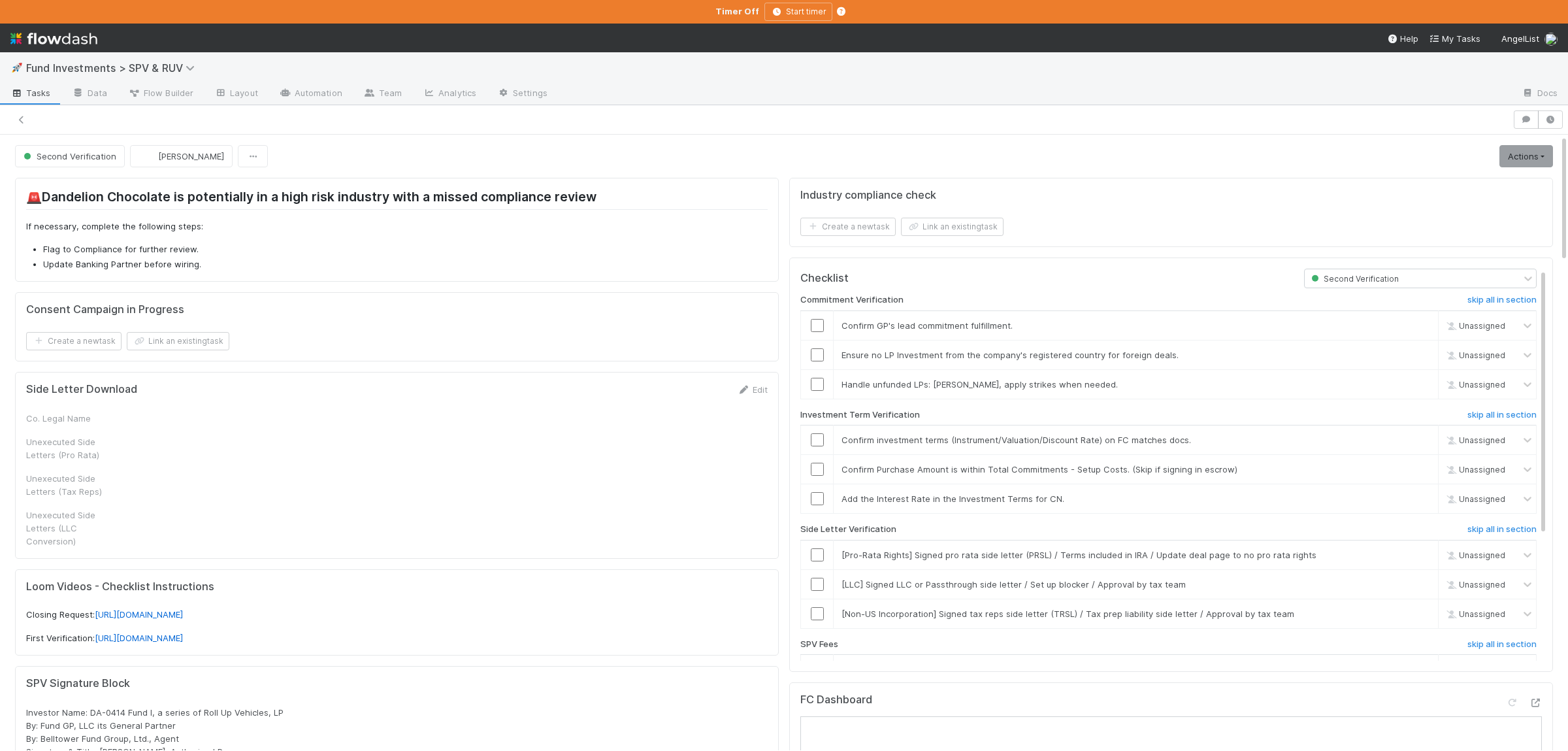 scroll, scrollTop: 0, scrollLeft: 0, axis: both 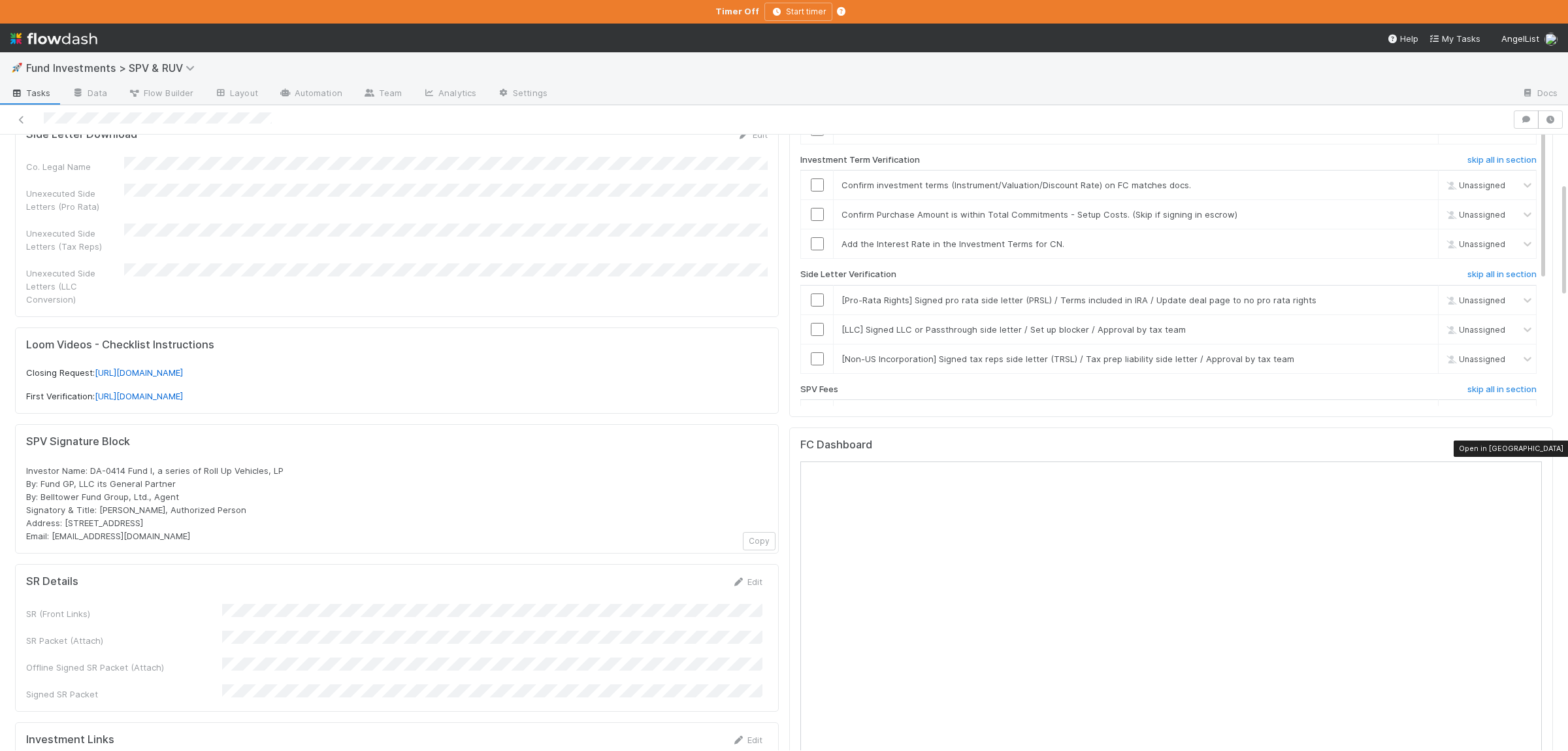 click at bounding box center [1535, 448] 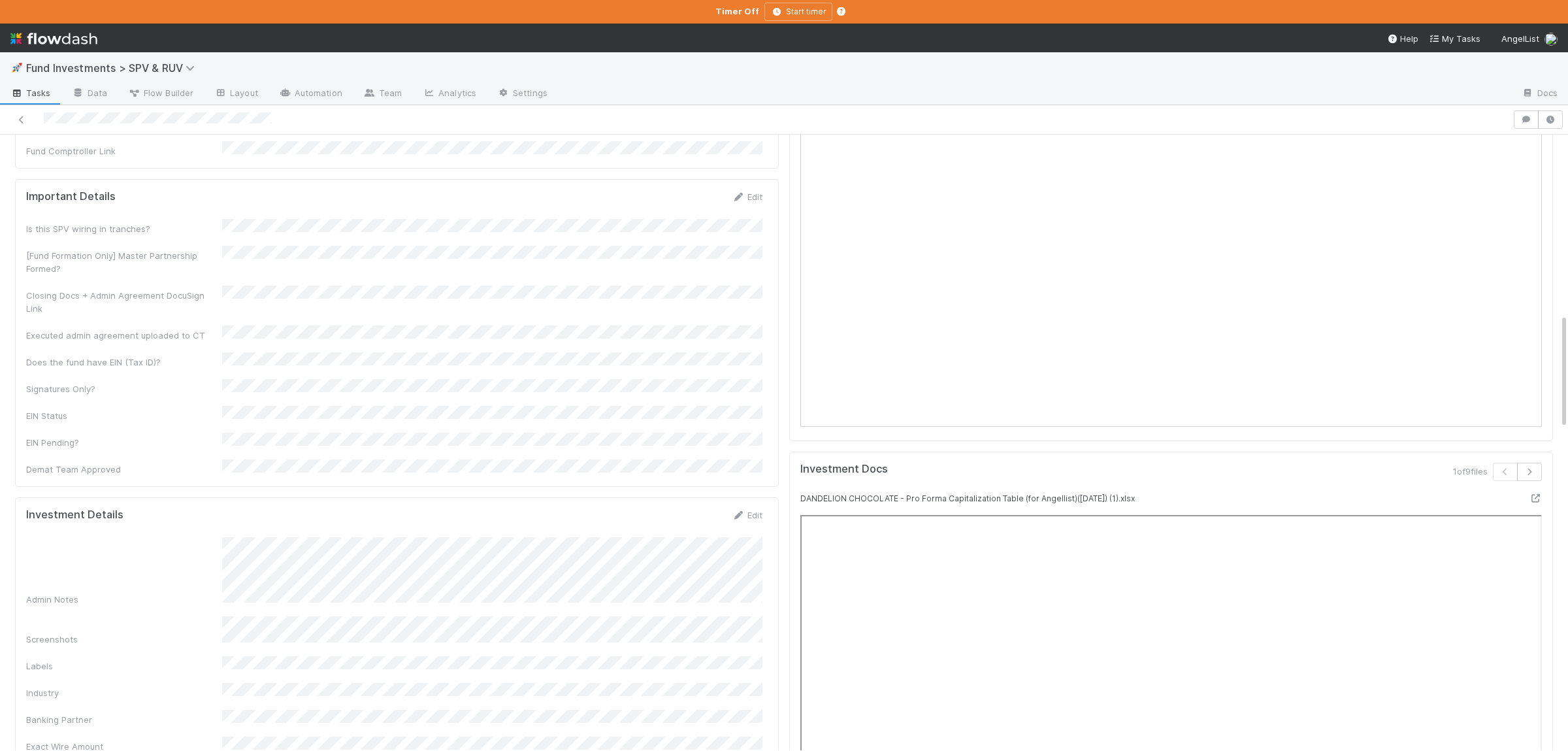 scroll, scrollTop: 1084, scrollLeft: 0, axis: vertical 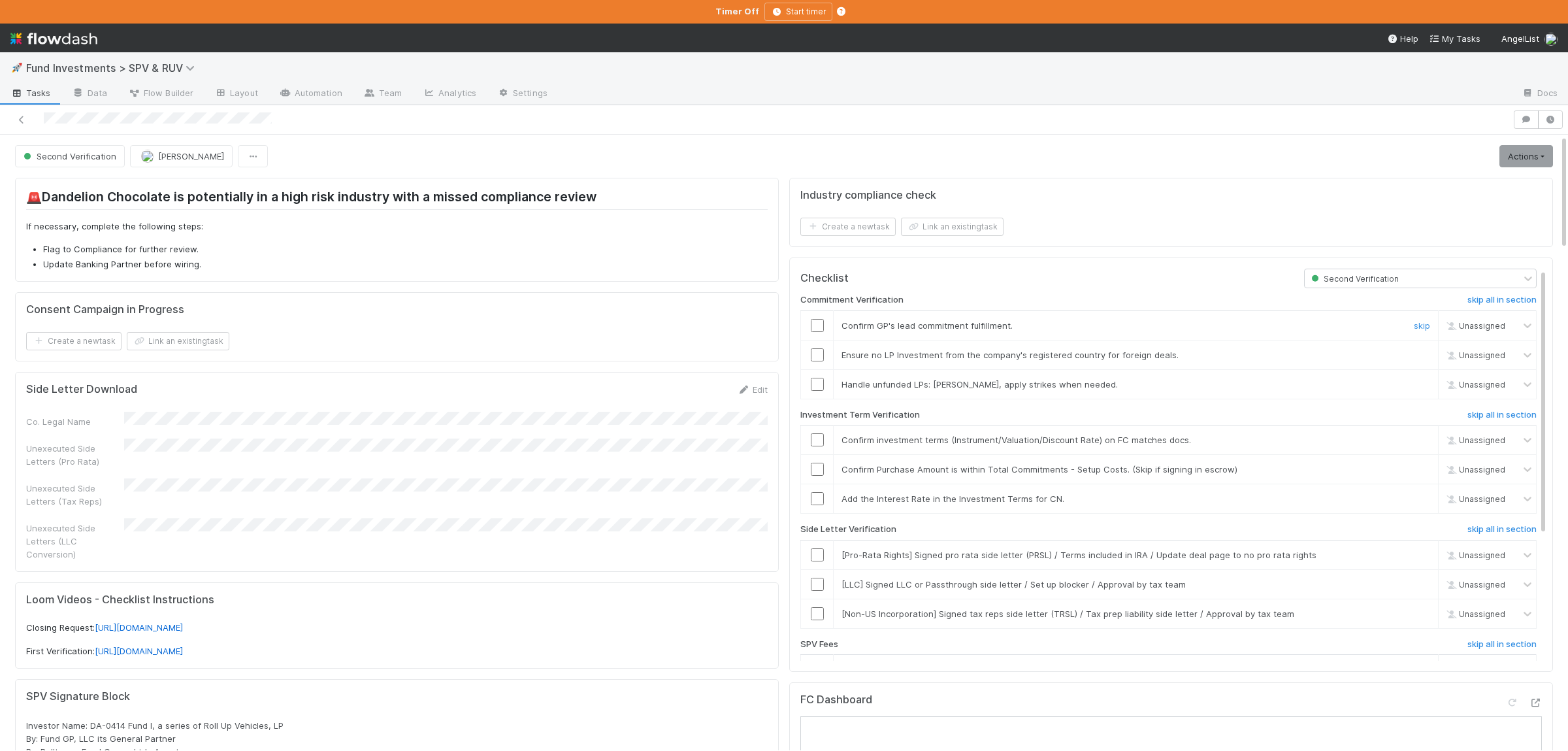 click on "skip" at bounding box center (1422, 325) 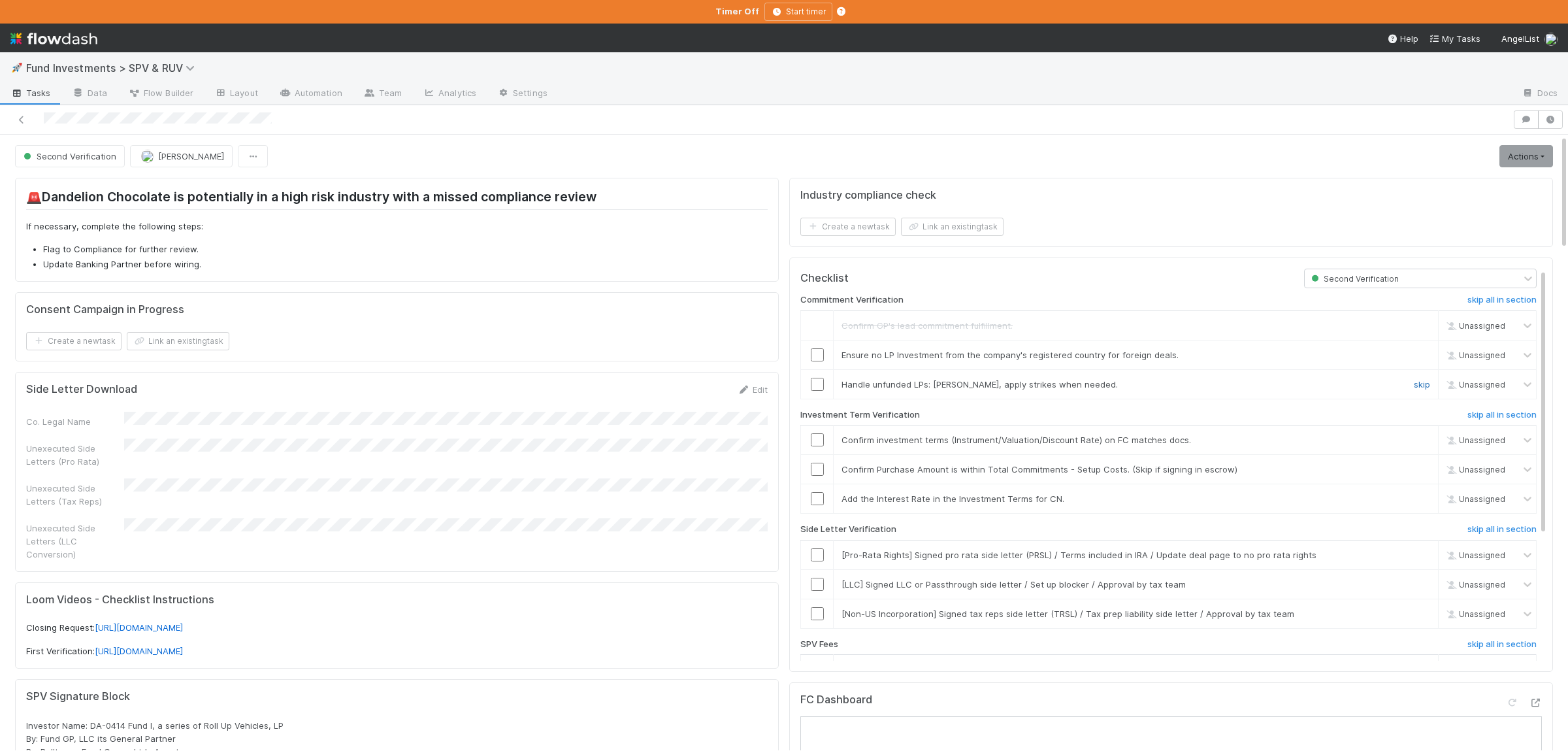 click on "skip" at bounding box center (1422, 384) 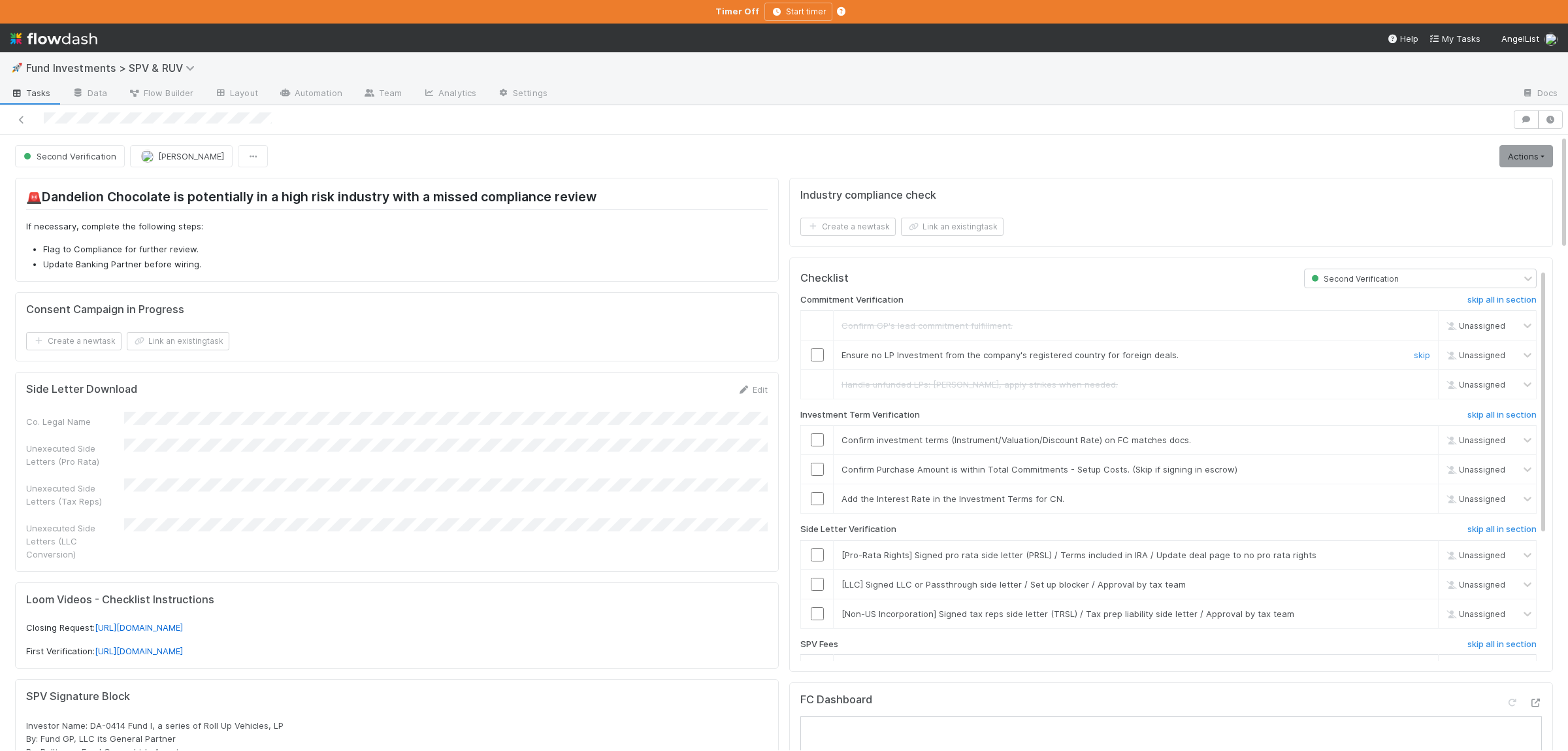 click at bounding box center [817, 355] 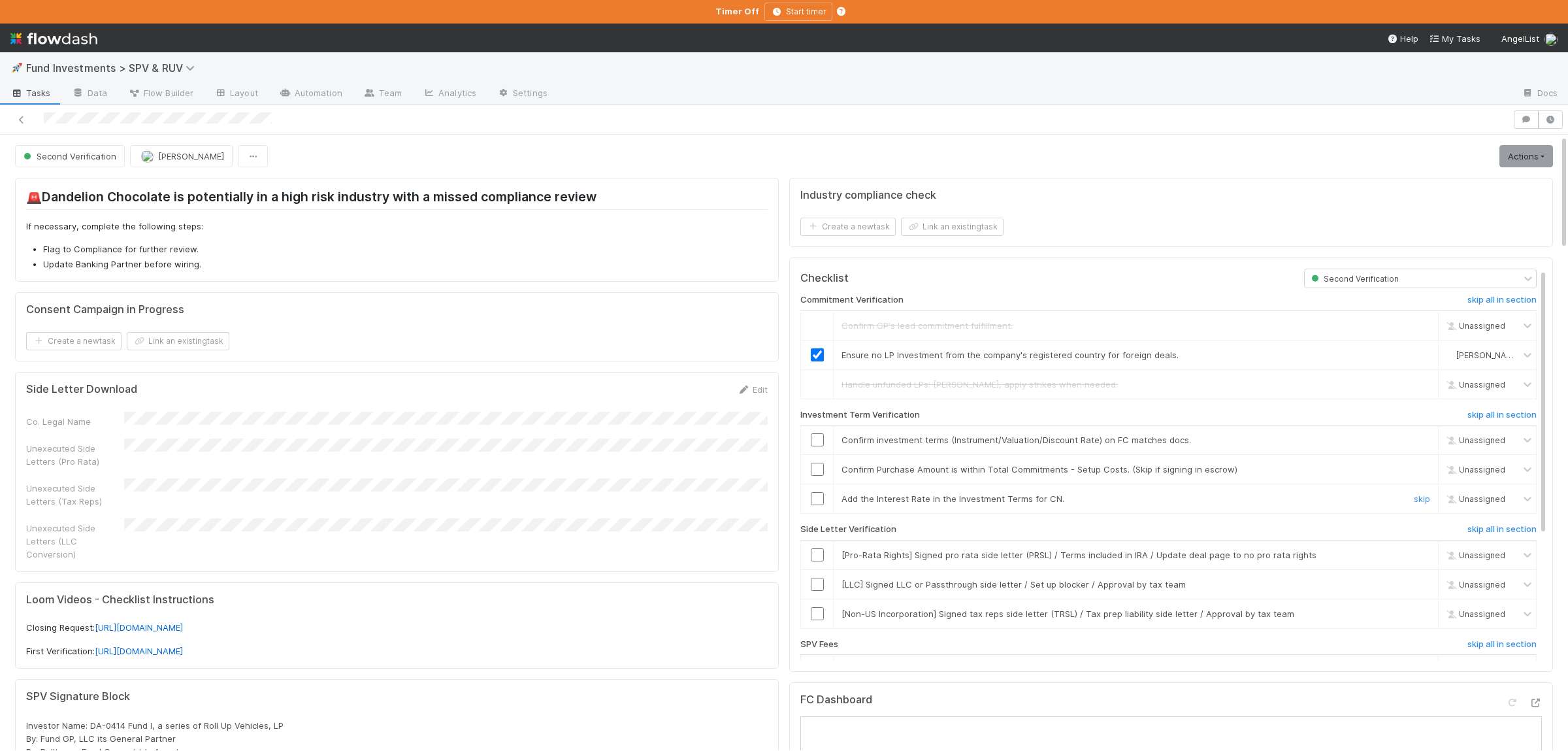 click on "skip" at bounding box center [1422, 499] 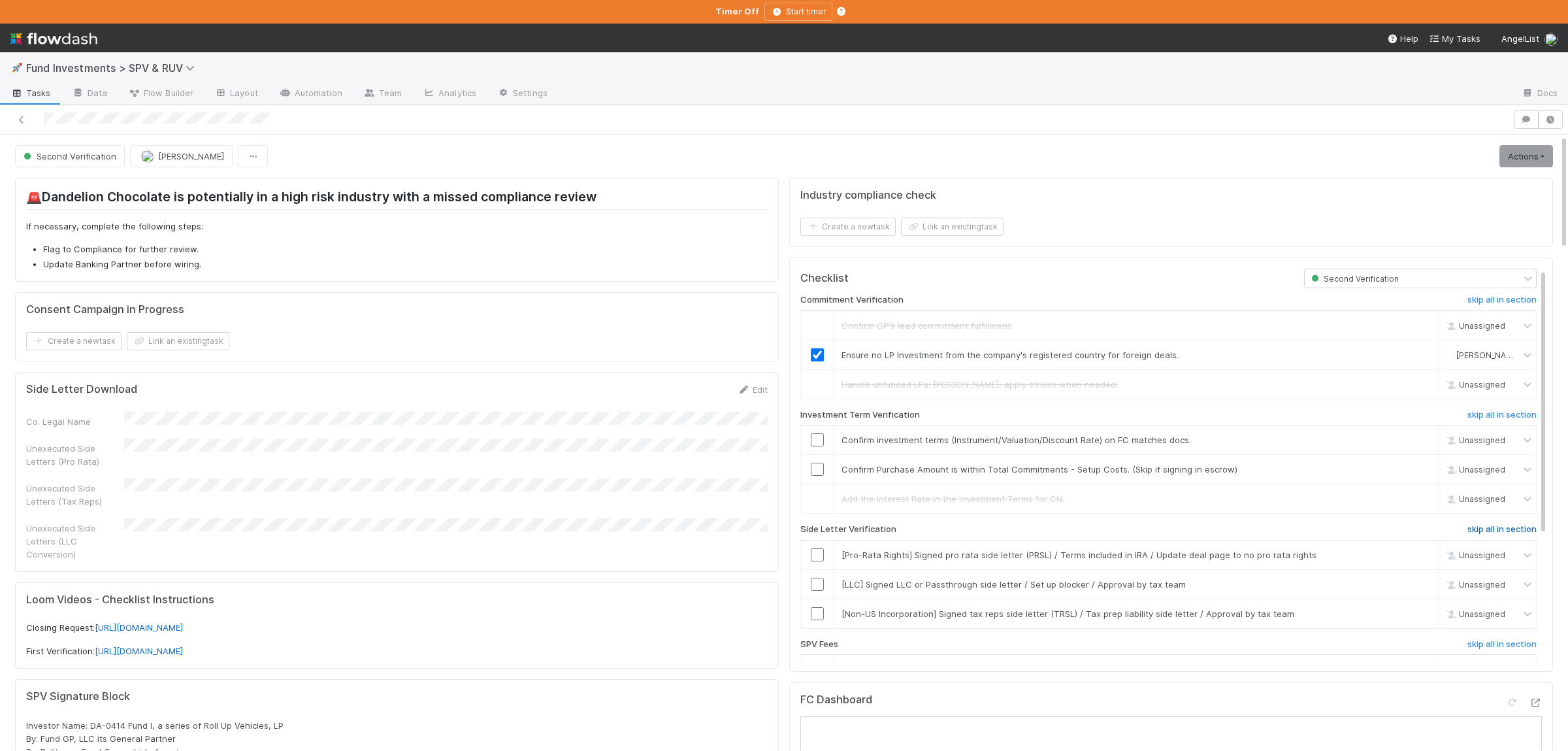 click on "skip all in section" at bounding box center [1502, 529] 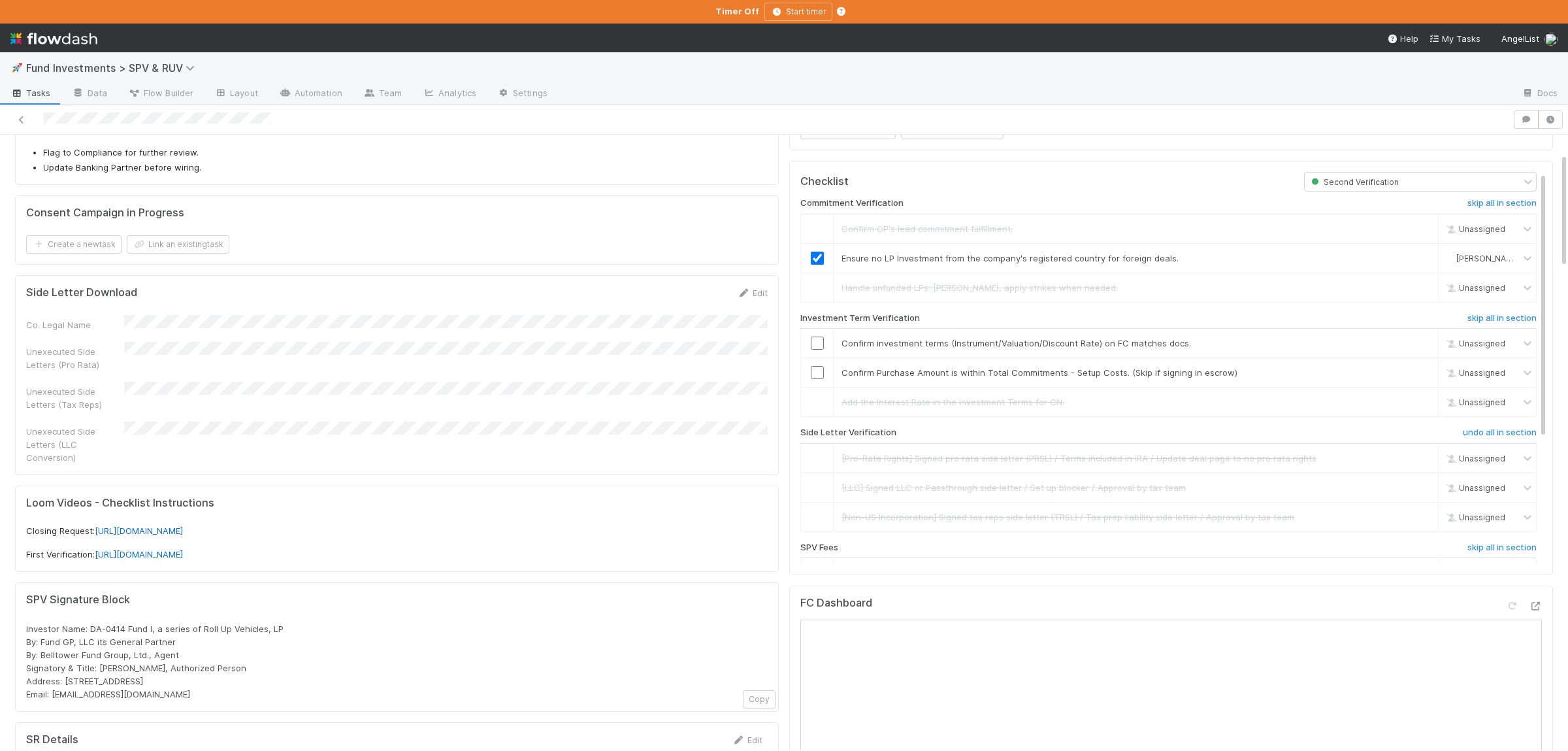 scroll, scrollTop: 192, scrollLeft: 0, axis: vertical 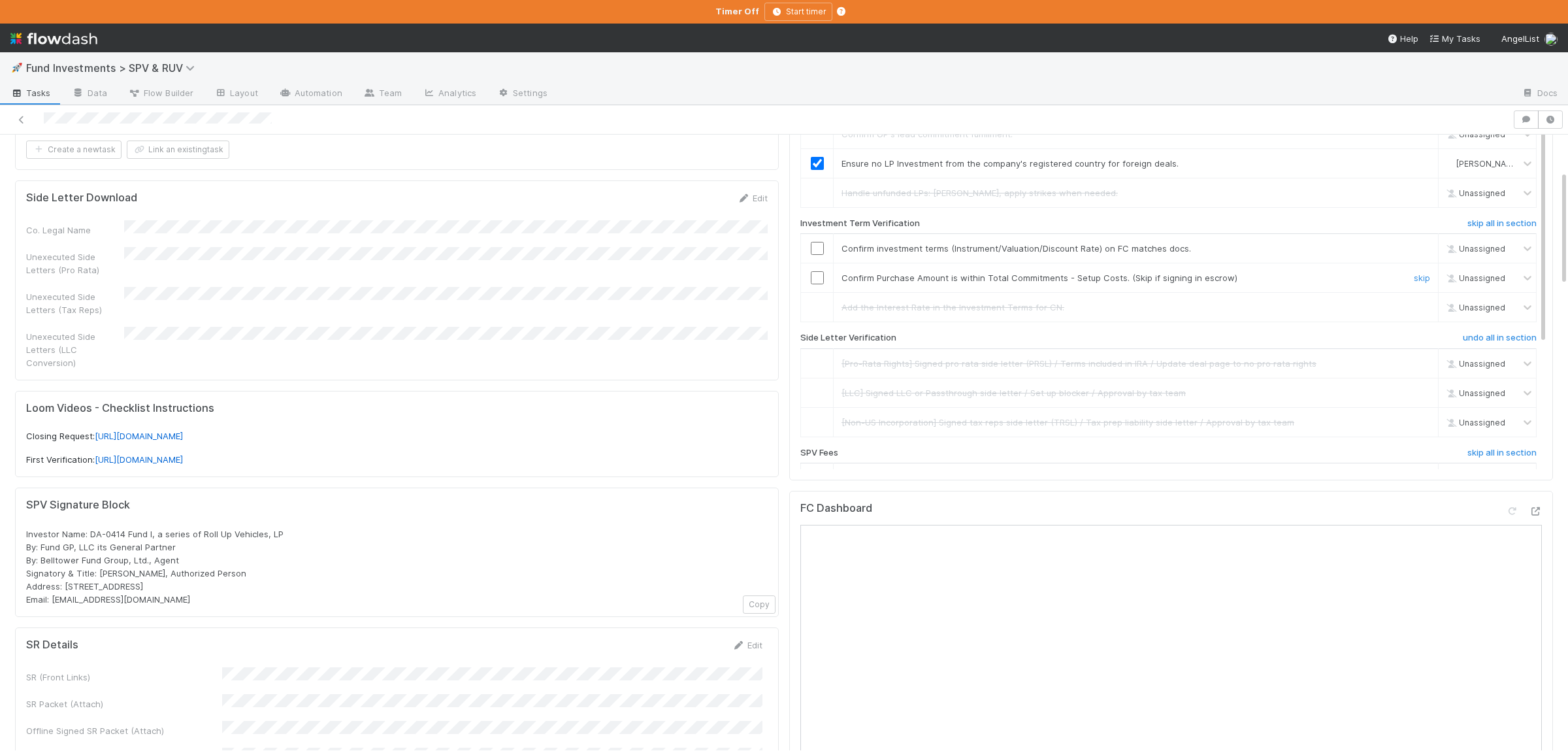 click at bounding box center (817, 278) 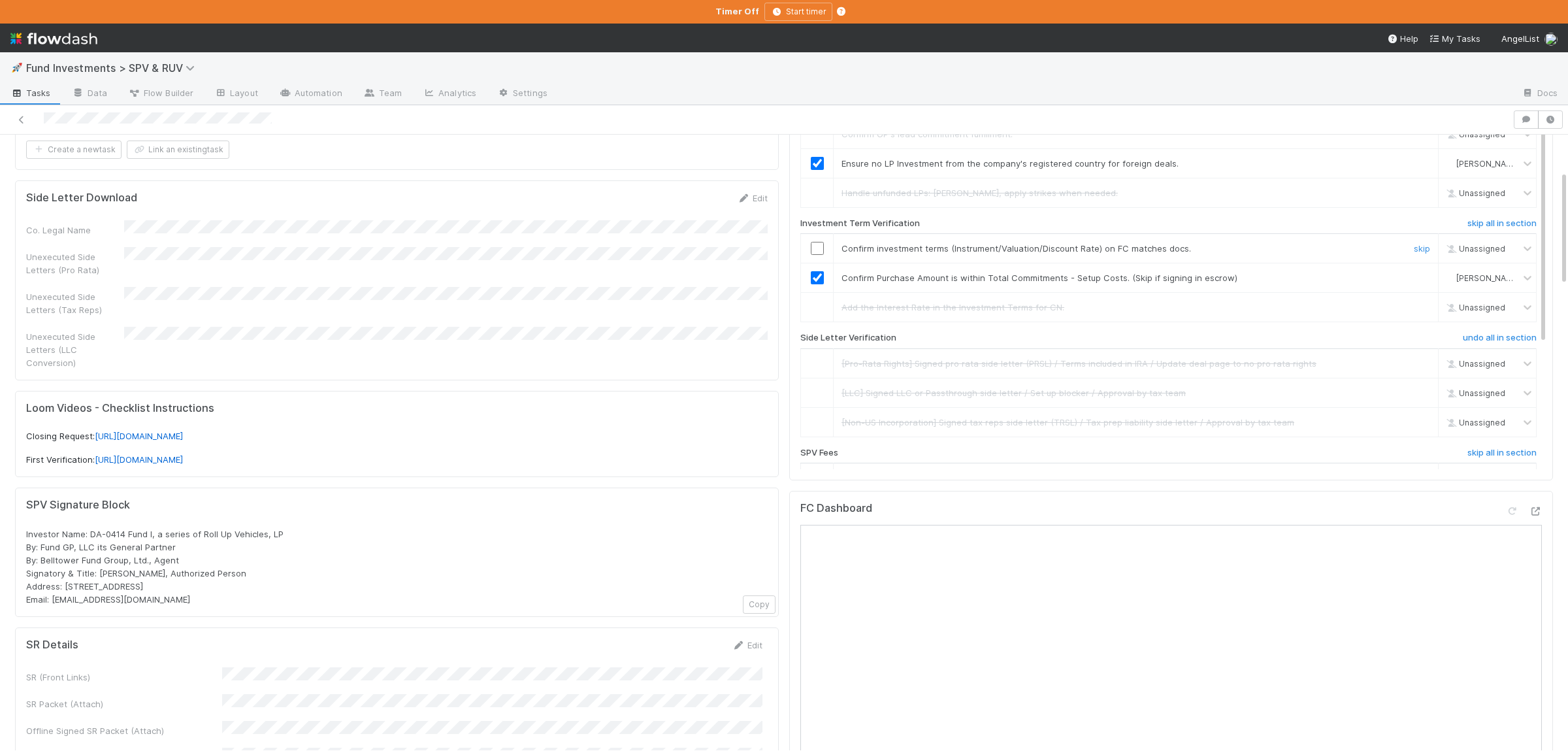 click at bounding box center (817, 248) 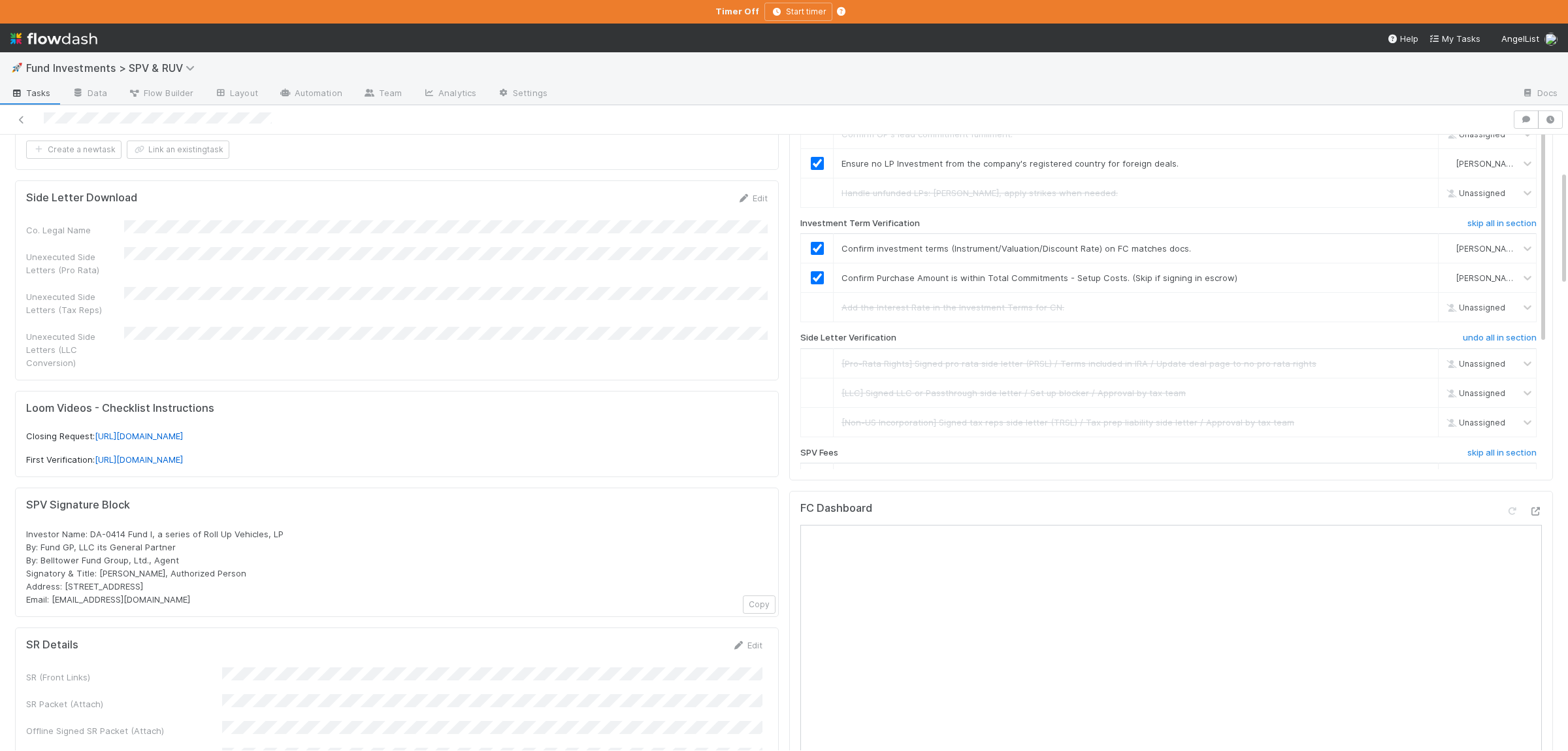scroll, scrollTop: 0, scrollLeft: 0, axis: both 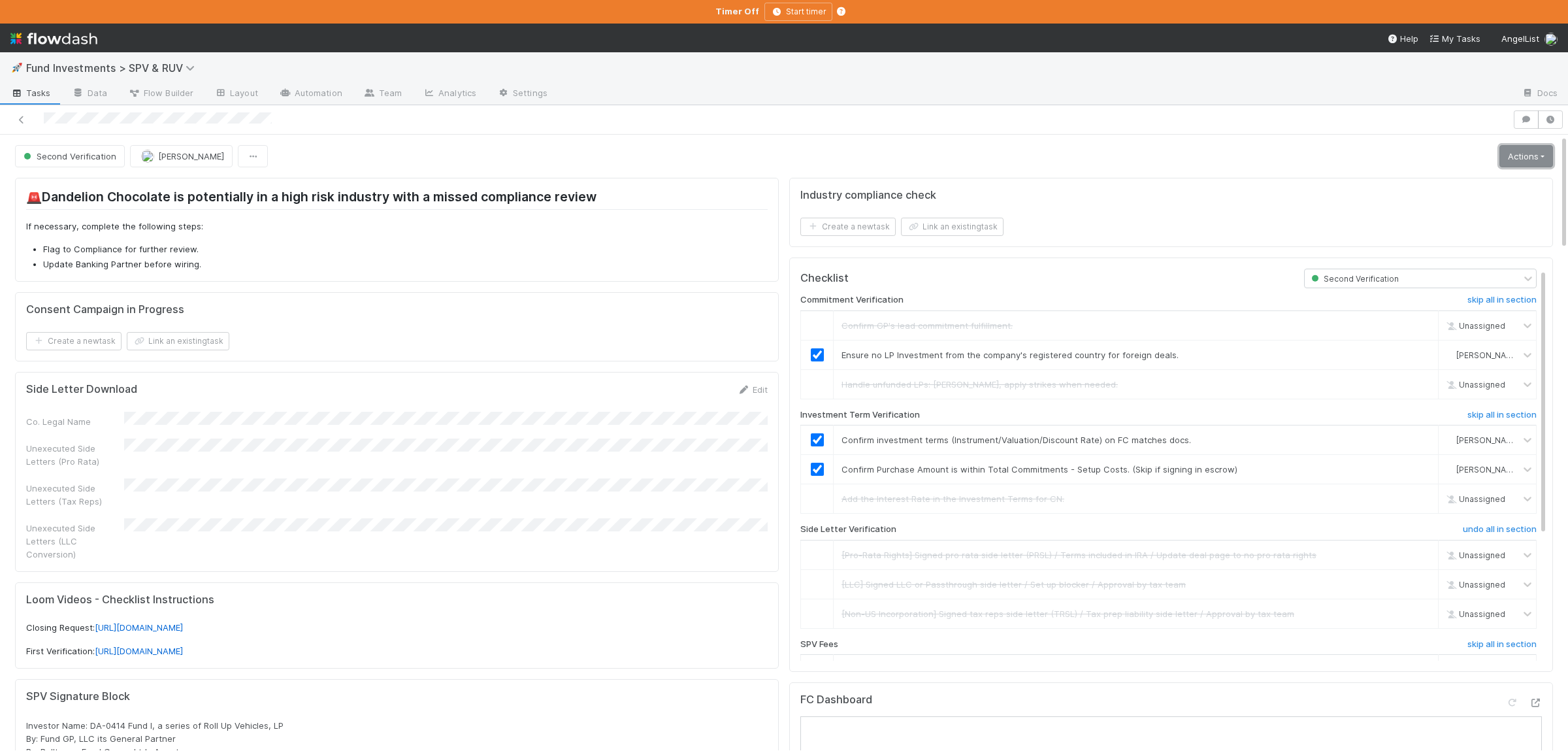 click on "Actions" at bounding box center (1526, 156) 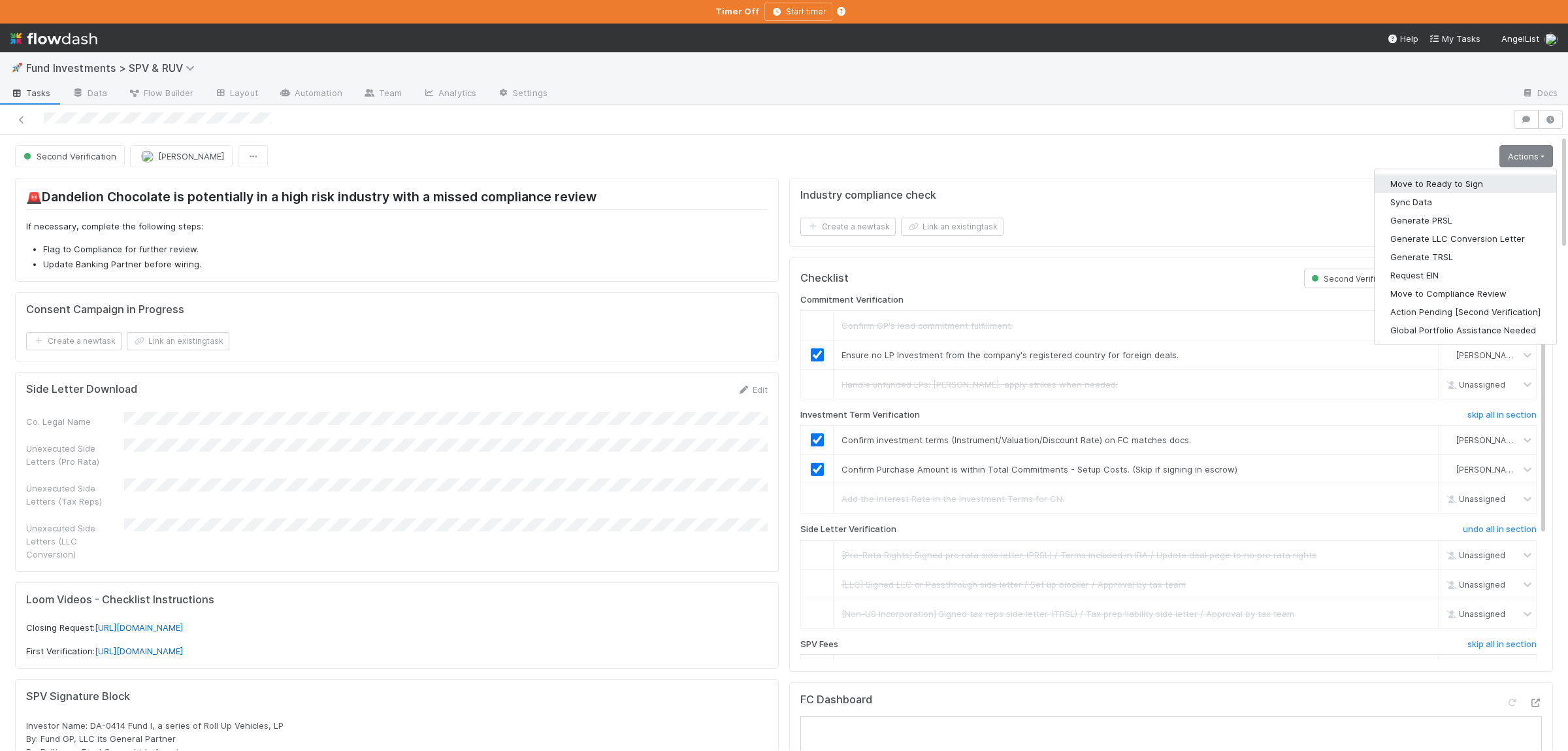 click on "Move to Ready to Sign" at bounding box center (1465, 184) 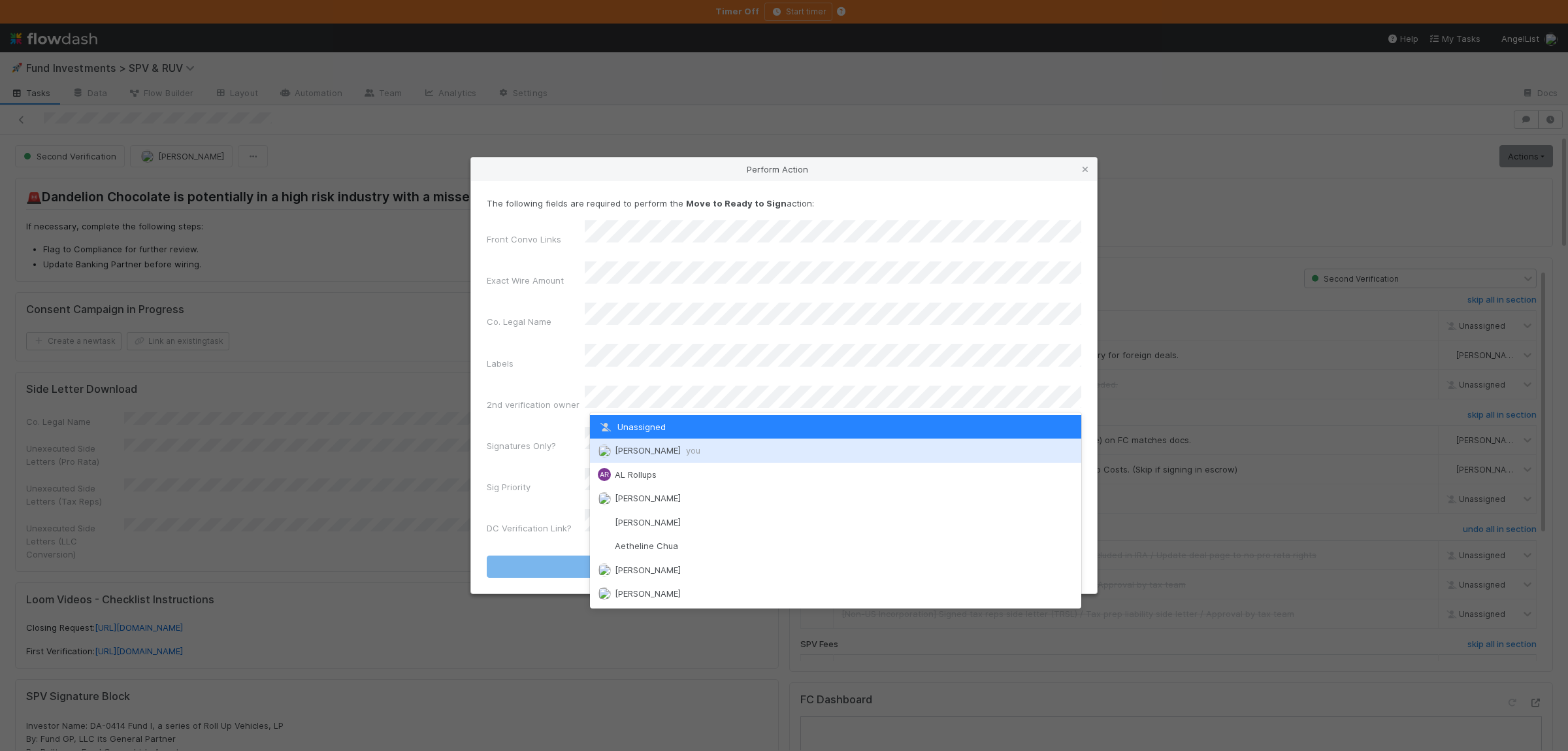 click on "Susan Tang you" at bounding box center (836, 450) 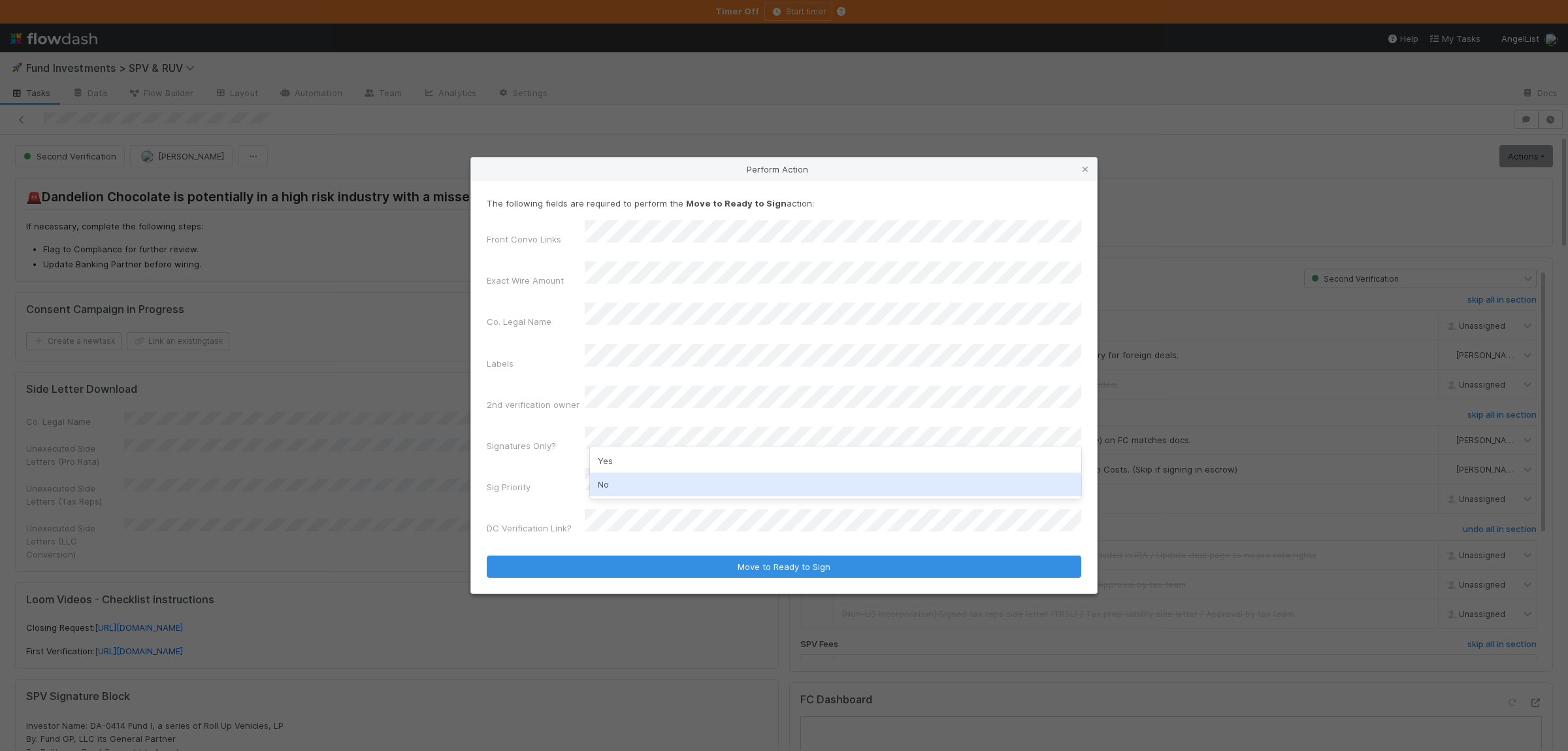 click on "No" at bounding box center [836, 484] 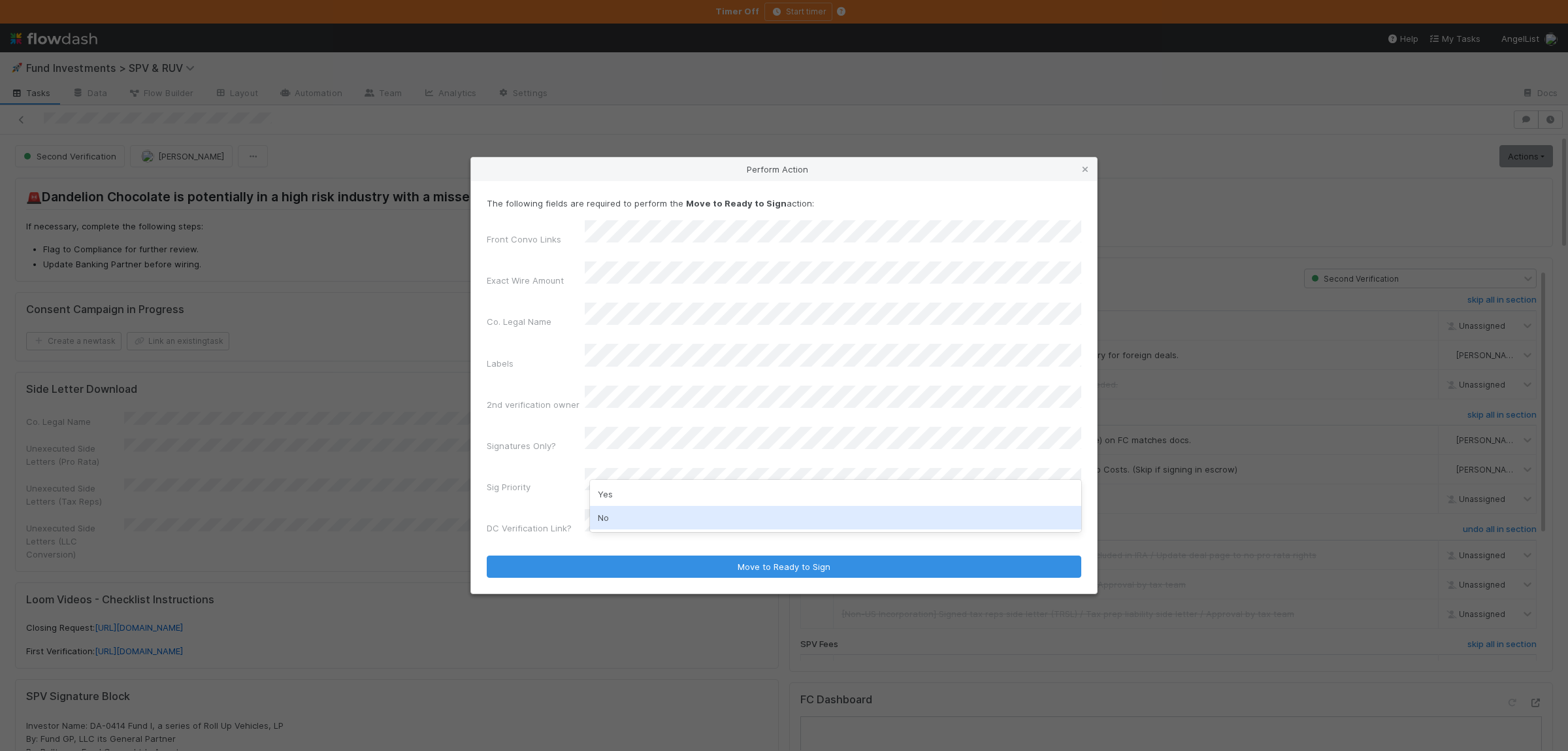 click on "No" at bounding box center (836, 518) 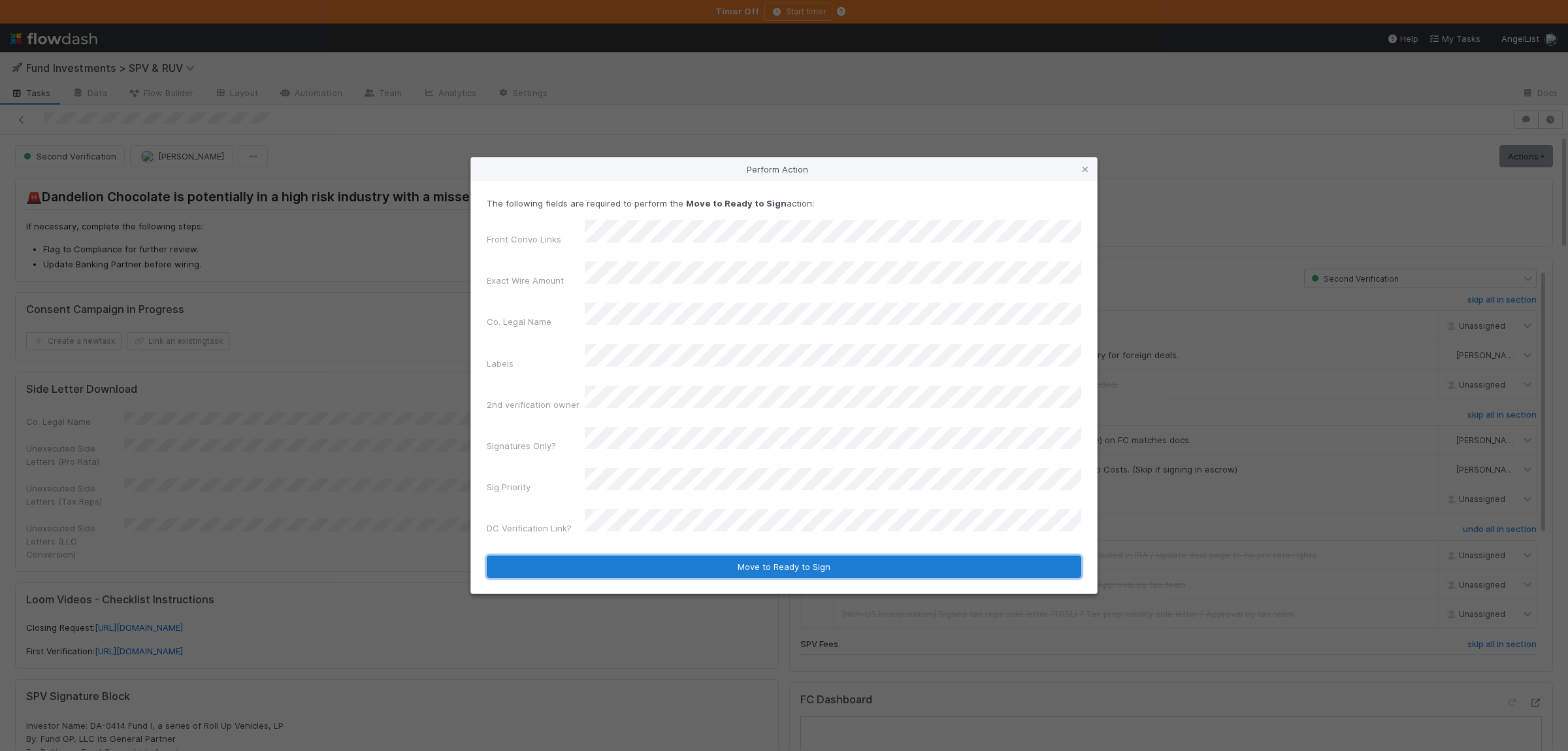 click on "Move to Ready to Sign" at bounding box center (784, 567) 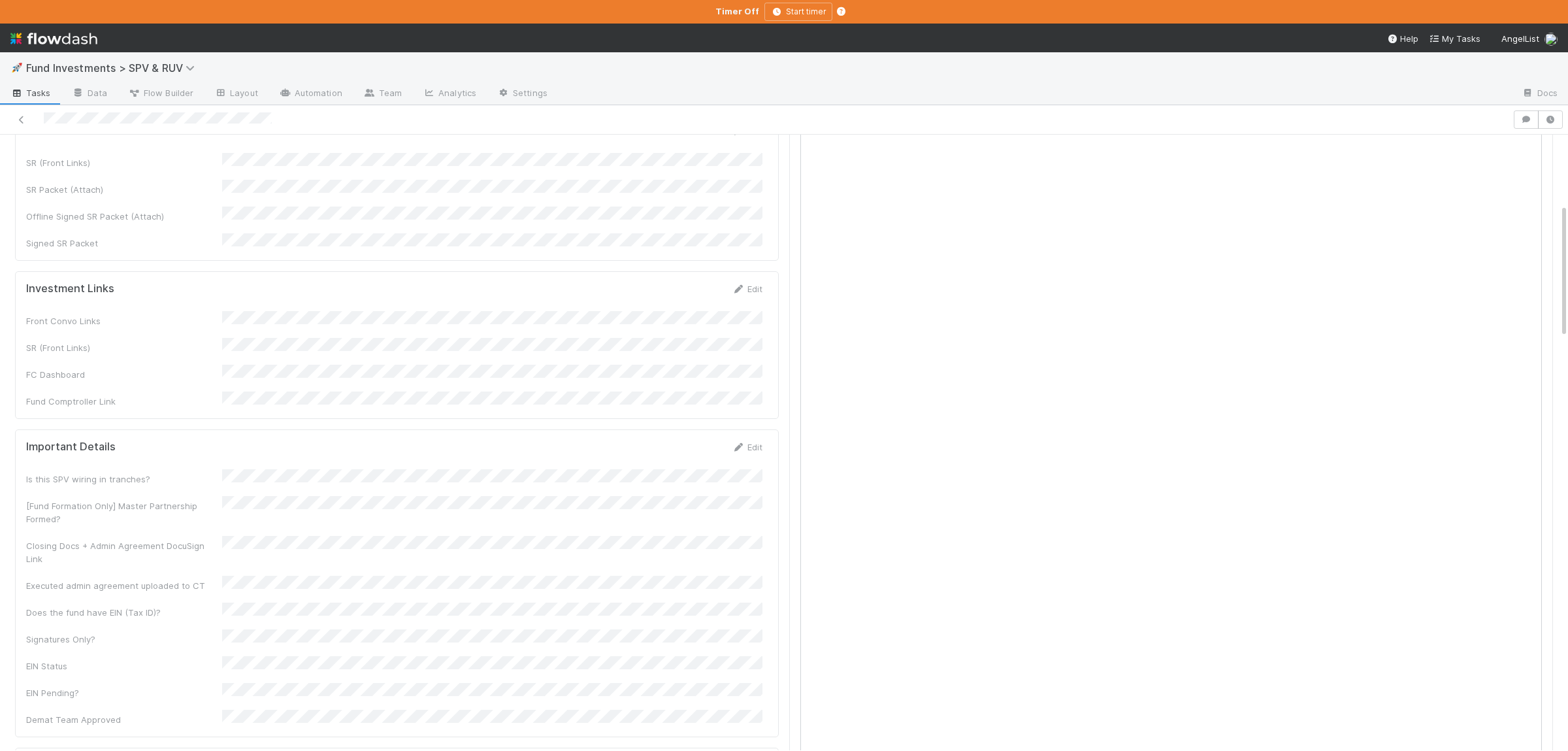 scroll, scrollTop: 574, scrollLeft: 0, axis: vertical 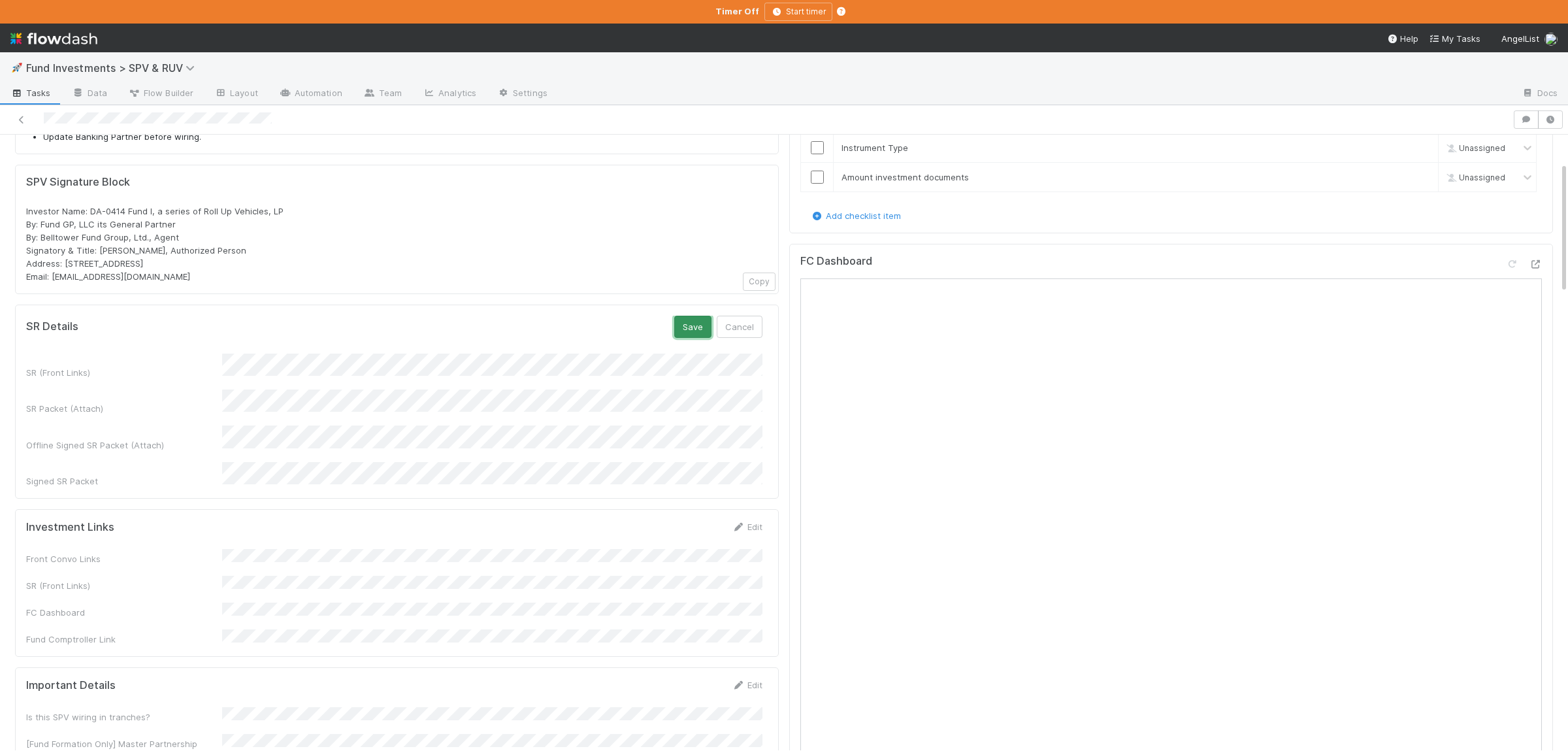 click on "Save" at bounding box center (693, 327) 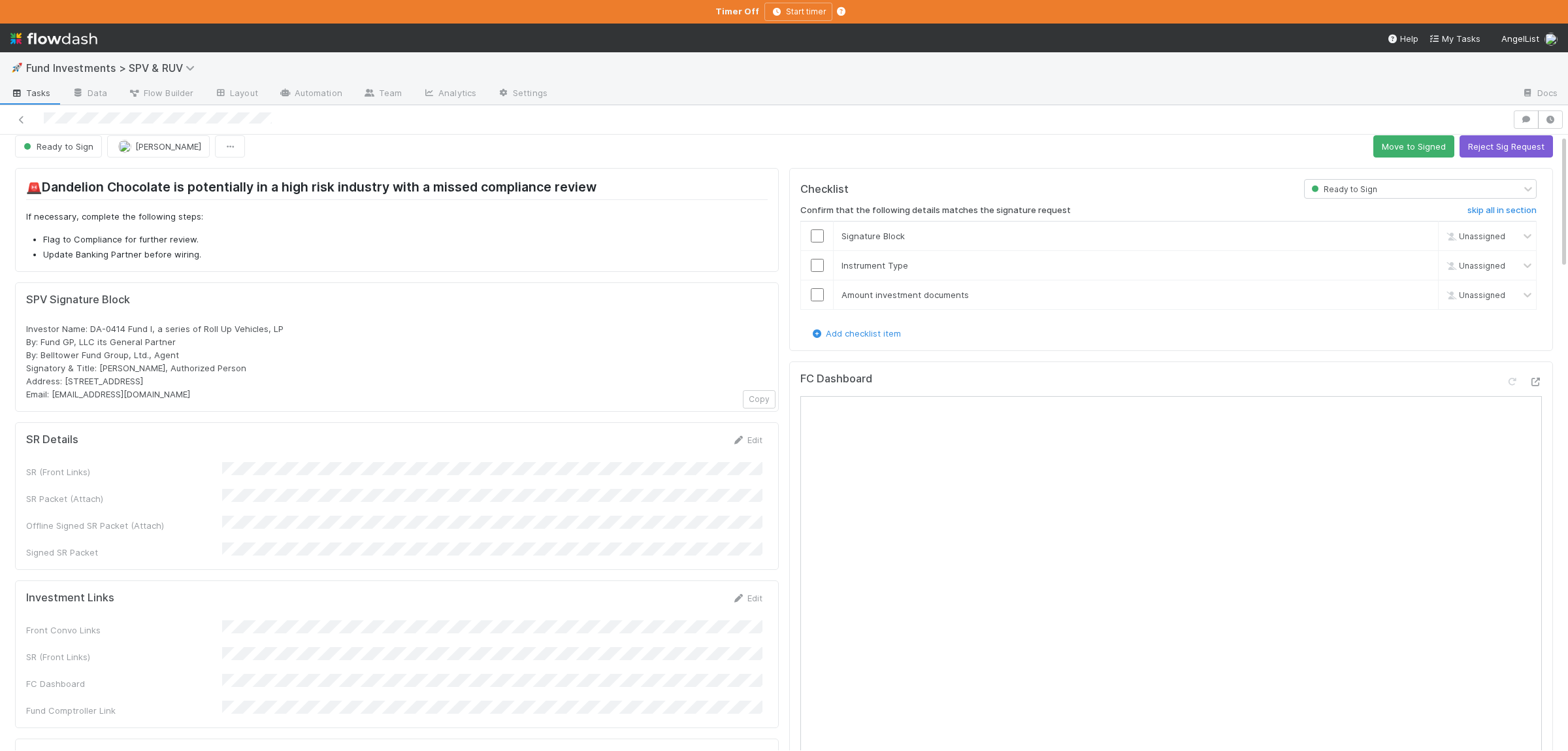 scroll, scrollTop: 0, scrollLeft: 0, axis: both 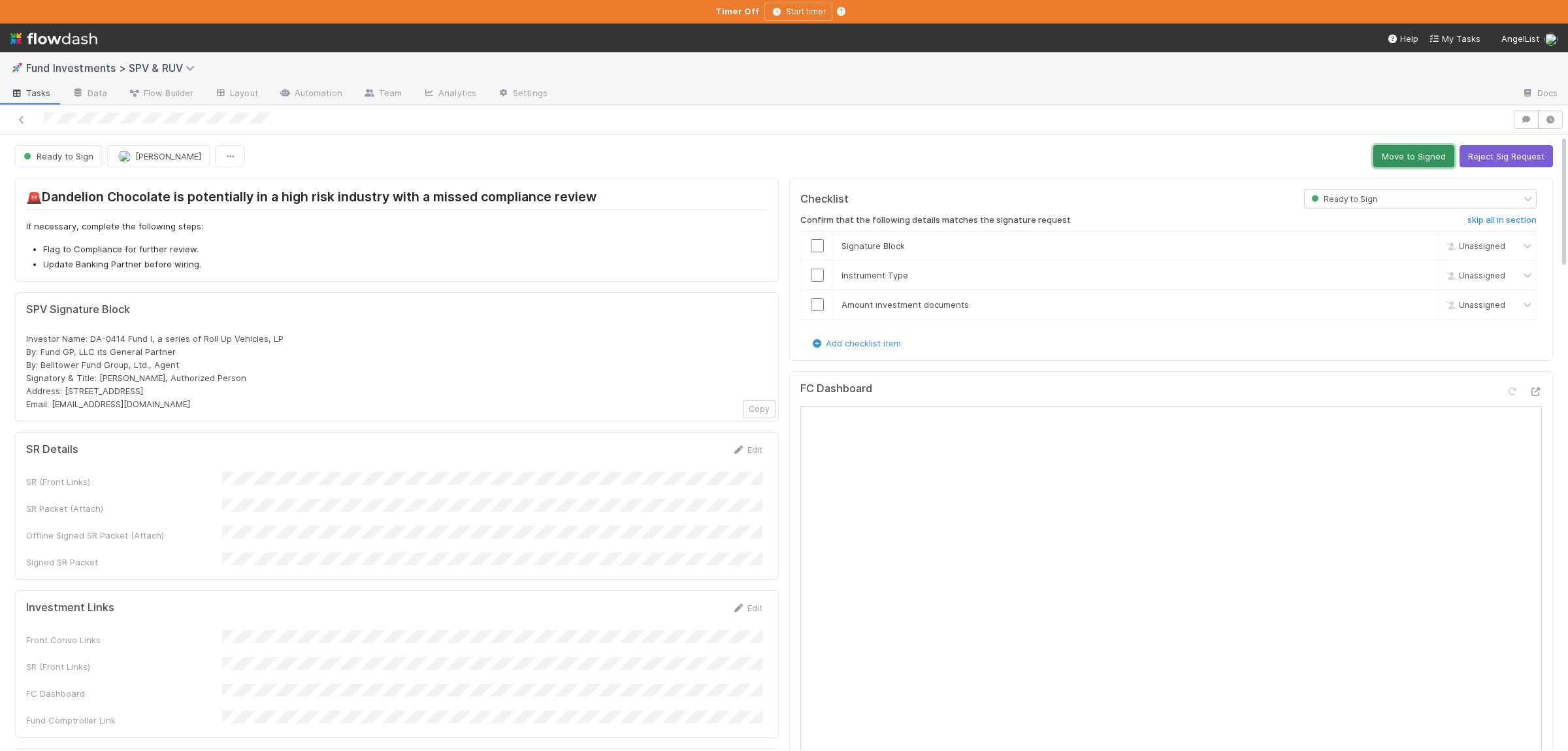 click on "Move to Signed" at bounding box center (1414, 156) 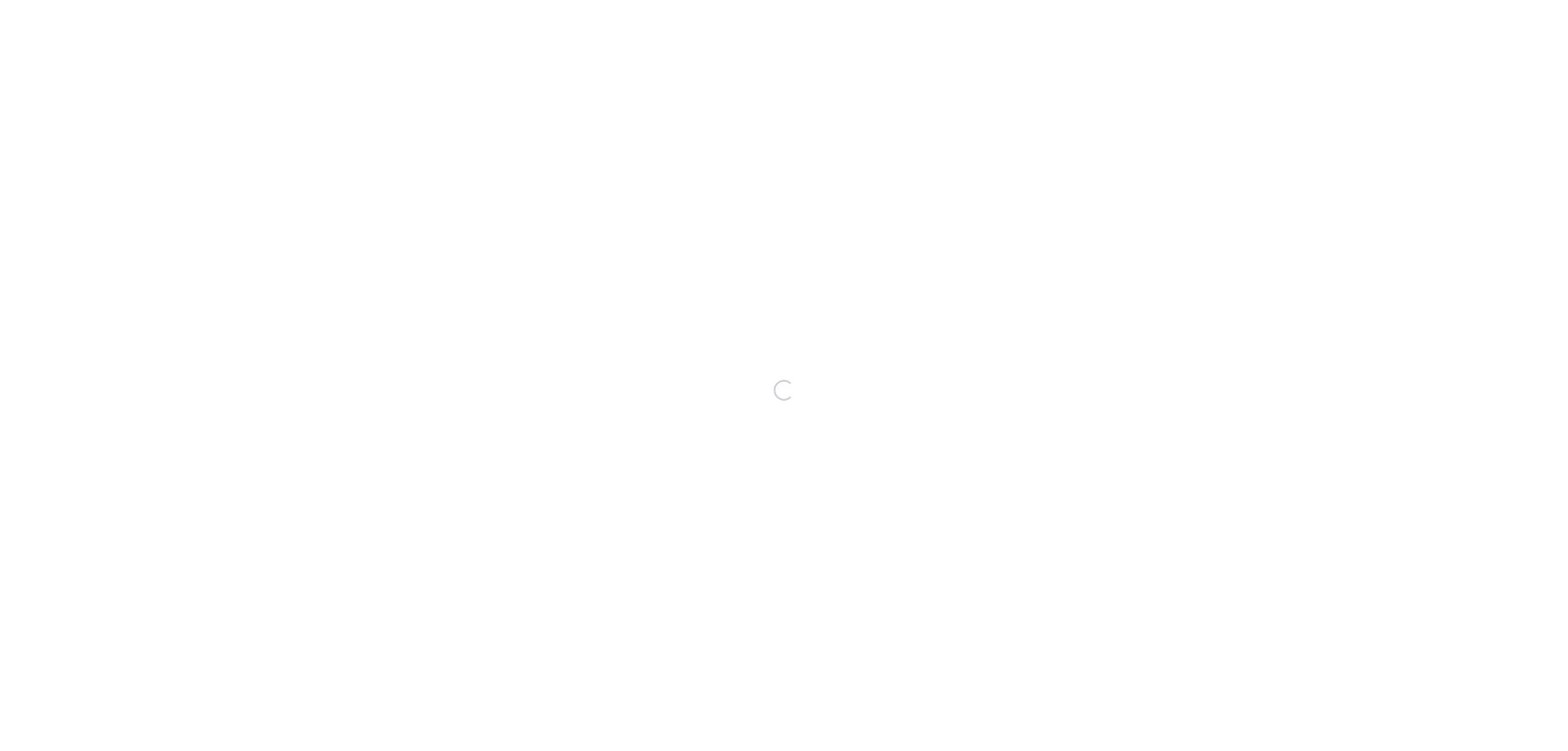 scroll, scrollTop: 0, scrollLeft: 0, axis: both 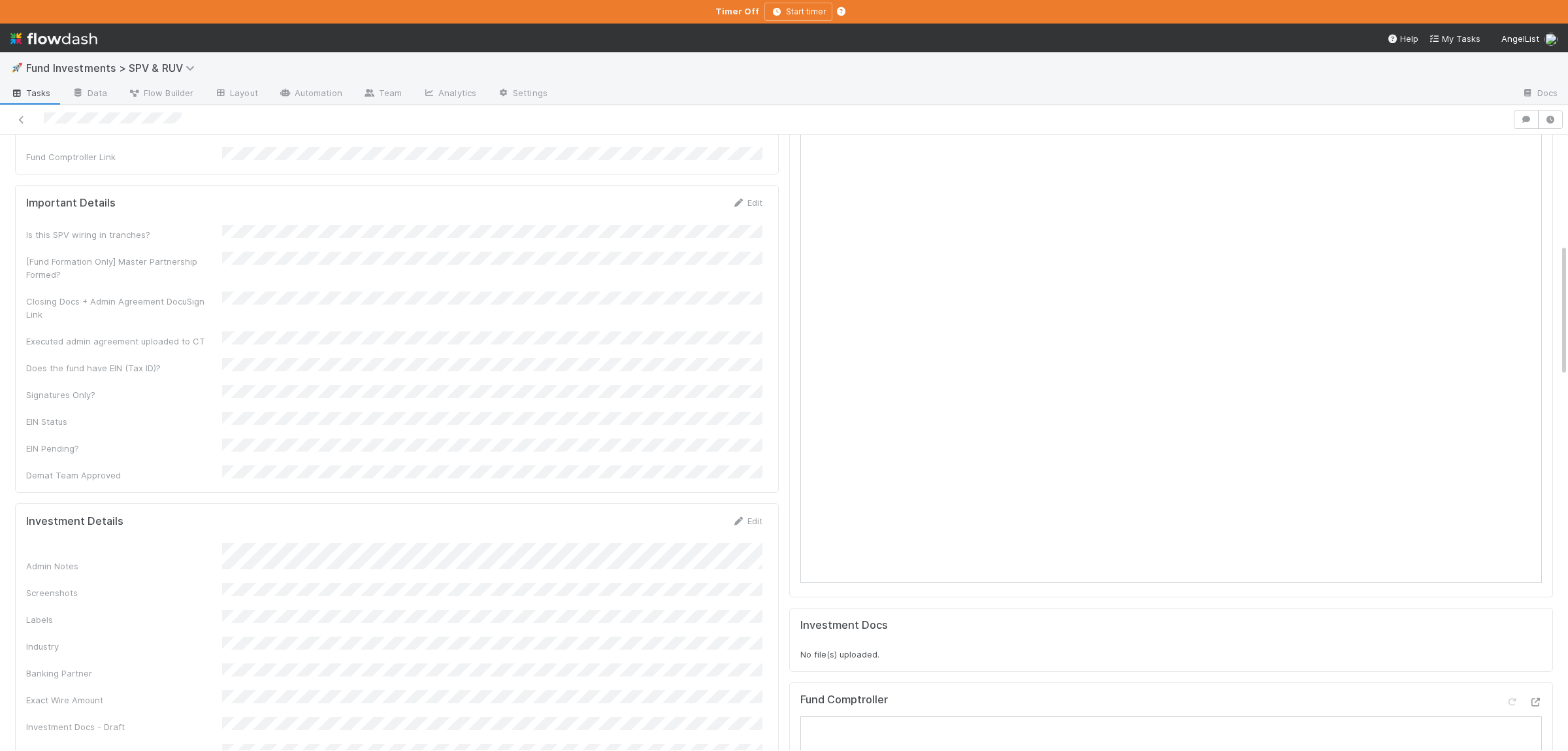 click on "Admin Notes  Screenshots  Labels  Industry  Banking Partner  Exact Wire Amount  Investment Docs - Draft  Investment Docs - Countersigned  Are the documents countersigned?" at bounding box center [394, 665] 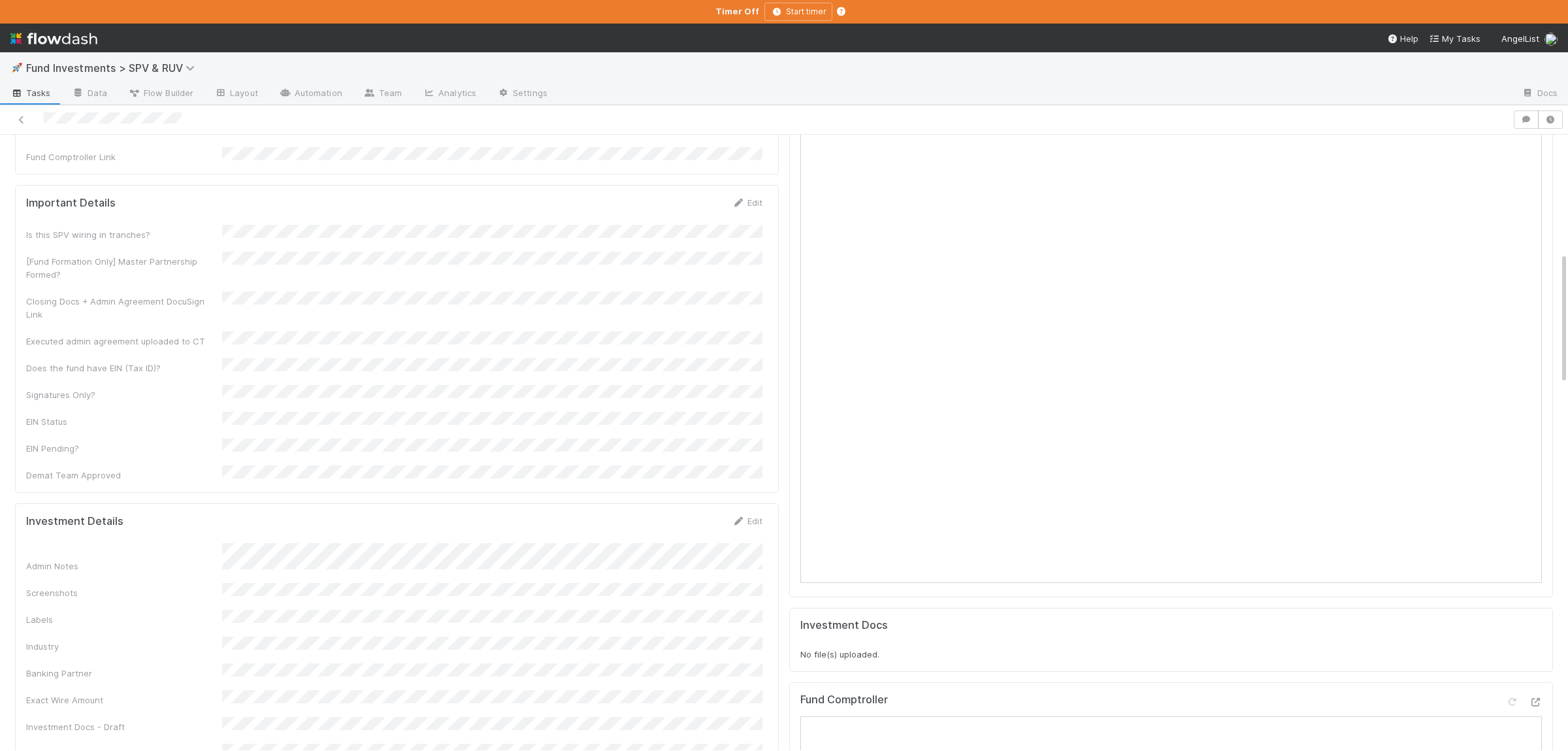 scroll, scrollTop: 701, scrollLeft: 0, axis: vertical 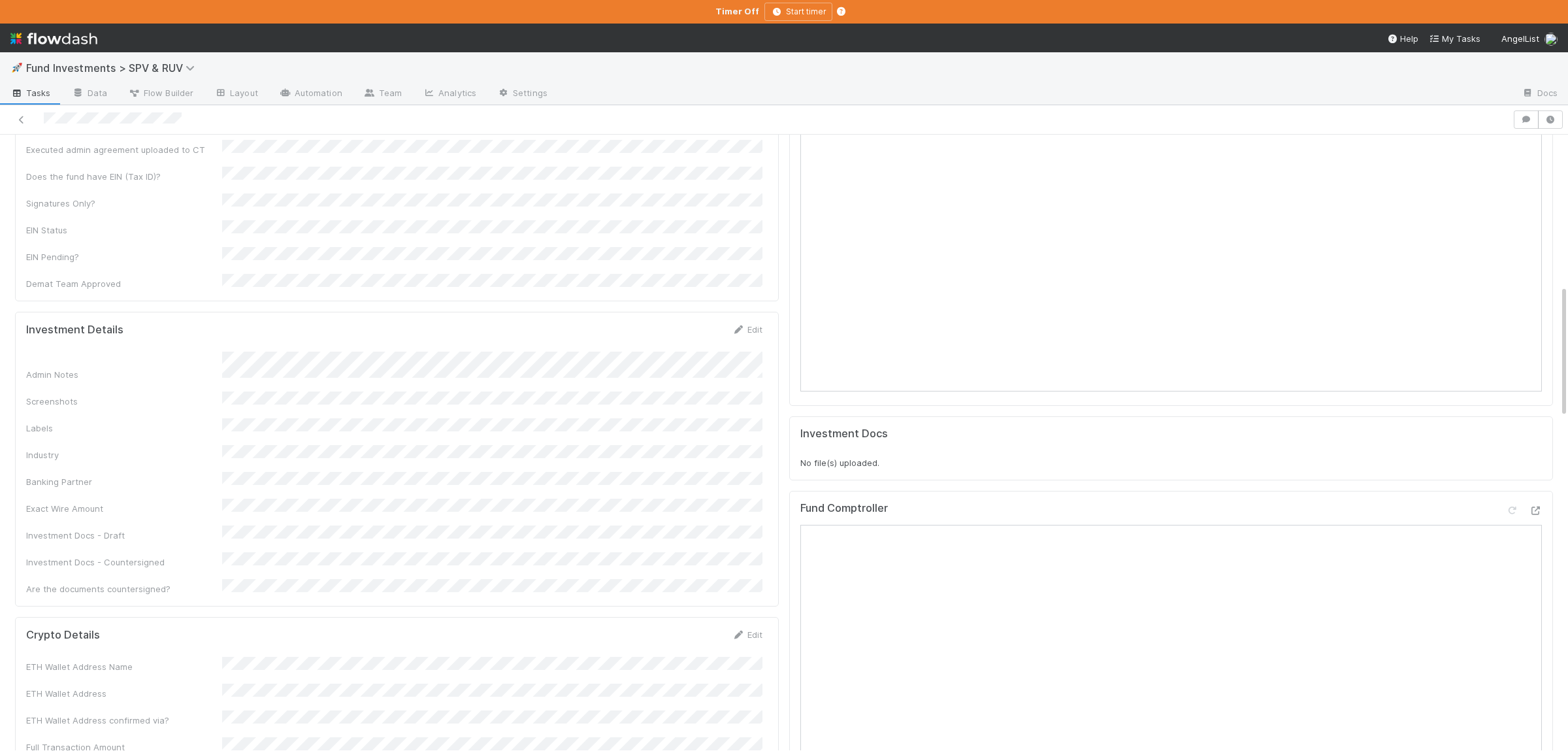 click on "Admin Notes  Screenshots  Labels  Industry  Banking Partner  Exact Wire Amount  Investment Docs - Draft  Investment Docs - Countersigned  Are the documents countersigned?" at bounding box center [394, 473] 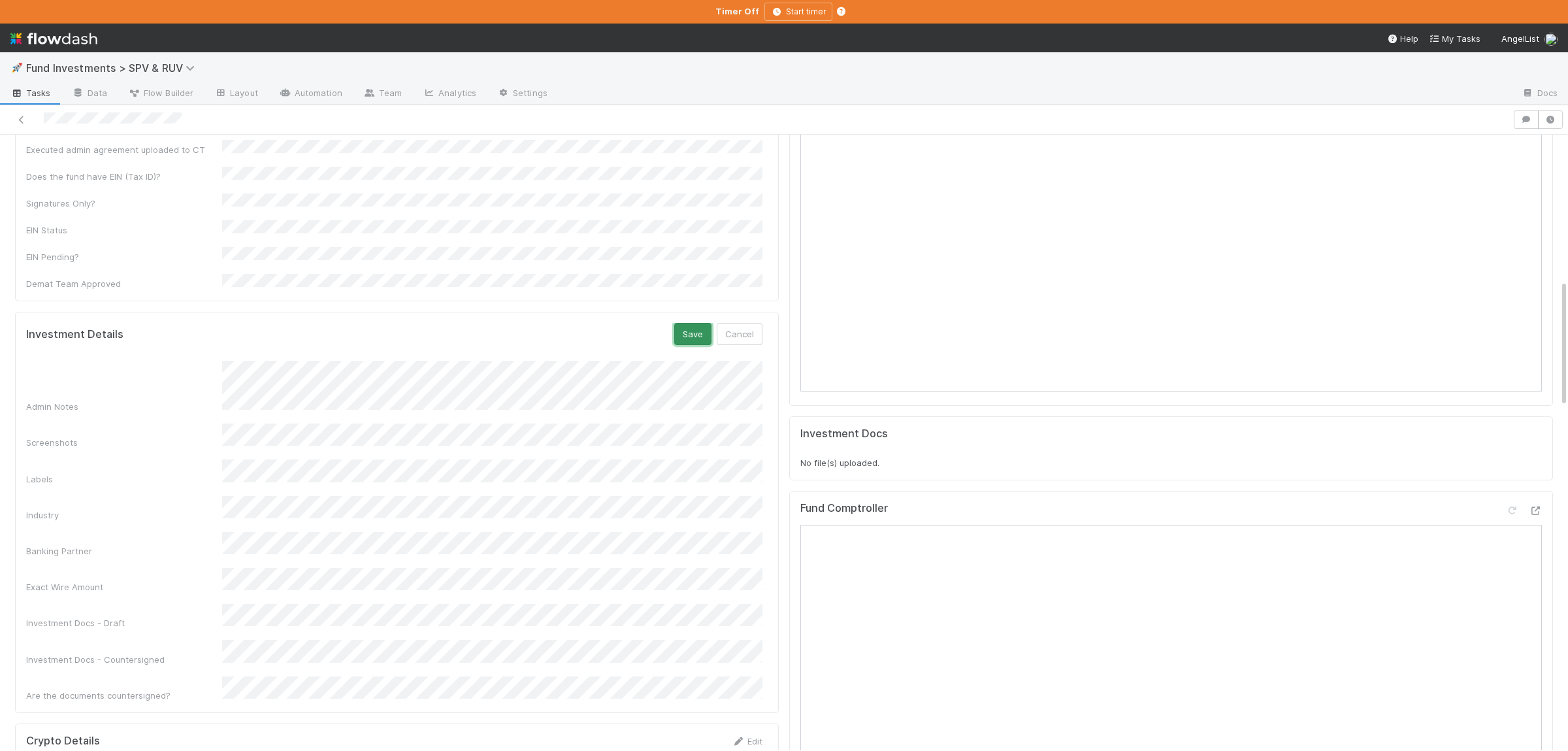 click on "Save" at bounding box center [693, 334] 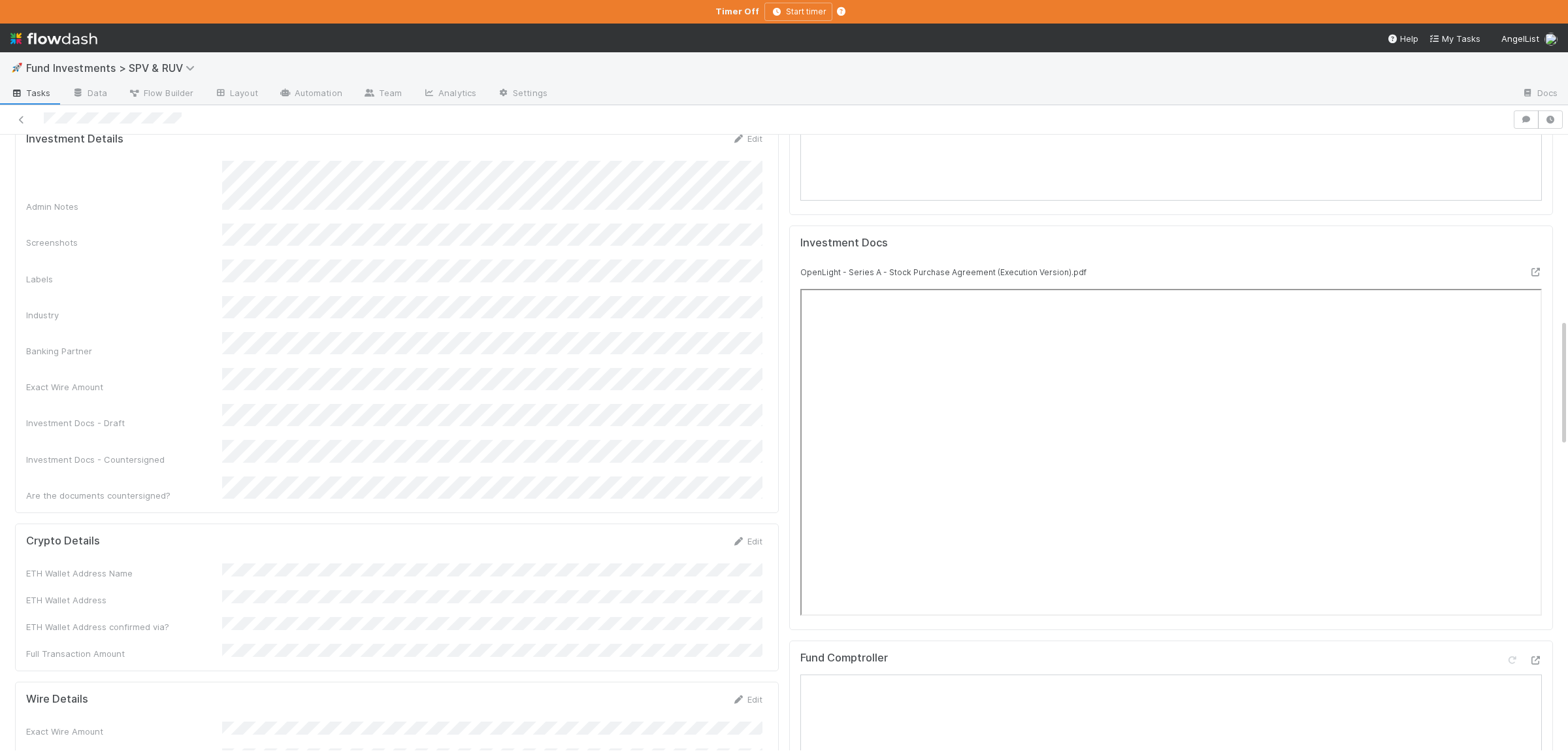 scroll, scrollTop: 1010, scrollLeft: 0, axis: vertical 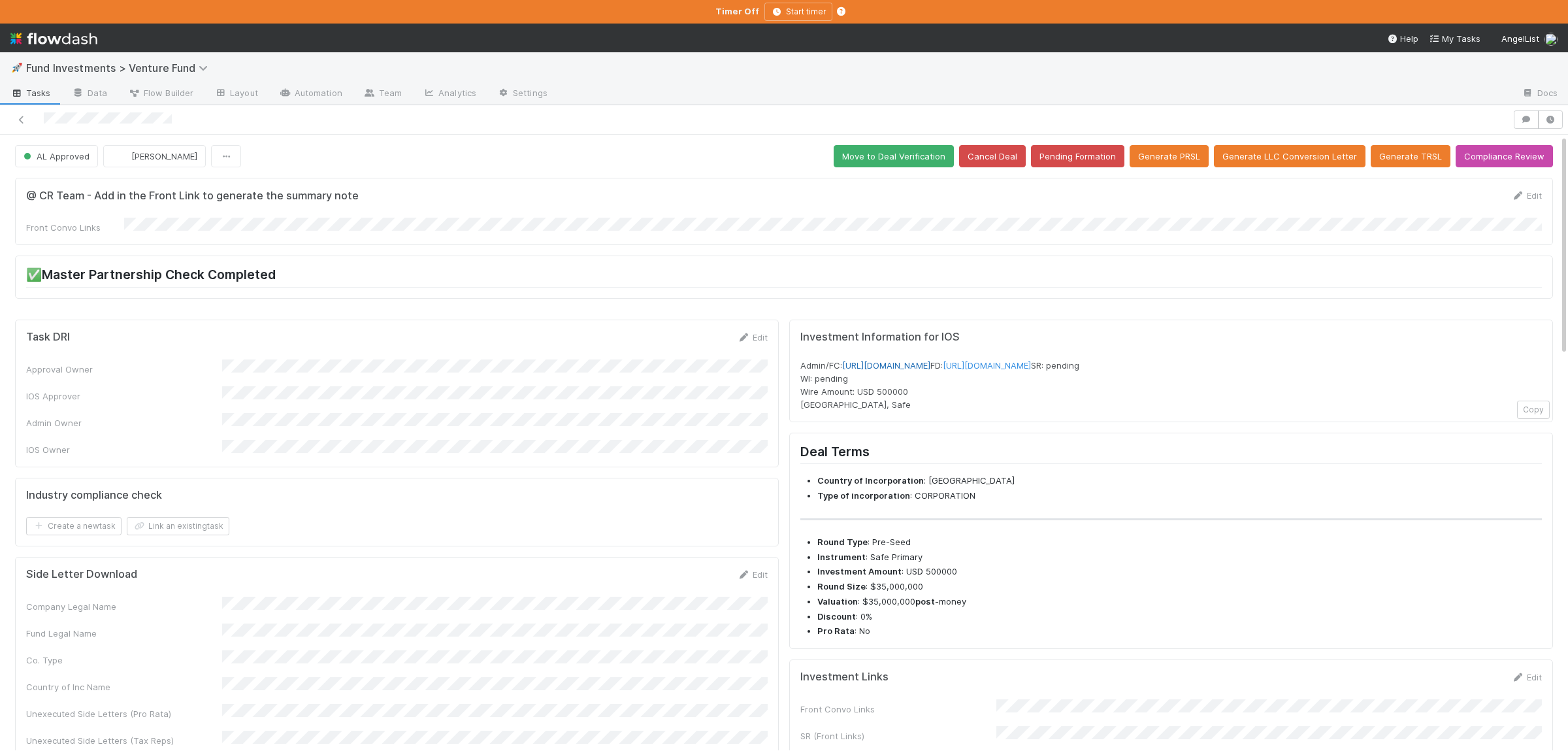 click on "[URL][DOMAIN_NAME]" at bounding box center [886, 365] 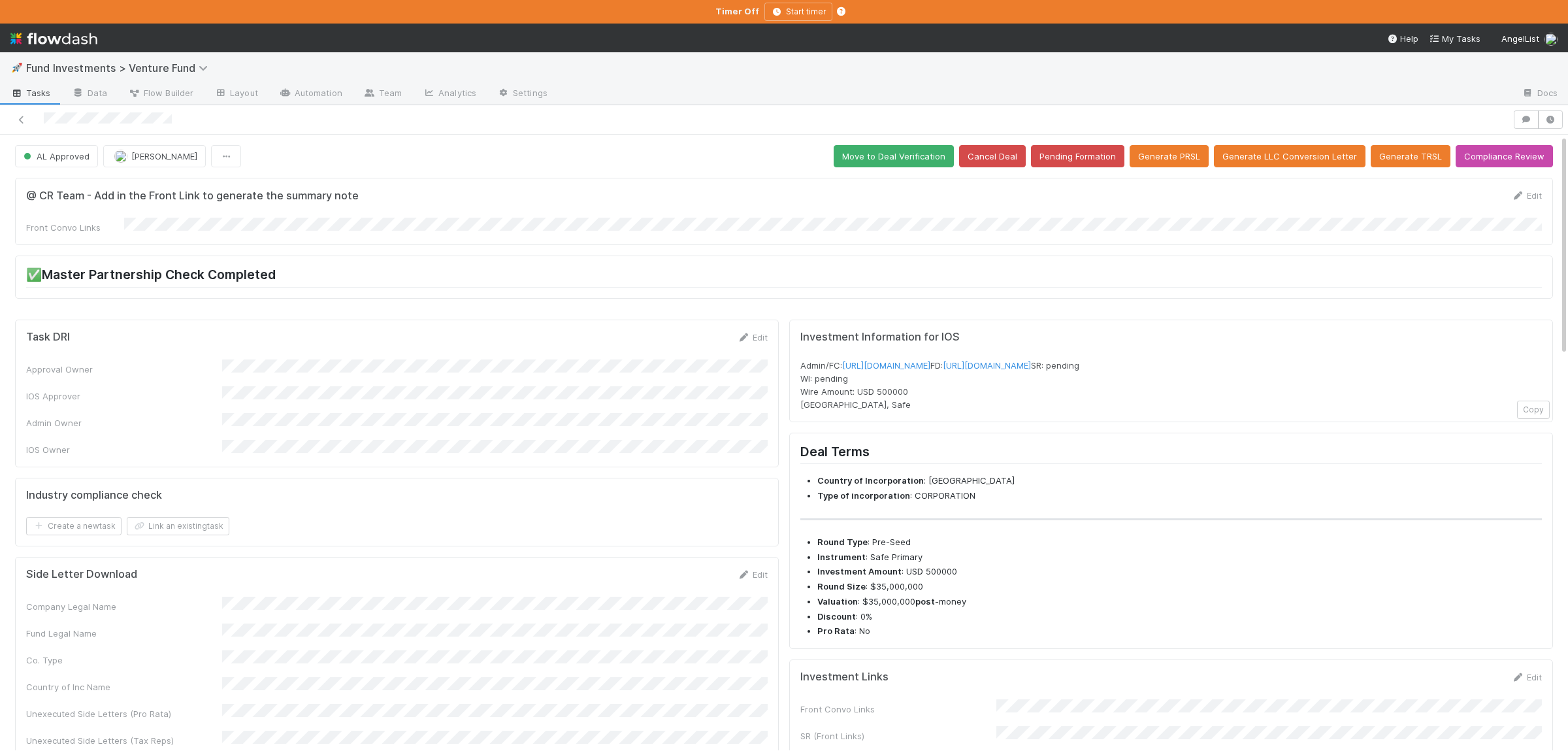 scroll, scrollTop: 255, scrollLeft: 0, axis: vertical 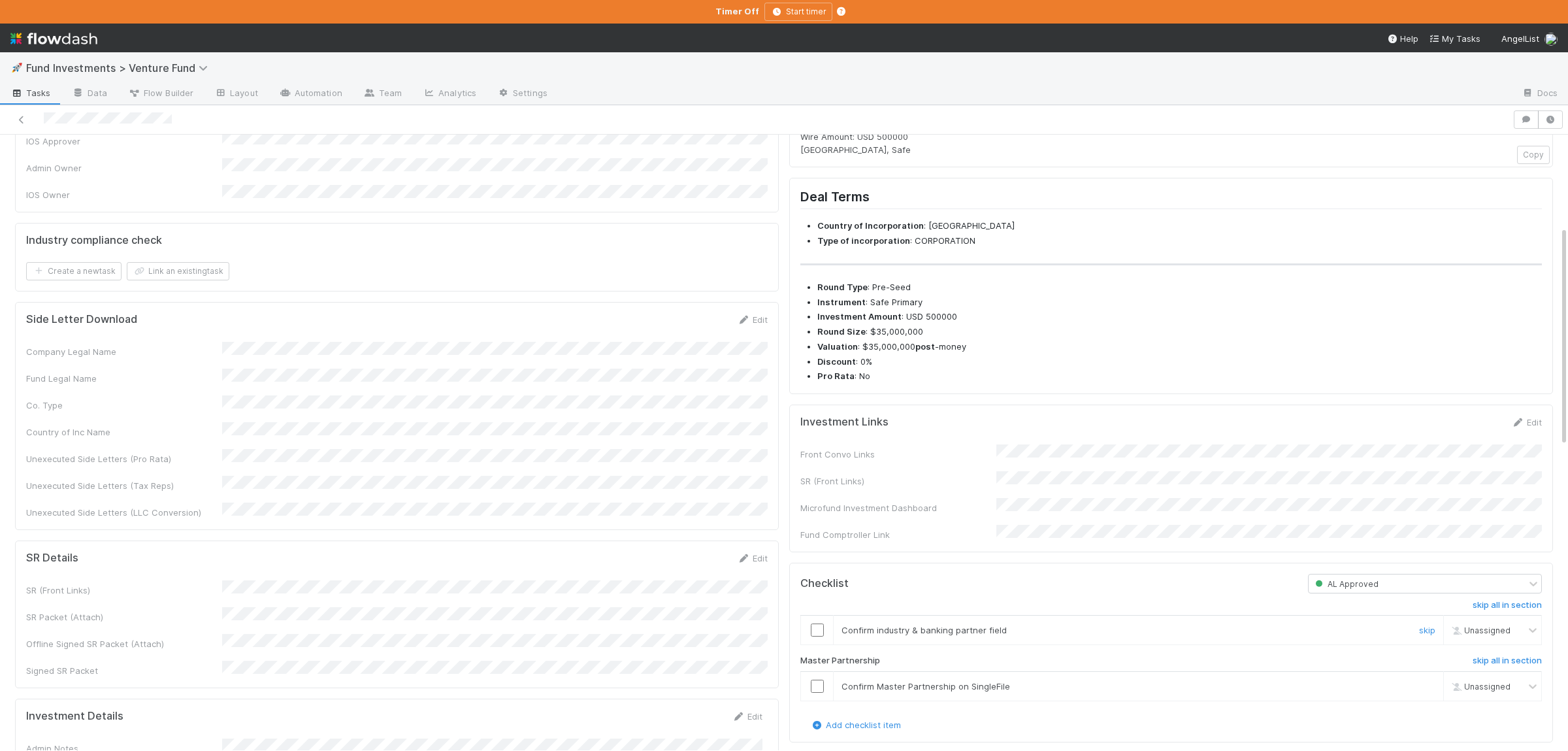 click at bounding box center [817, 630] 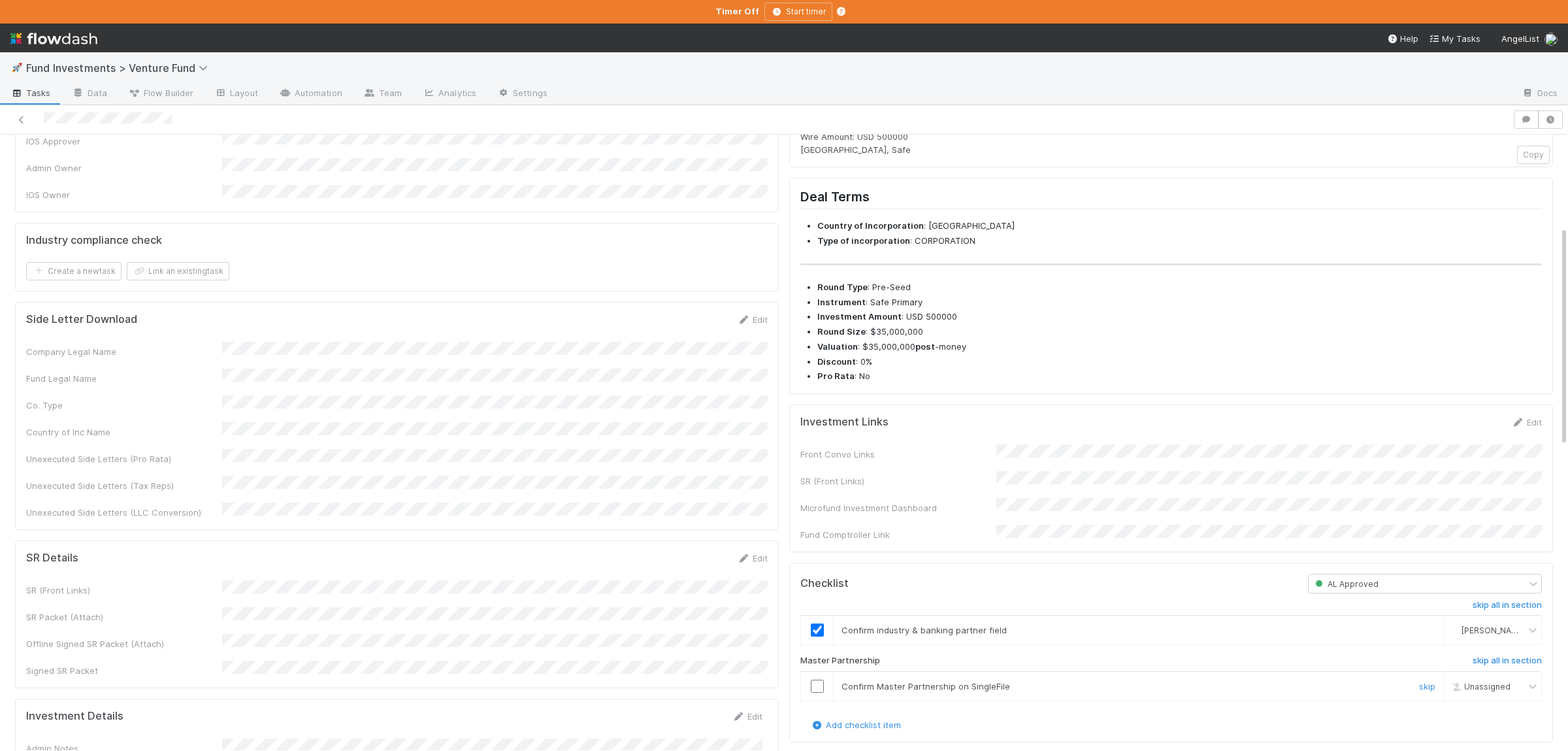 click at bounding box center (817, 686) 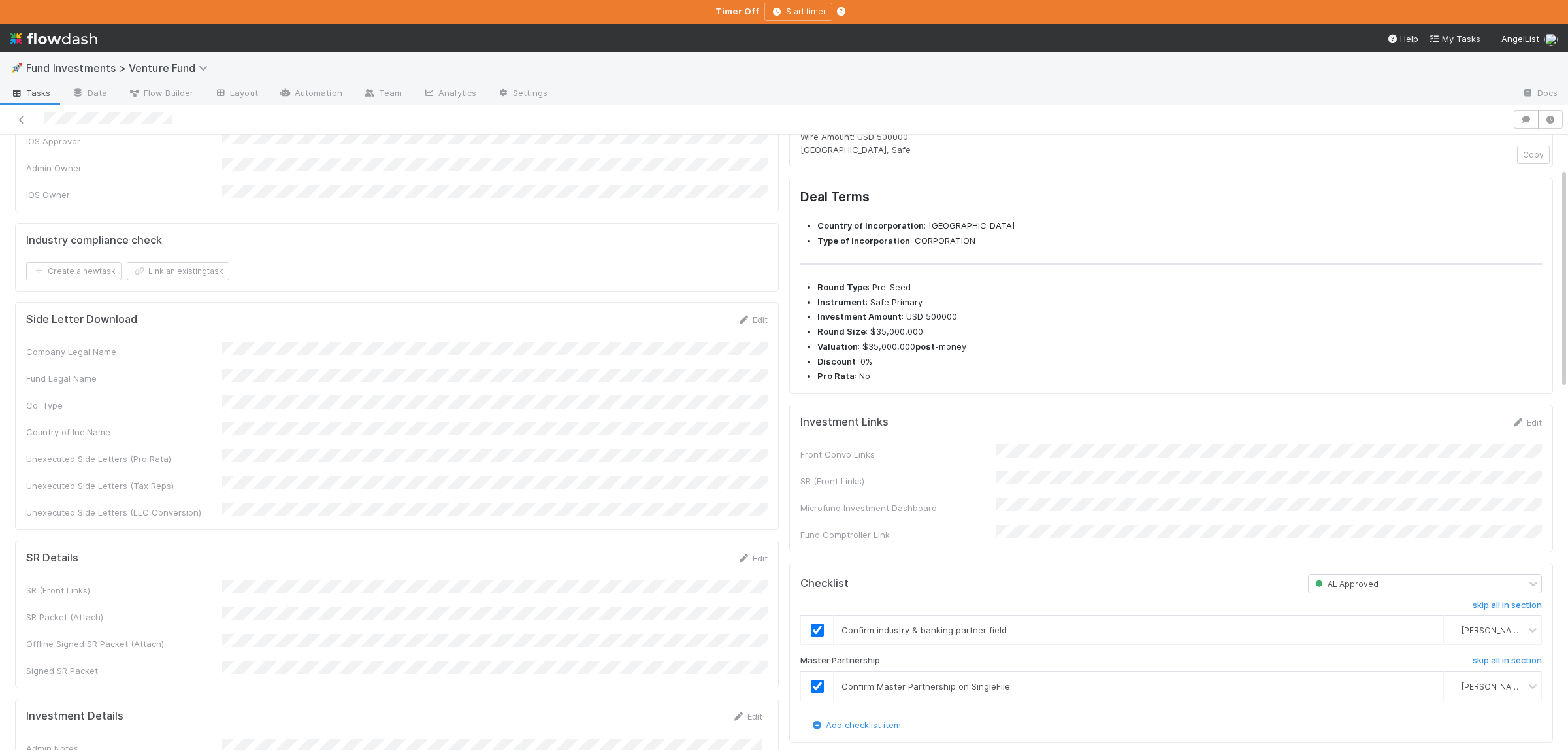 scroll, scrollTop: 0, scrollLeft: 0, axis: both 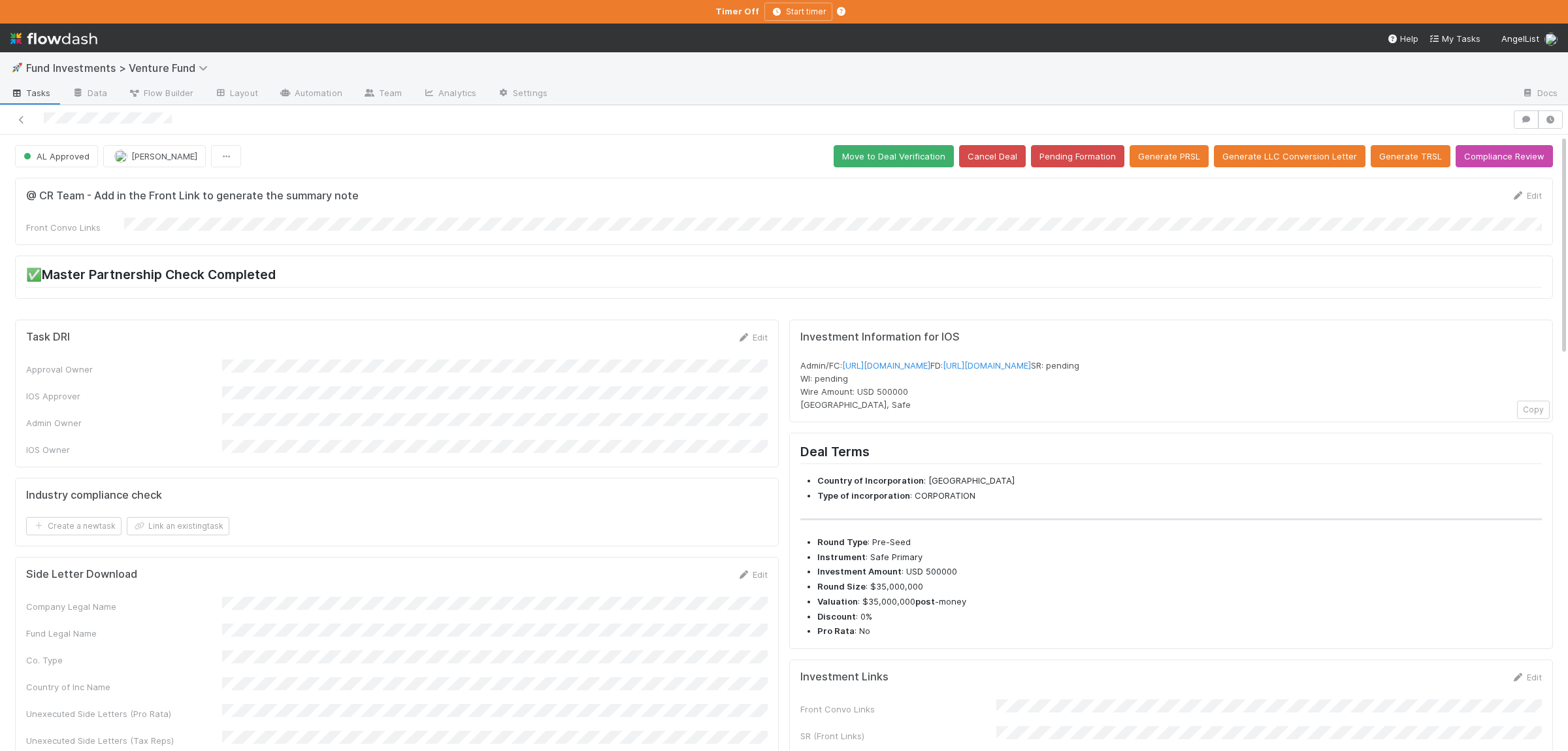 click on "AL Approved [PERSON_NAME] Move to Deal Verification Cancel Deal Pending Formation Generate PRSL Generate LLC Conversion Letter Generate TRSL Compliance Review @ CR Team - Add in the Front Link to generate the summary note Edit Front Convo Links  ✅Master Partnership Check Completed Task DRI Edit Approval Owner  IOS Approver  Admin Owner  IOS Owner  Industry compliance check   Create a new  task Link an existing  task Side Letter Download Edit Company Legal Name  Fund Legal Name  Co. Type  Country of Inc Name  Unexecuted Side Letters (Pro Rata)  Unexecuted Side Letters (Tax Reps)  Unexecuted Side Letters (LLC Conversion)  SR Details Edit SR (Front Links)  SR Packet (Attach)  Offline Signed SR Packet (Attach)  Signed SR Packet  Investment Details Edit Admin Notes  Screenshot  Industry  Banking Partner (NEW)  Exact Wire Amount  Investment Docs - Draft  Investment Docs - Countersigned  Are the documents countersigned?  Fund Comptroller Link  Does the fund have EIN (Tax ID)?   Labels  Wire Details Edit Copy" at bounding box center [784, 984] 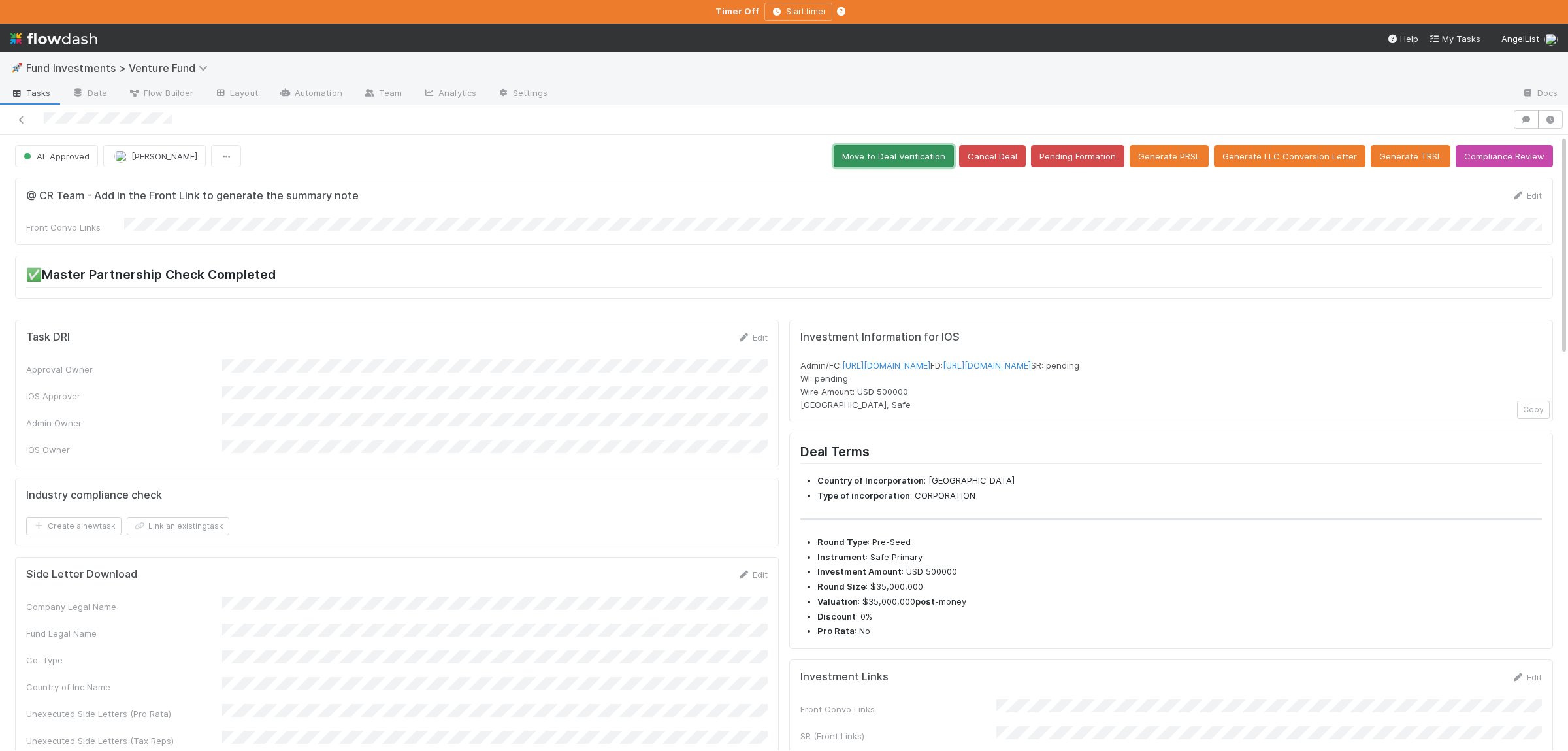 click on "Move to Deal Verification" at bounding box center [894, 156] 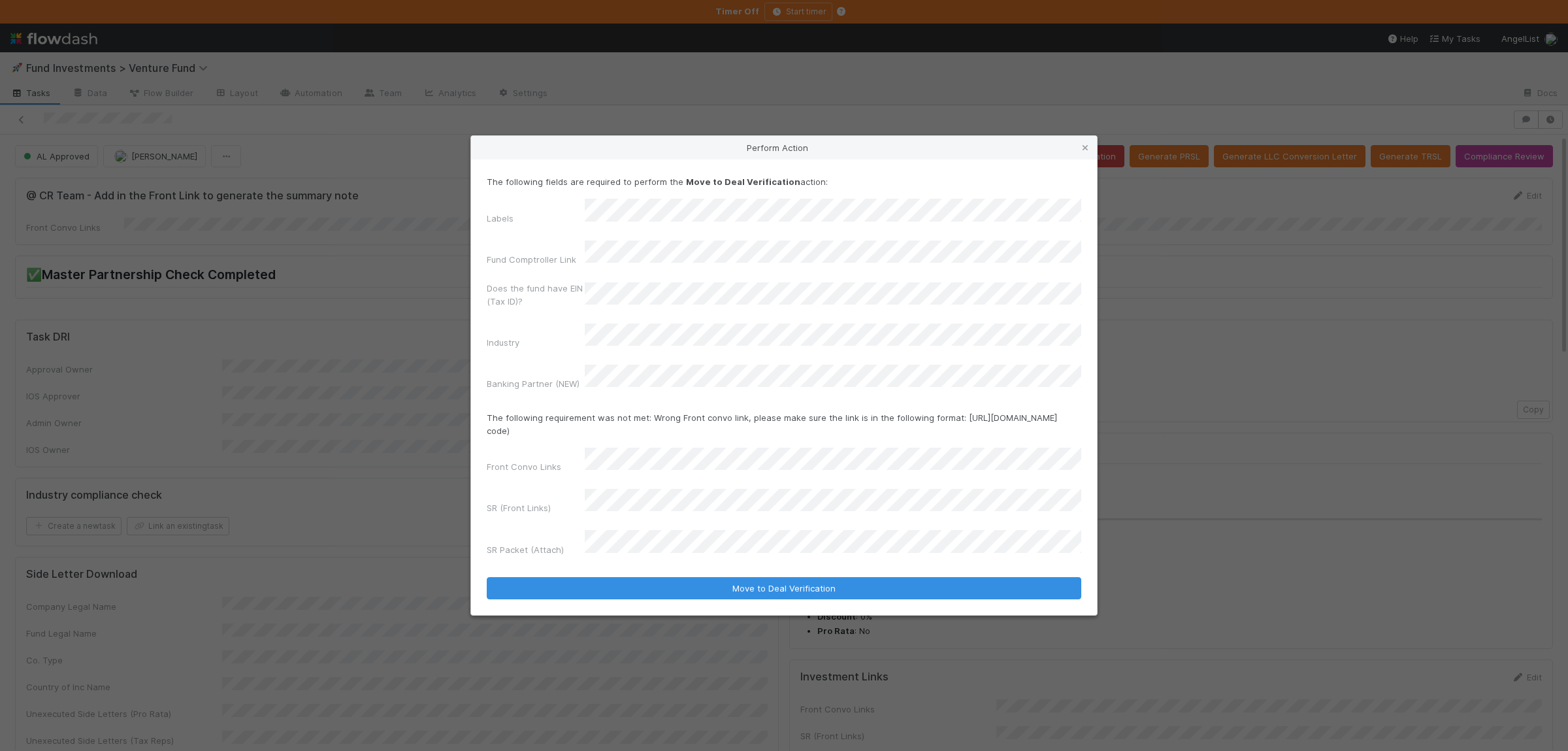 drag, startPoint x: 679, startPoint y: 248, endPoint x: 688, endPoint y: 248, distance: 9 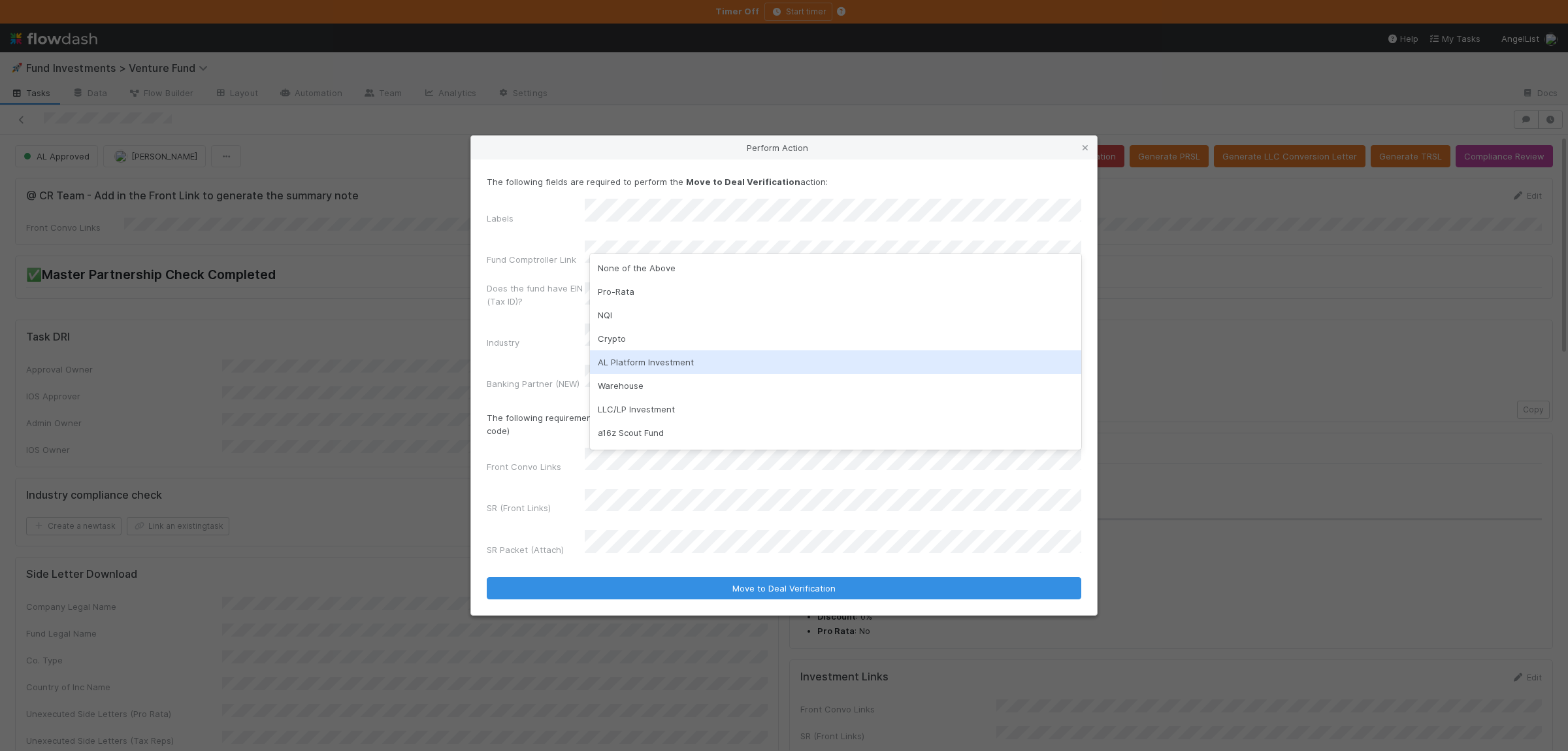 click on "The following fields are required to perform the   Move to Deal Verification  action: Labels Fund Comptroller Link Does the fund have EIN (Tax ID)?  Industry Banking Partner (NEW) The following requirement was not met:   Wrong Front convo link, please make sure the link is in the following format: [URL][DOMAIN_NAME] code) Front Convo Links SR (Front Links) SR Packet (Attach) Move to Deal Verification" at bounding box center [784, 387] 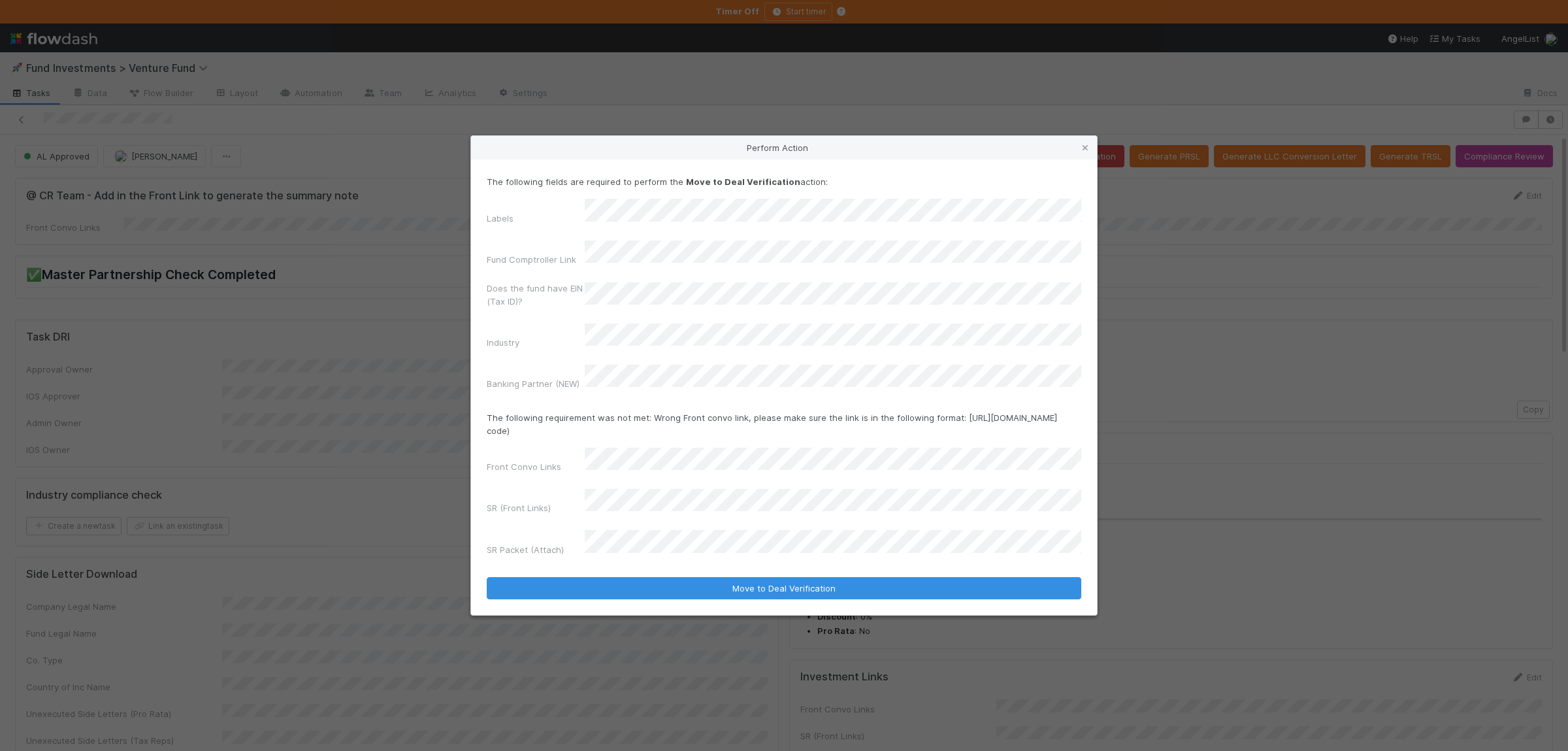 click on "Move to Deal Verification" at bounding box center [784, 588] 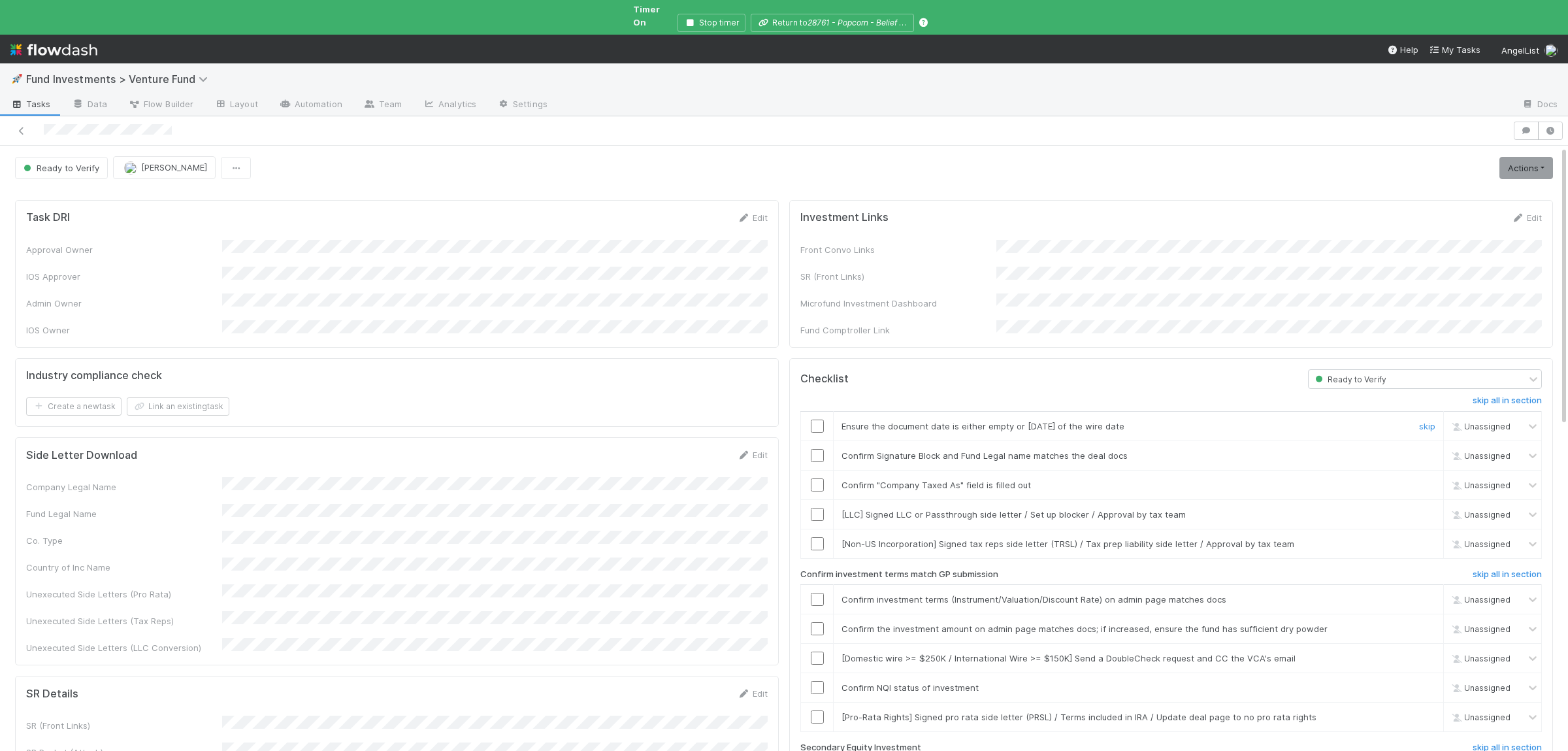 click at bounding box center [817, 426] 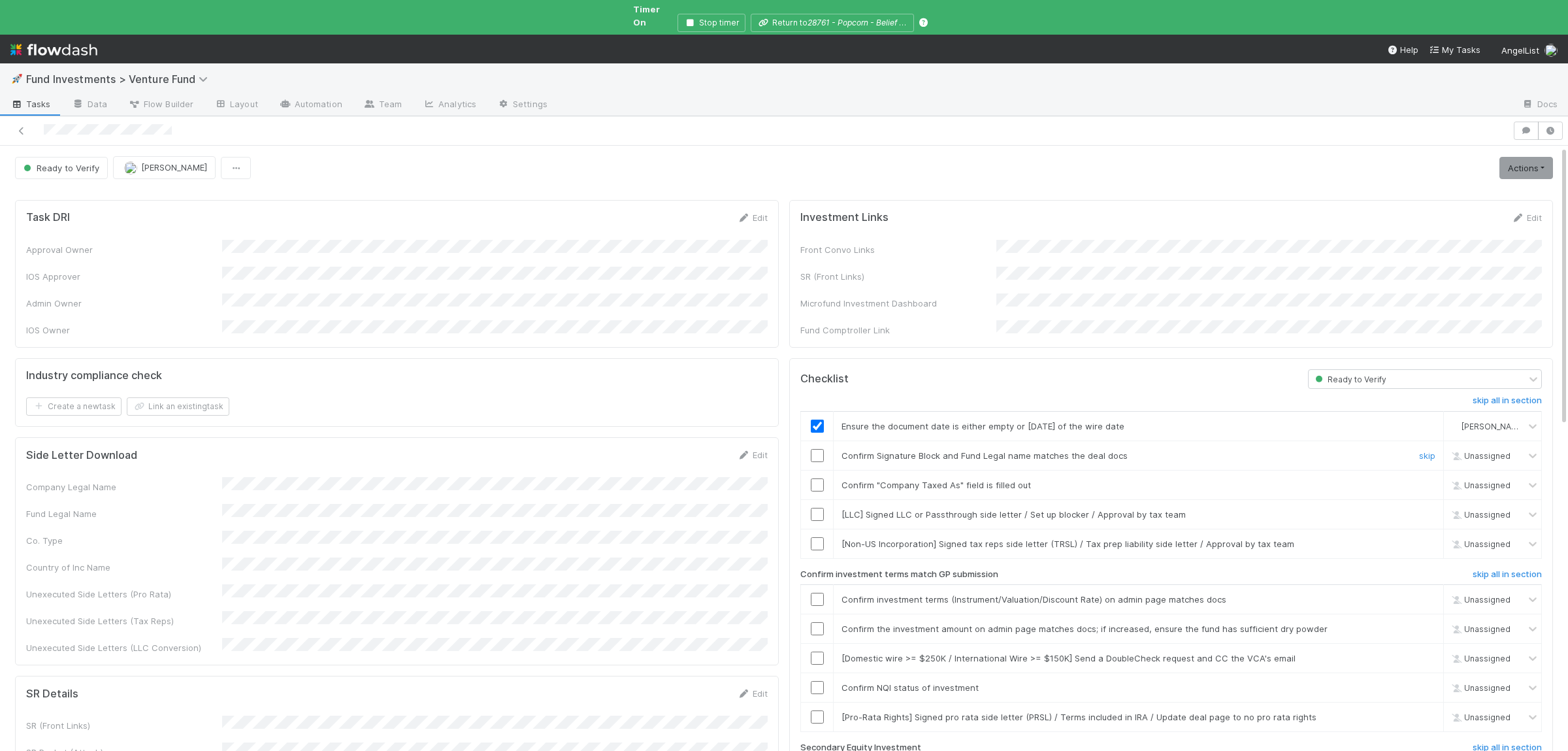 drag, startPoint x: 815, startPoint y: 439, endPoint x: 820, endPoint y: 448, distance: 10.29563 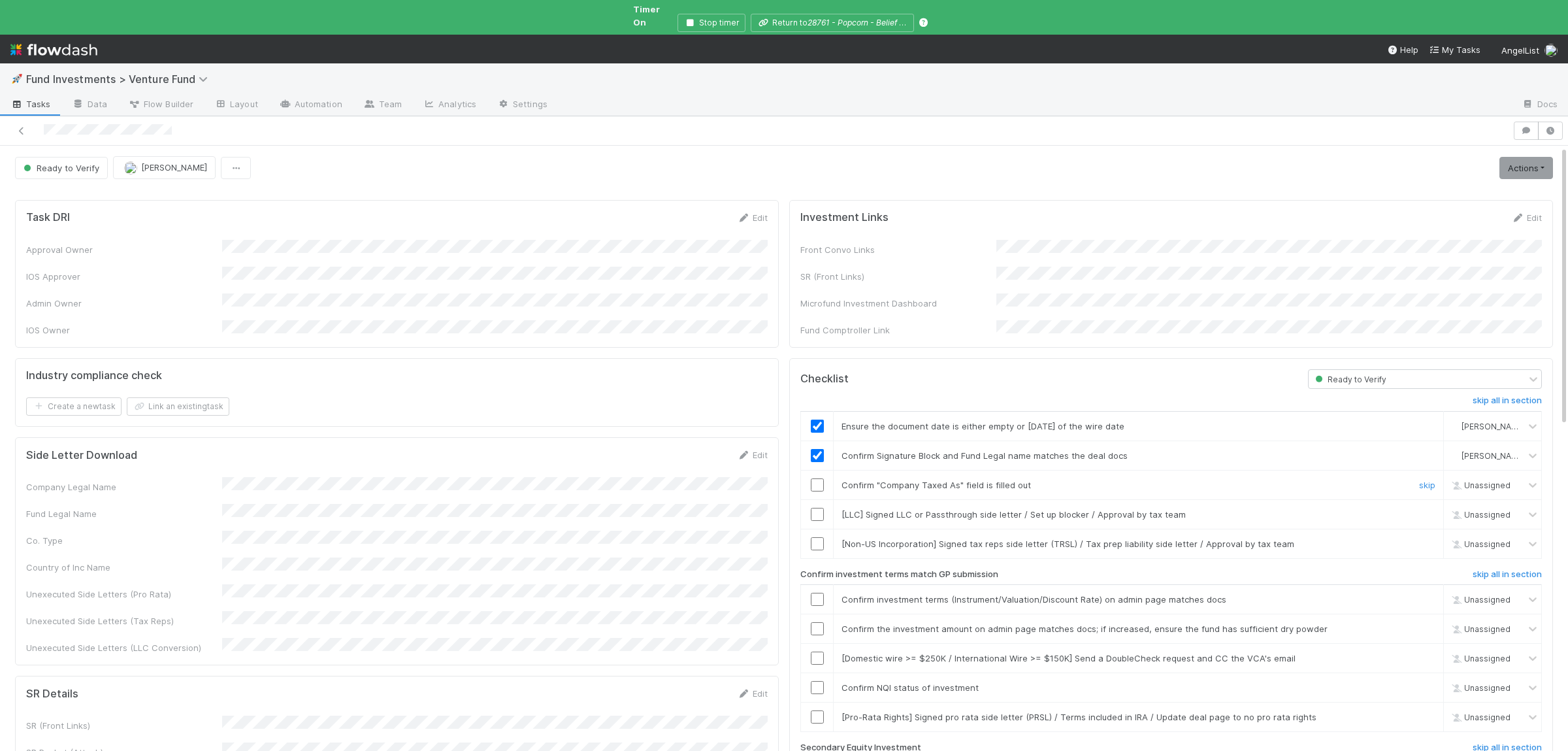 click at bounding box center [817, 485] 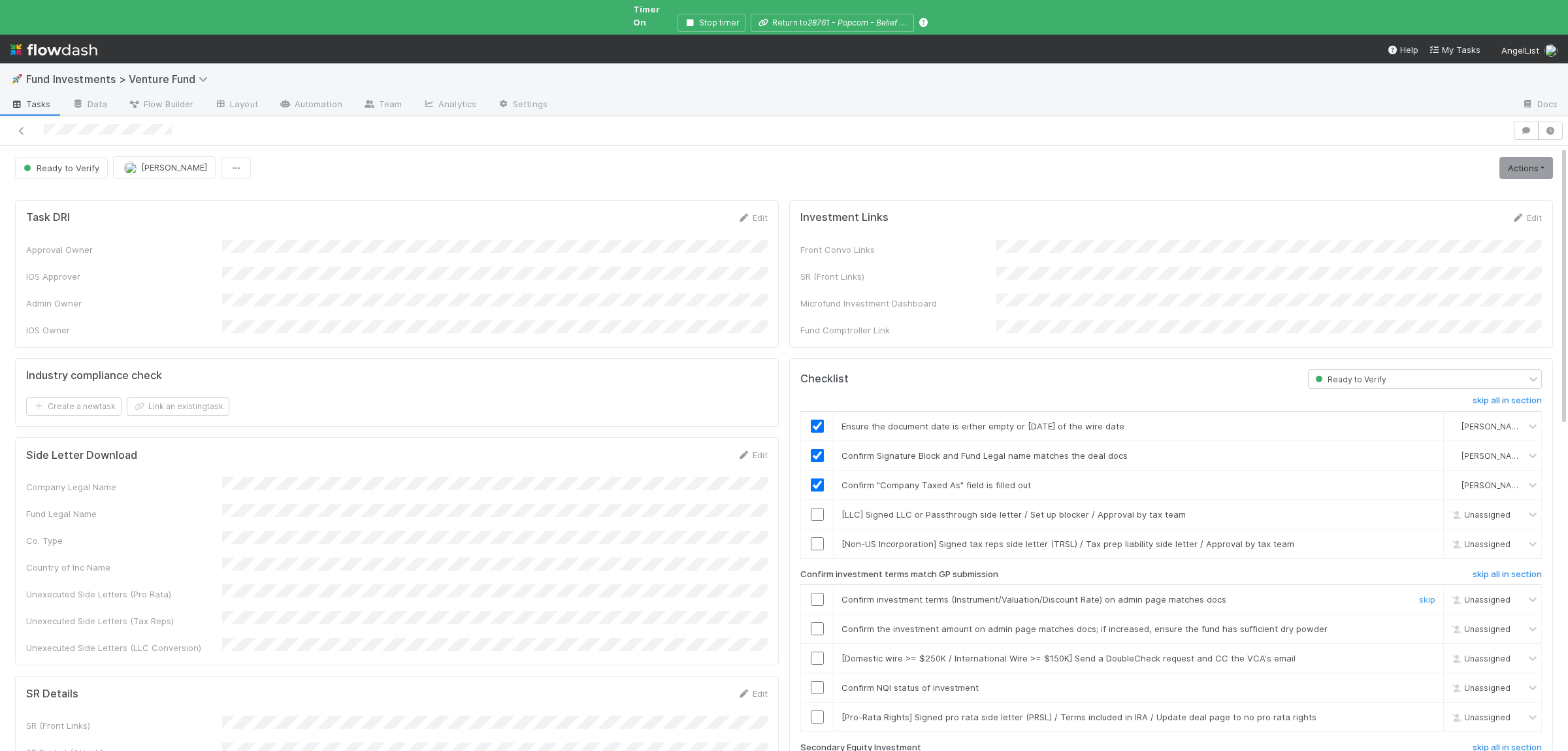 drag, startPoint x: 822, startPoint y: 578, endPoint x: 822, endPoint y: 592, distance: 14 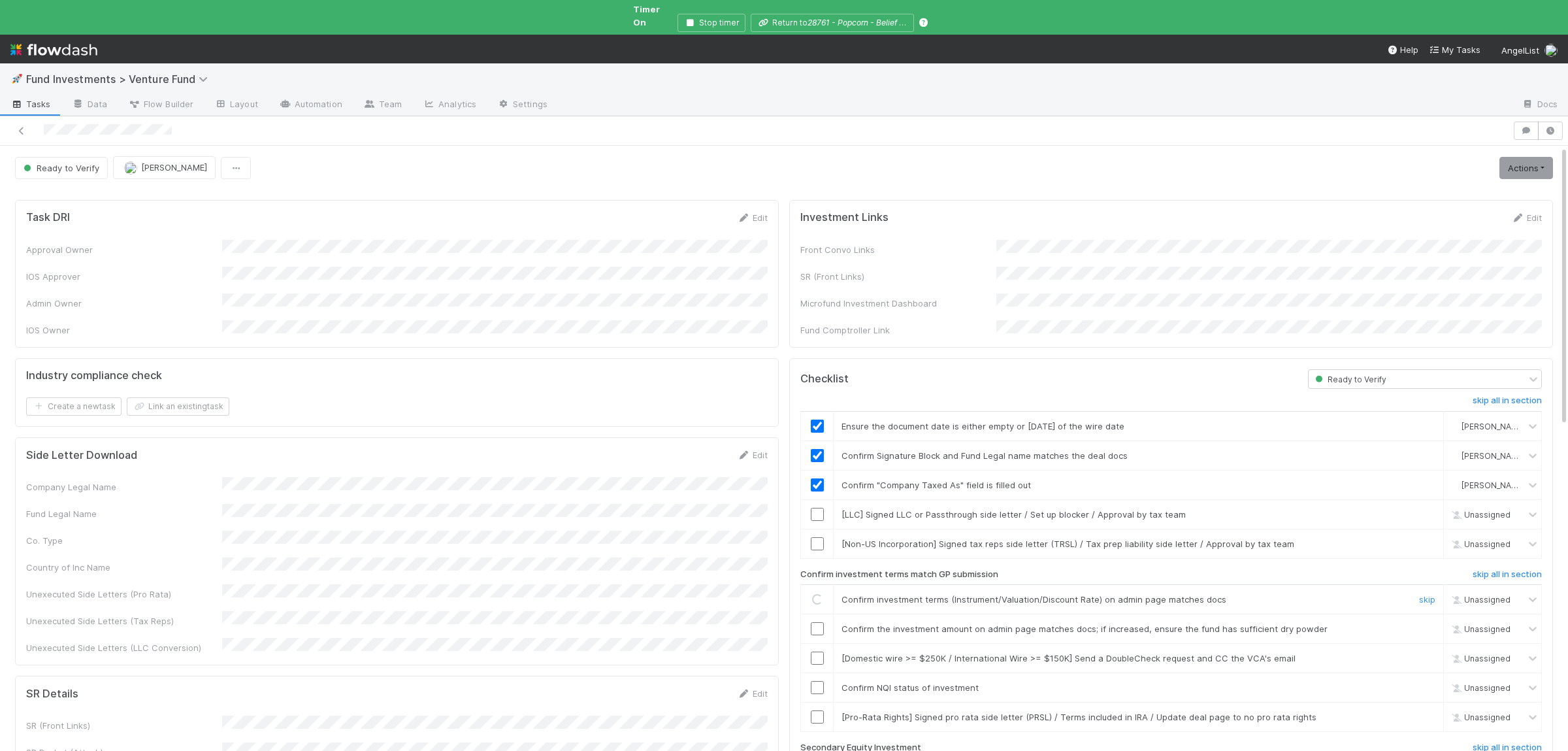 click at bounding box center [817, 629] 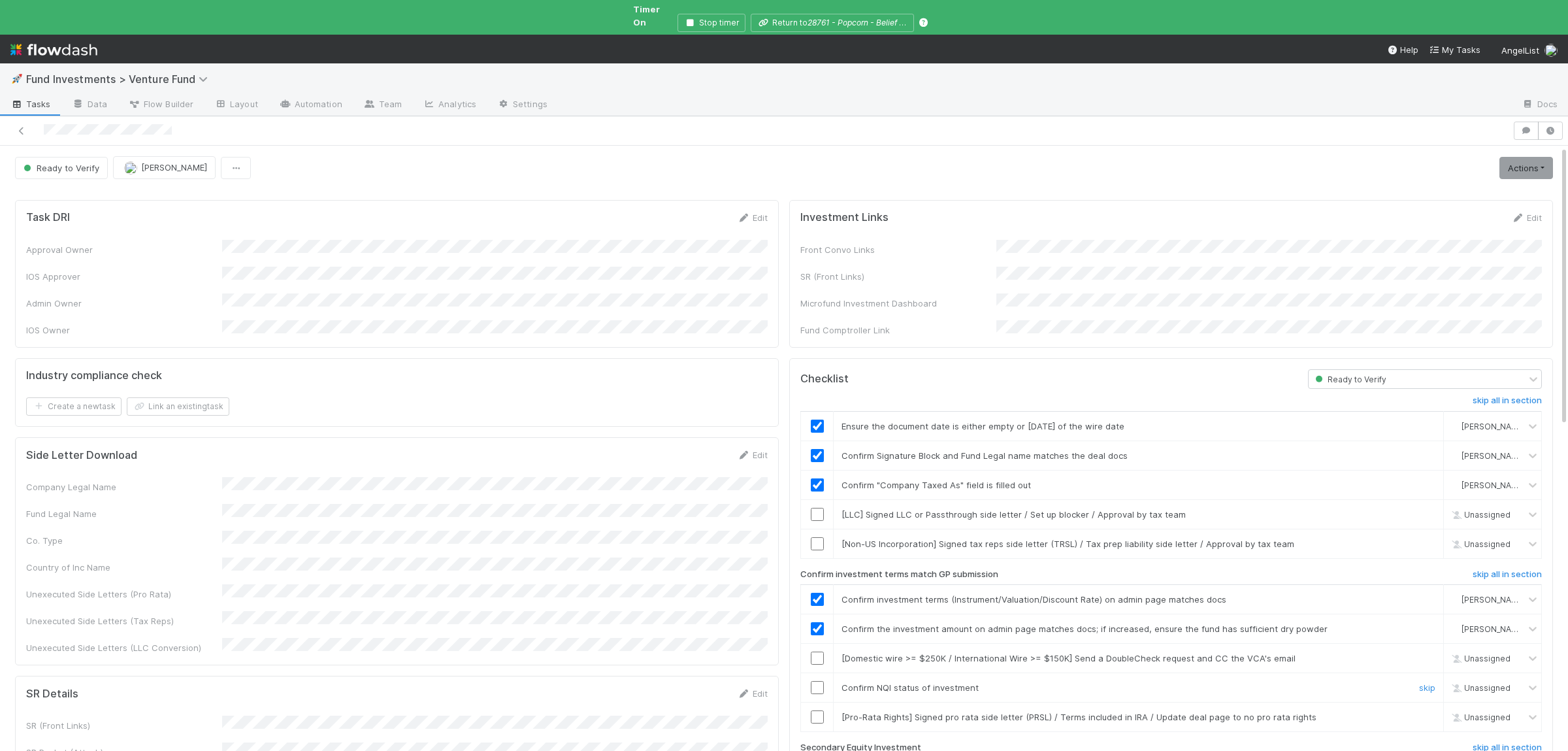 click at bounding box center (817, 688) 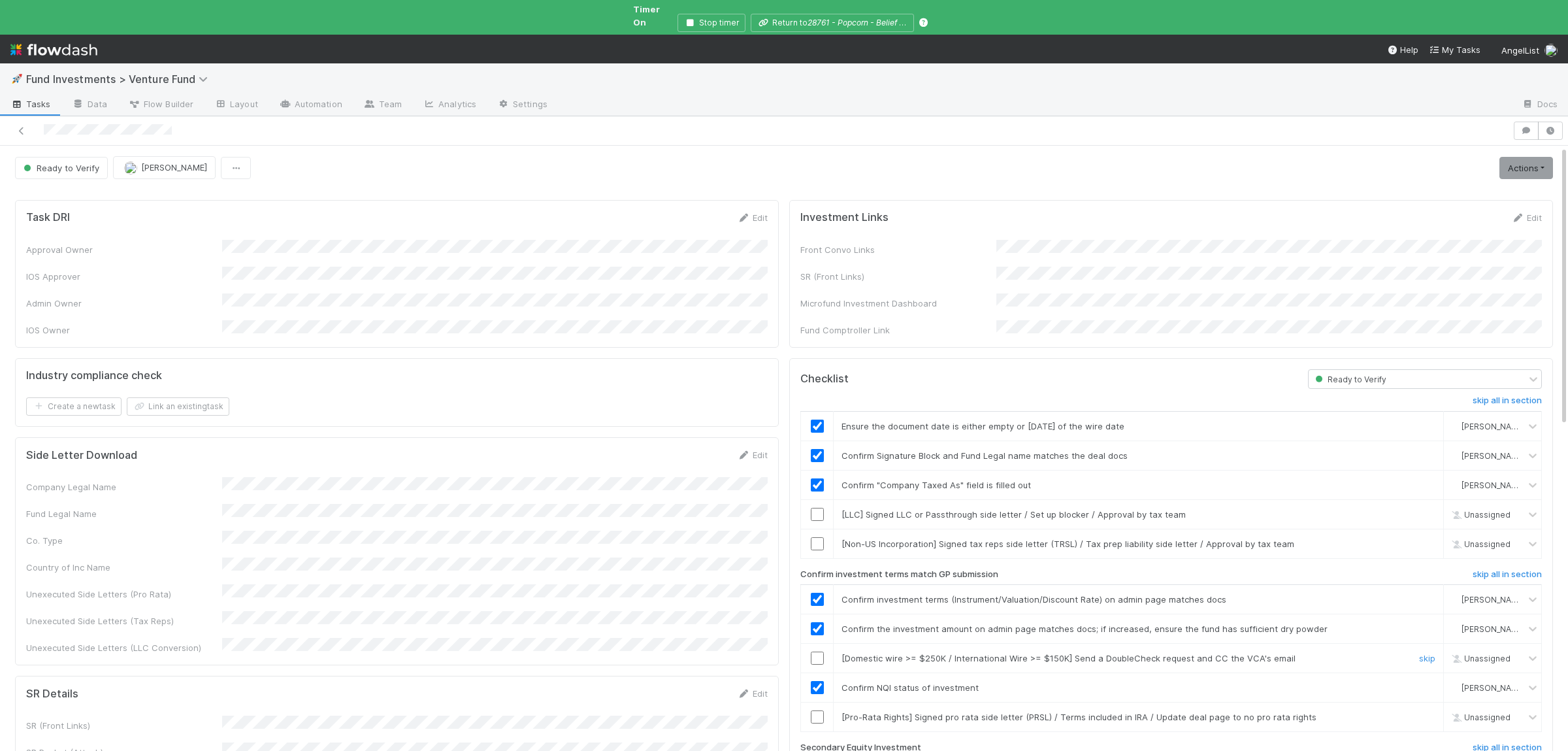 click at bounding box center (817, 658) 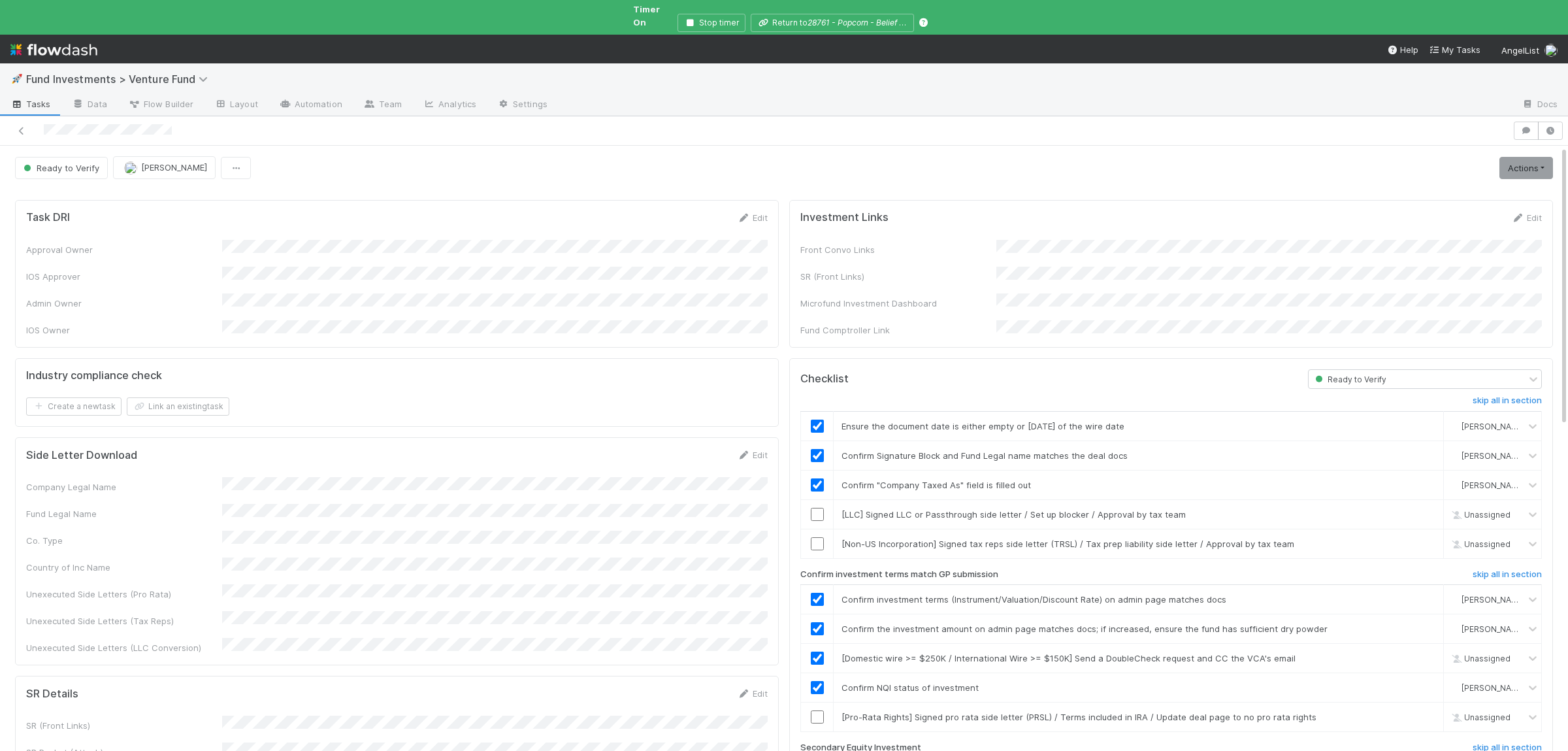 checkbox on "true" 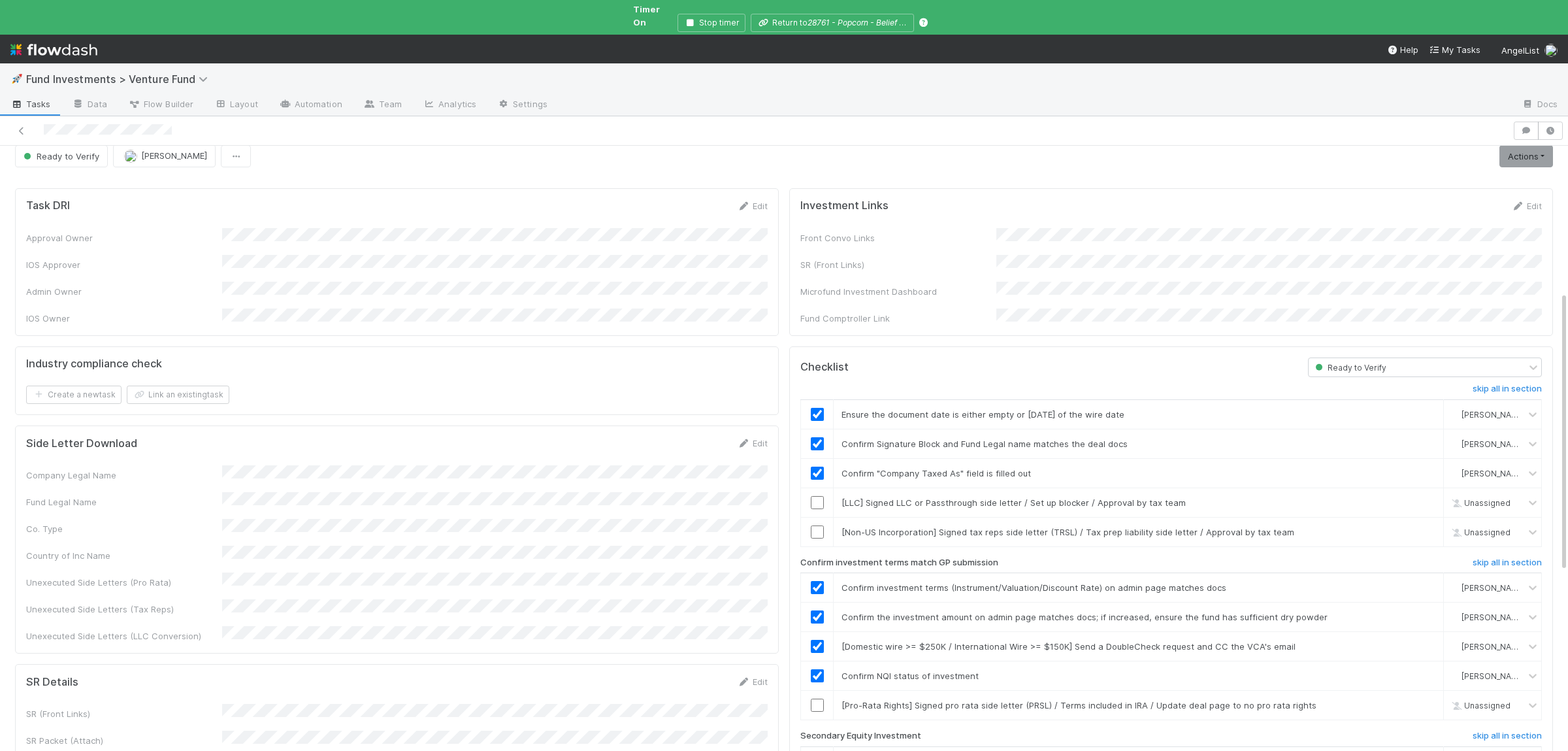 scroll, scrollTop: 0, scrollLeft: 0, axis: both 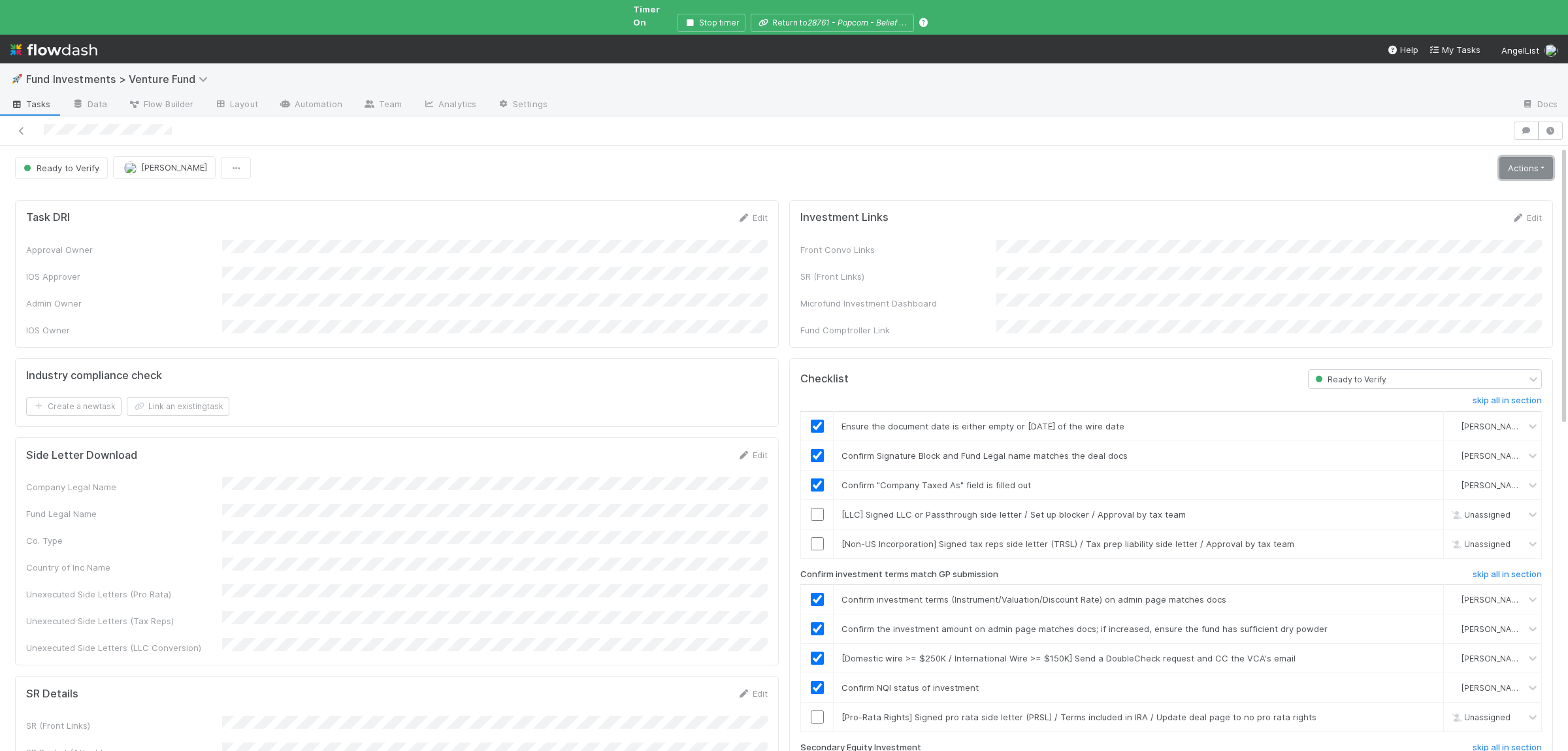 click on "Actions" at bounding box center (1526, 168) 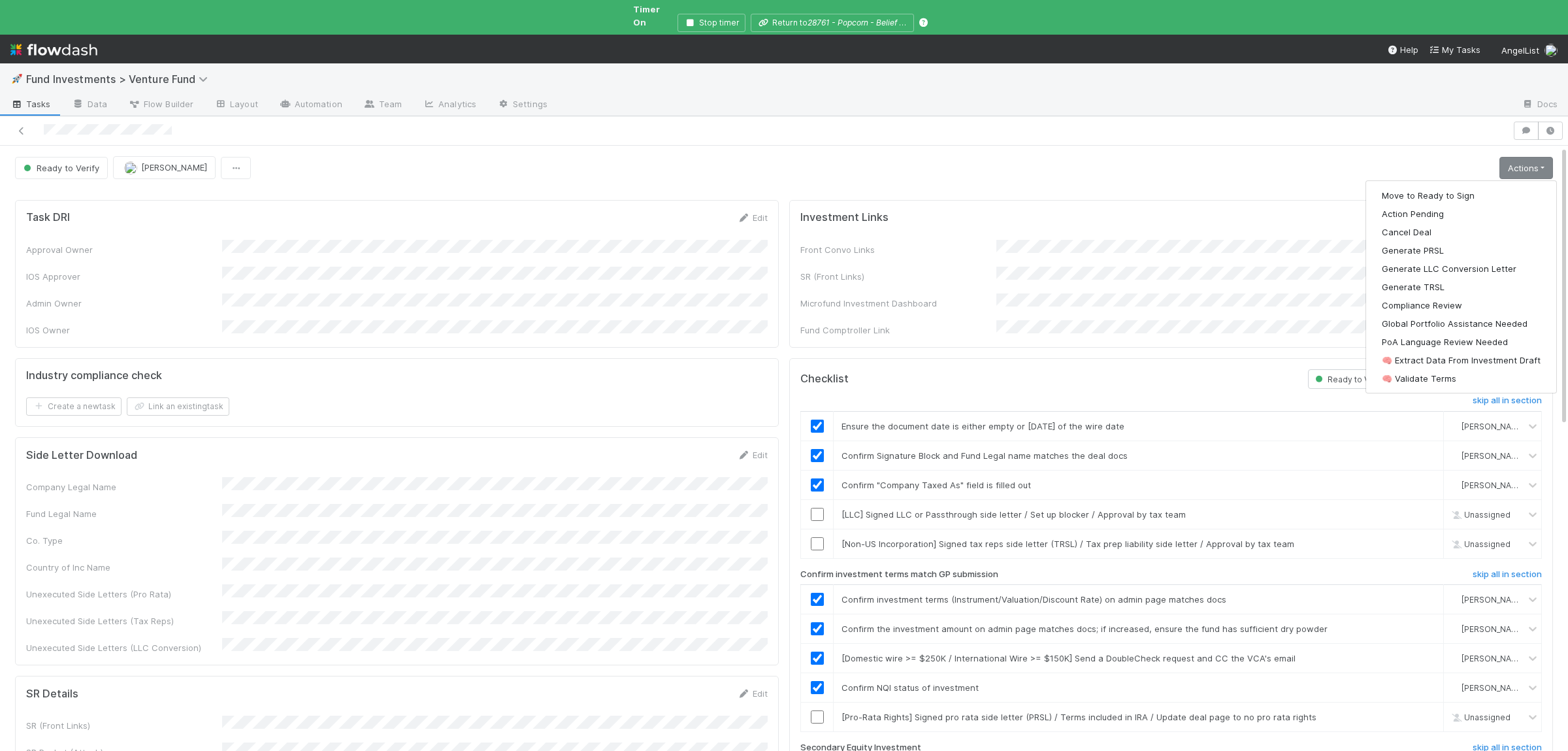 click on "Move to Ready to Sign Action Pending Cancel Deal Generate PRSL Generate LLC Conversion Letter Generate TRSL Compliance Review Global Portfolio Assistance Needed PoA Language Review Needed 🧠 Extract Data From Investment Draft 🧠 Validate Terms" at bounding box center (1461, 287) 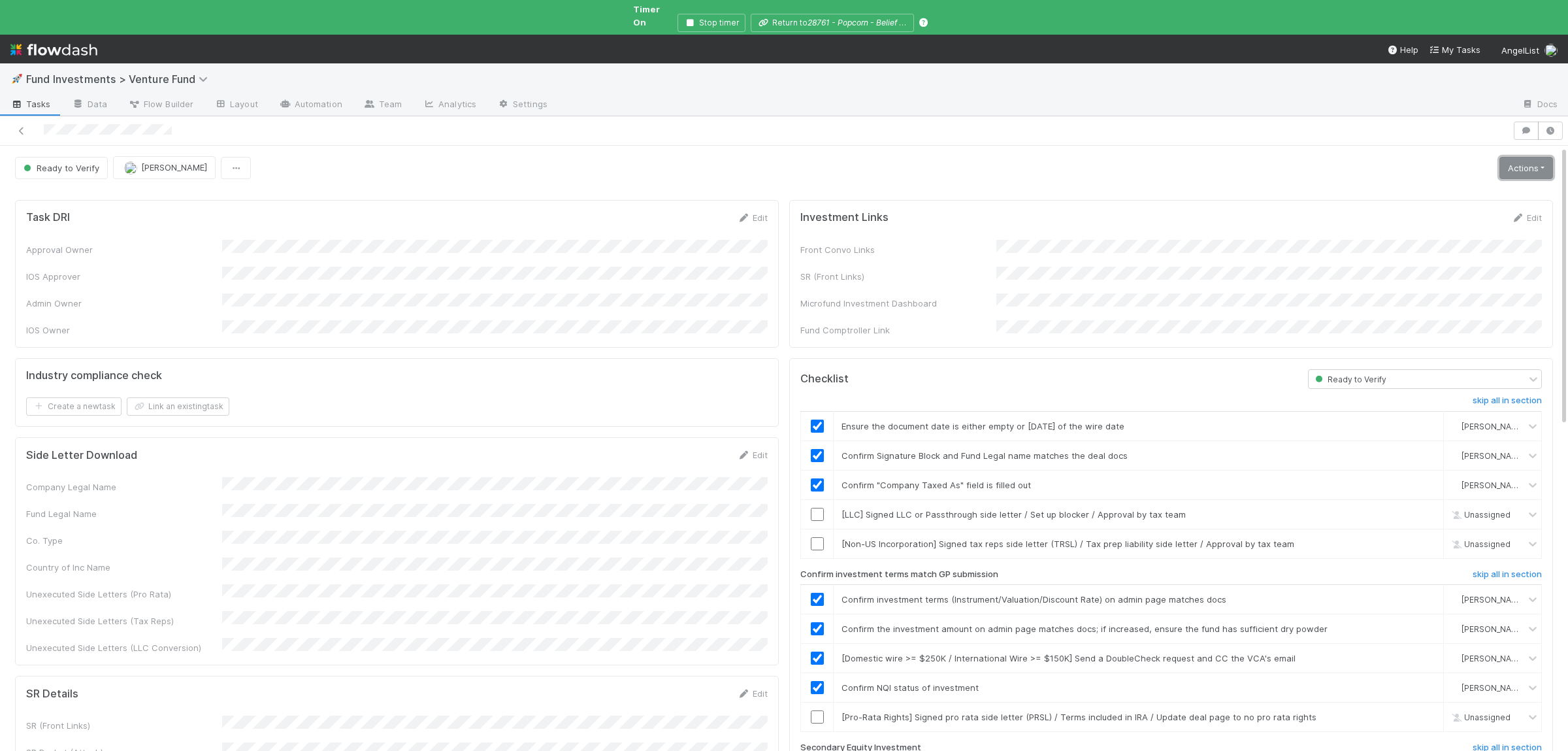 click on "Actions" at bounding box center [1526, 168] 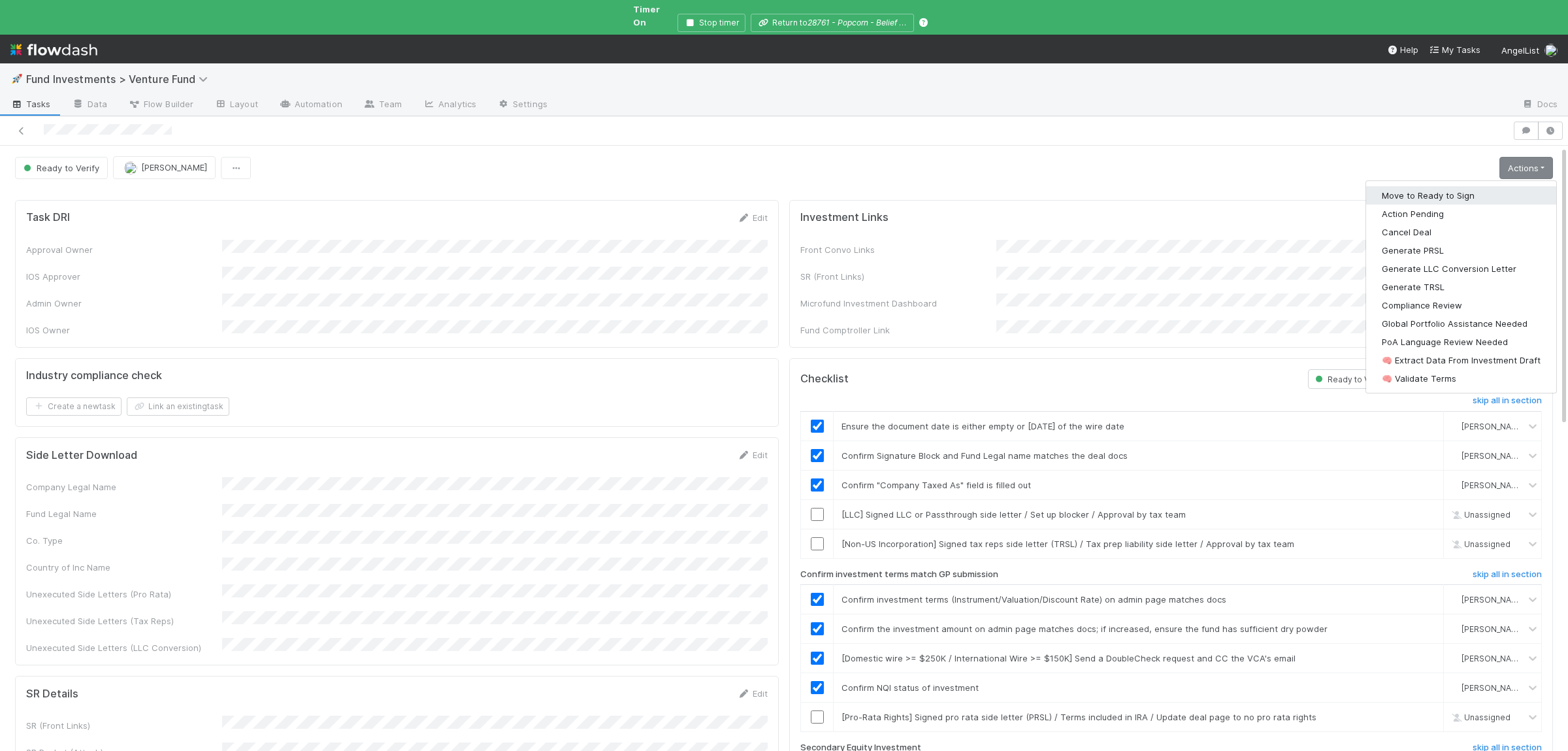 click on "Move to Ready to Sign" at bounding box center (1461, 195) 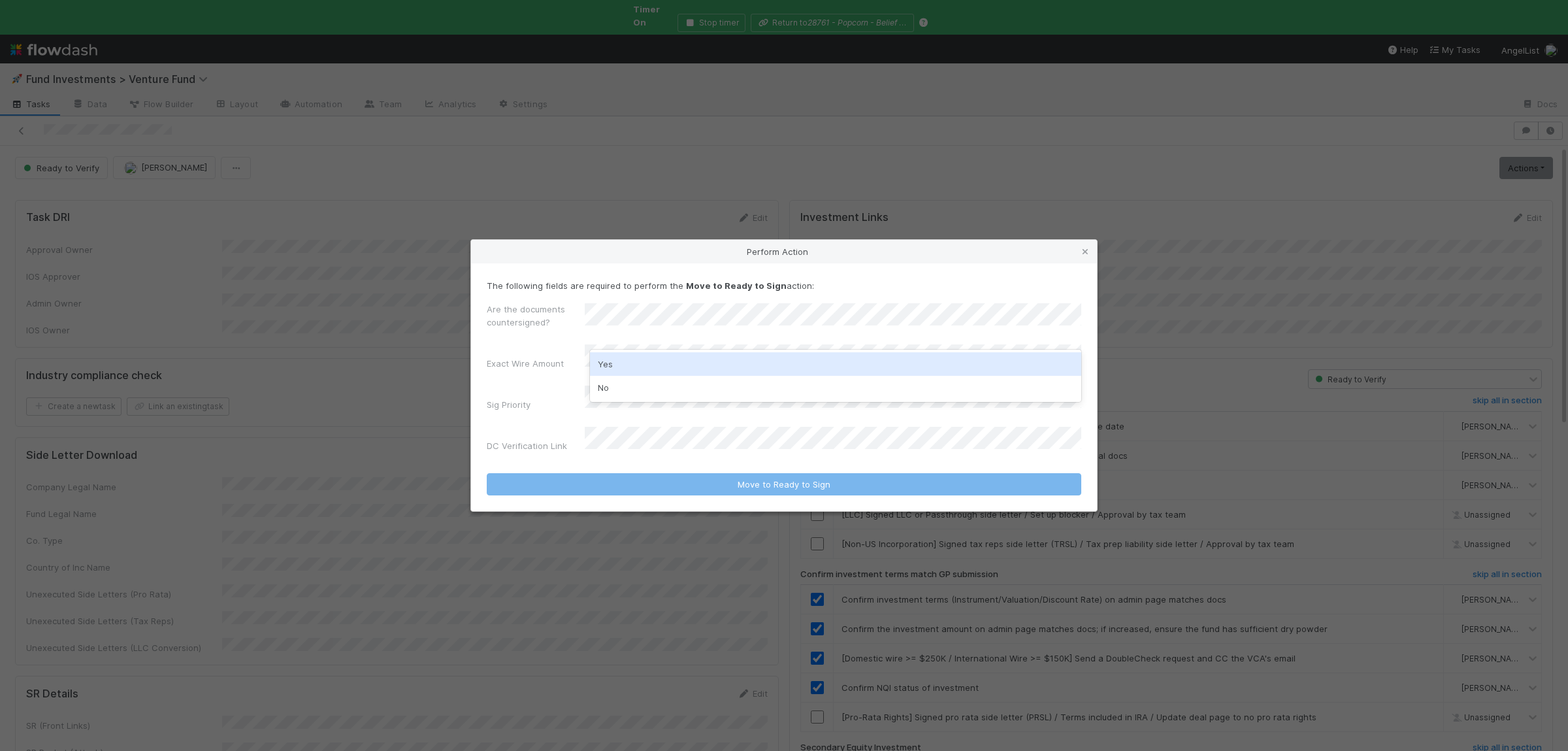 click on "Yes" at bounding box center (836, 364) 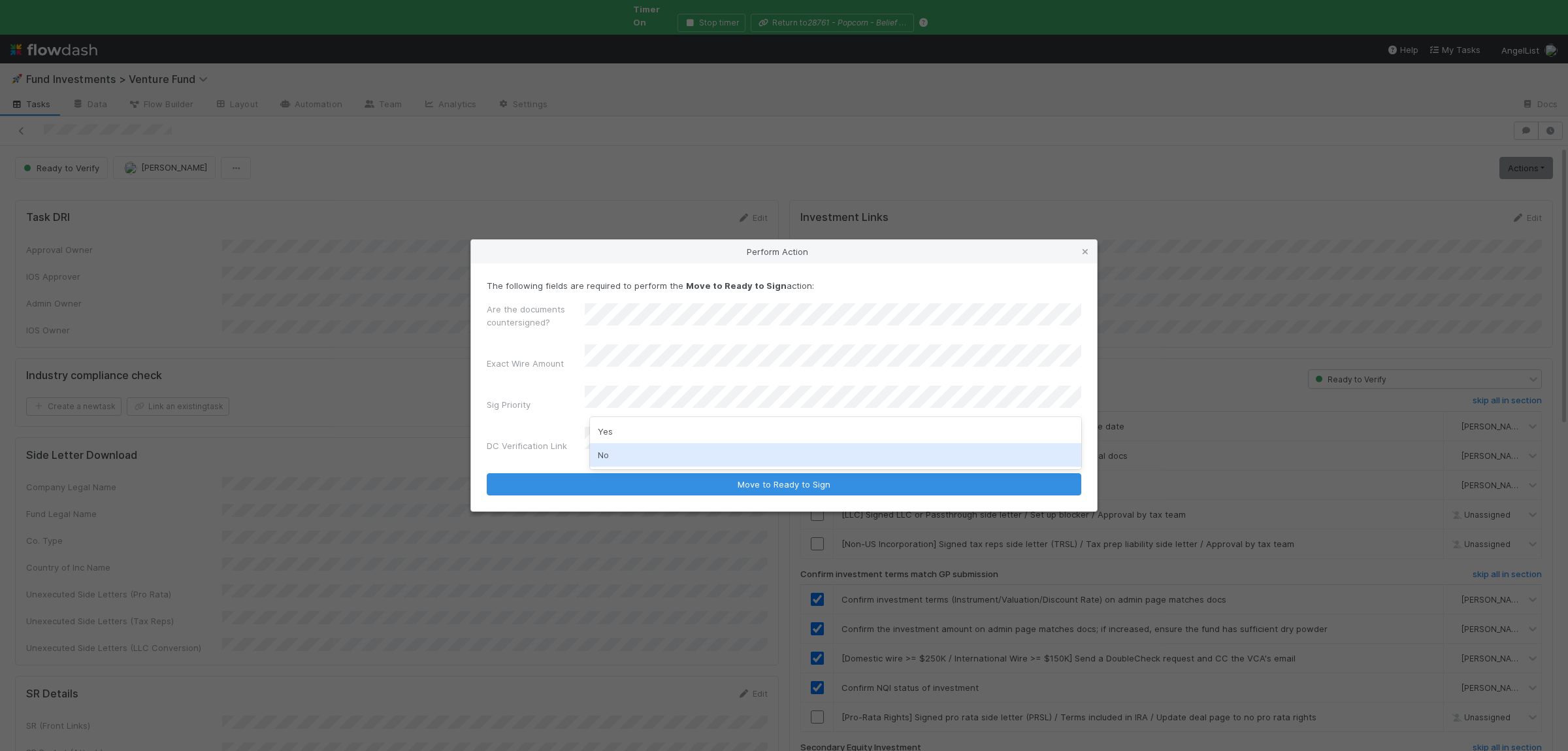 click on "No" at bounding box center [836, 455] 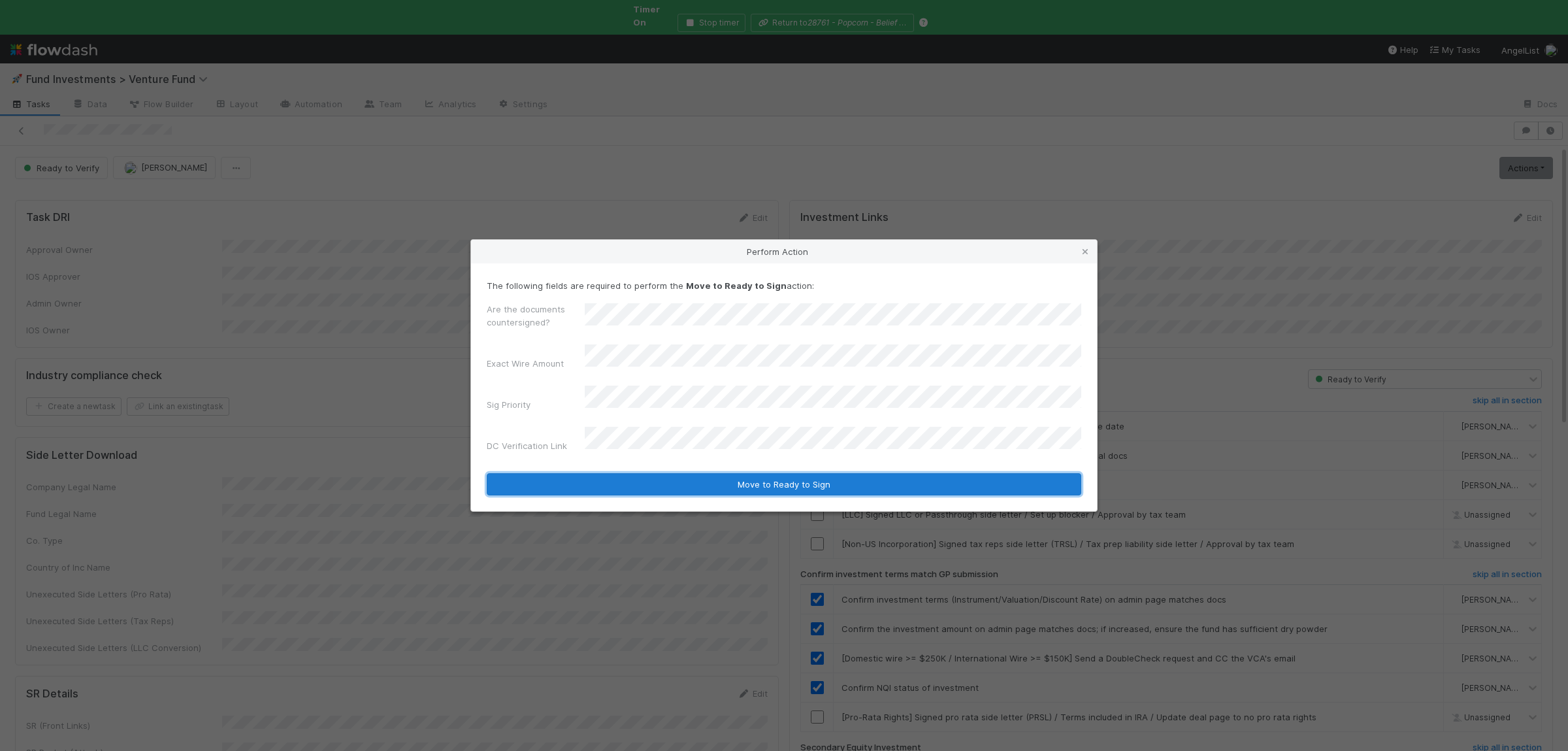 drag, startPoint x: 644, startPoint y: 465, endPoint x: 640, endPoint y: 473, distance: 8.944272 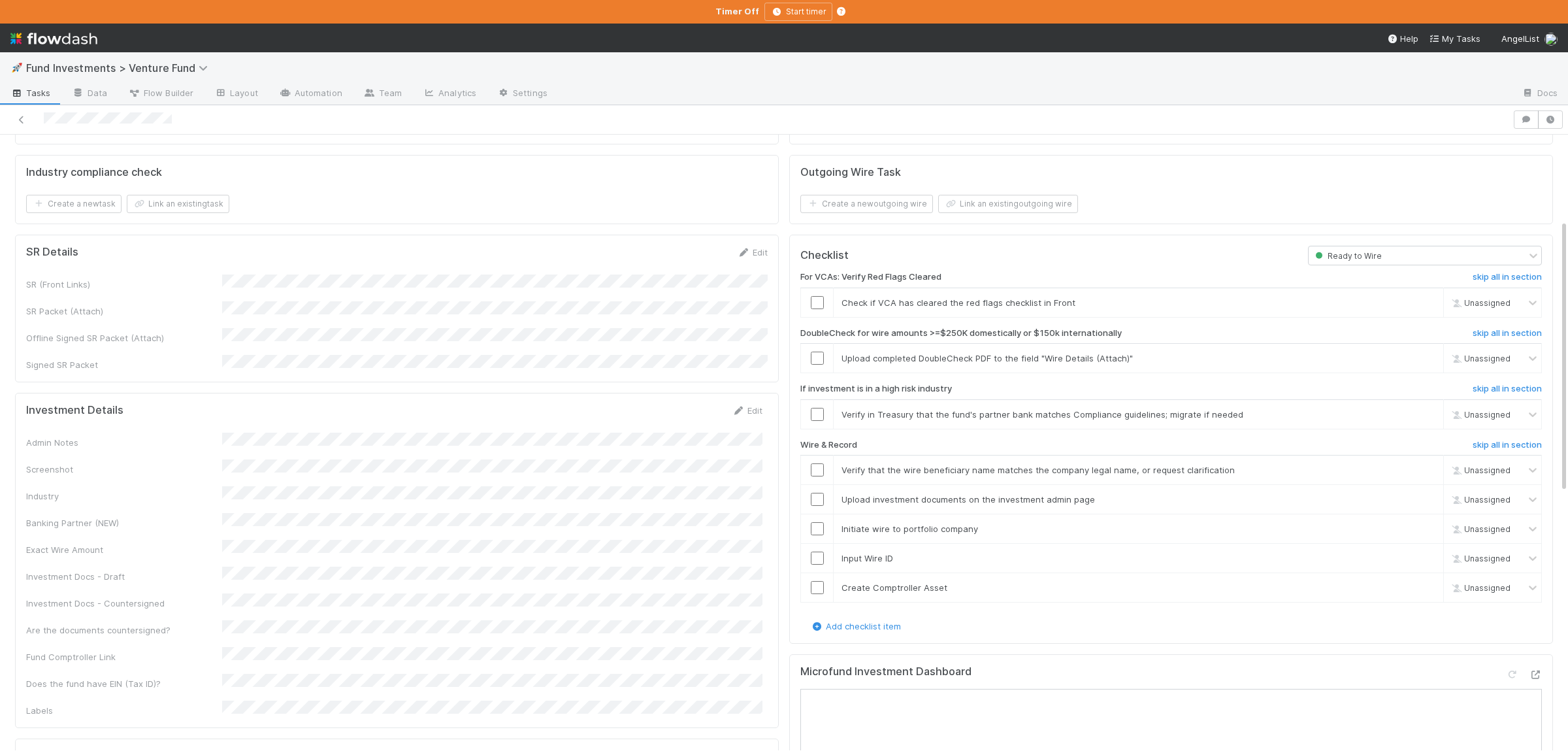 scroll, scrollTop: 0, scrollLeft: 0, axis: both 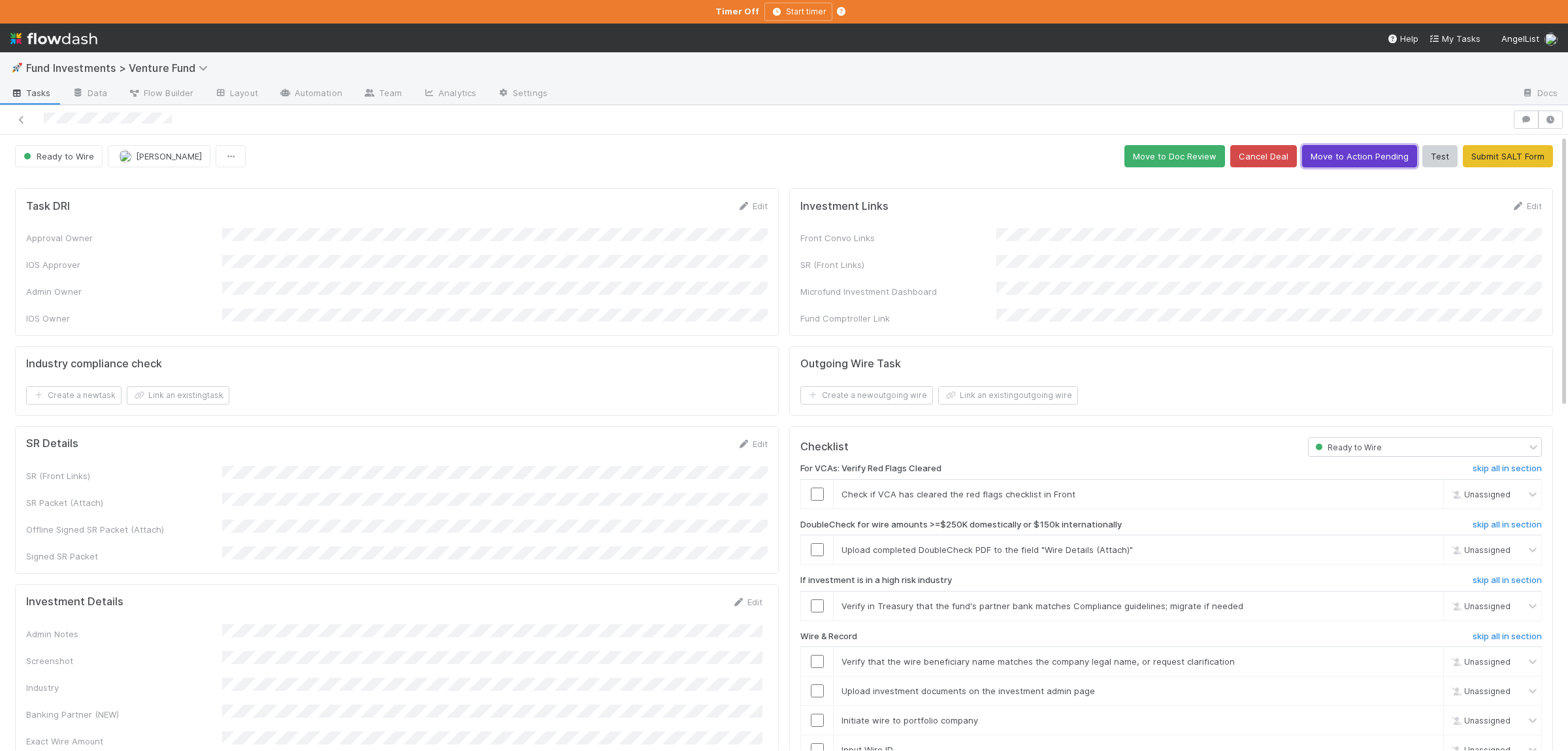 click on "Move to Action Pending" at bounding box center (1360, 156) 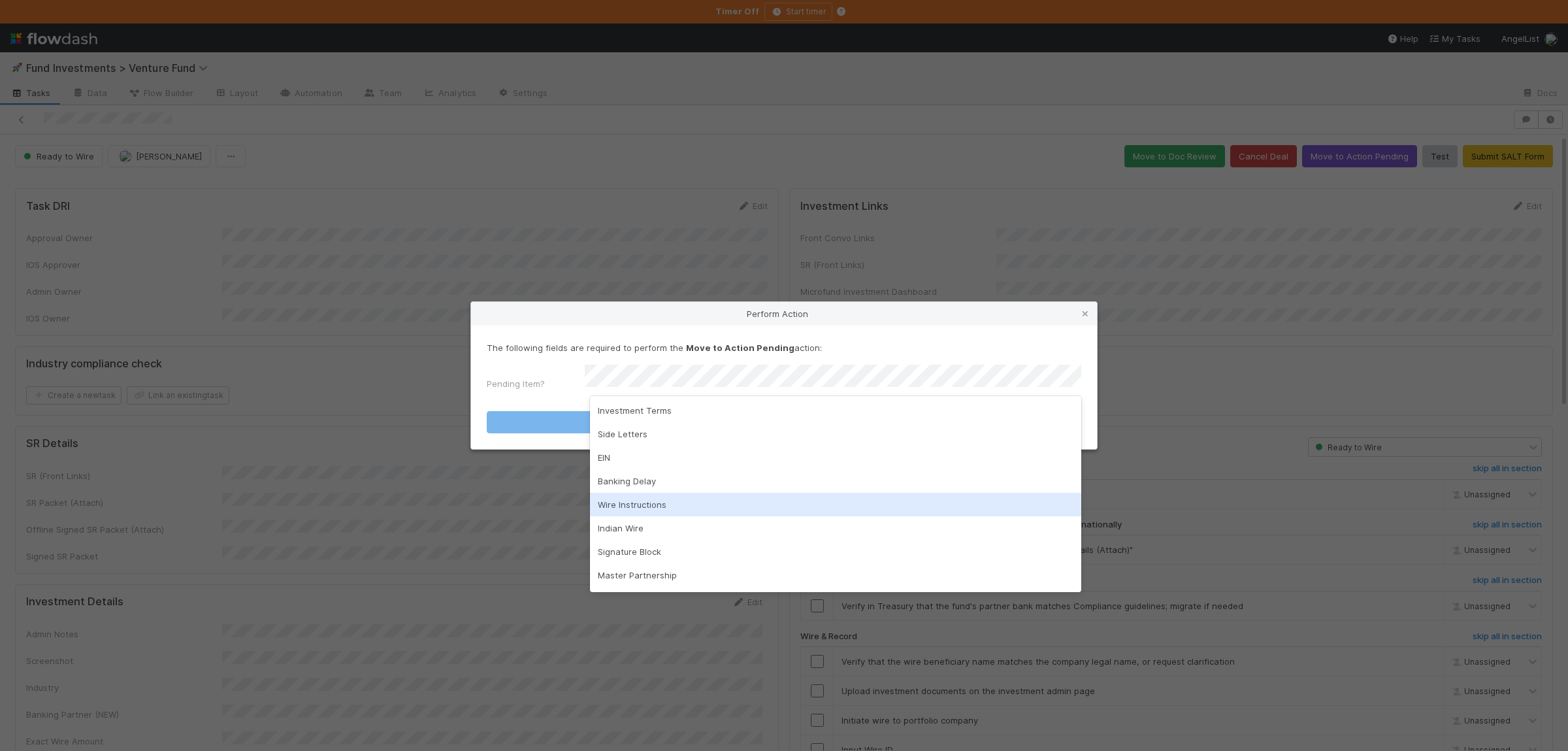 click on "Wire Instructions" at bounding box center (836, 505) 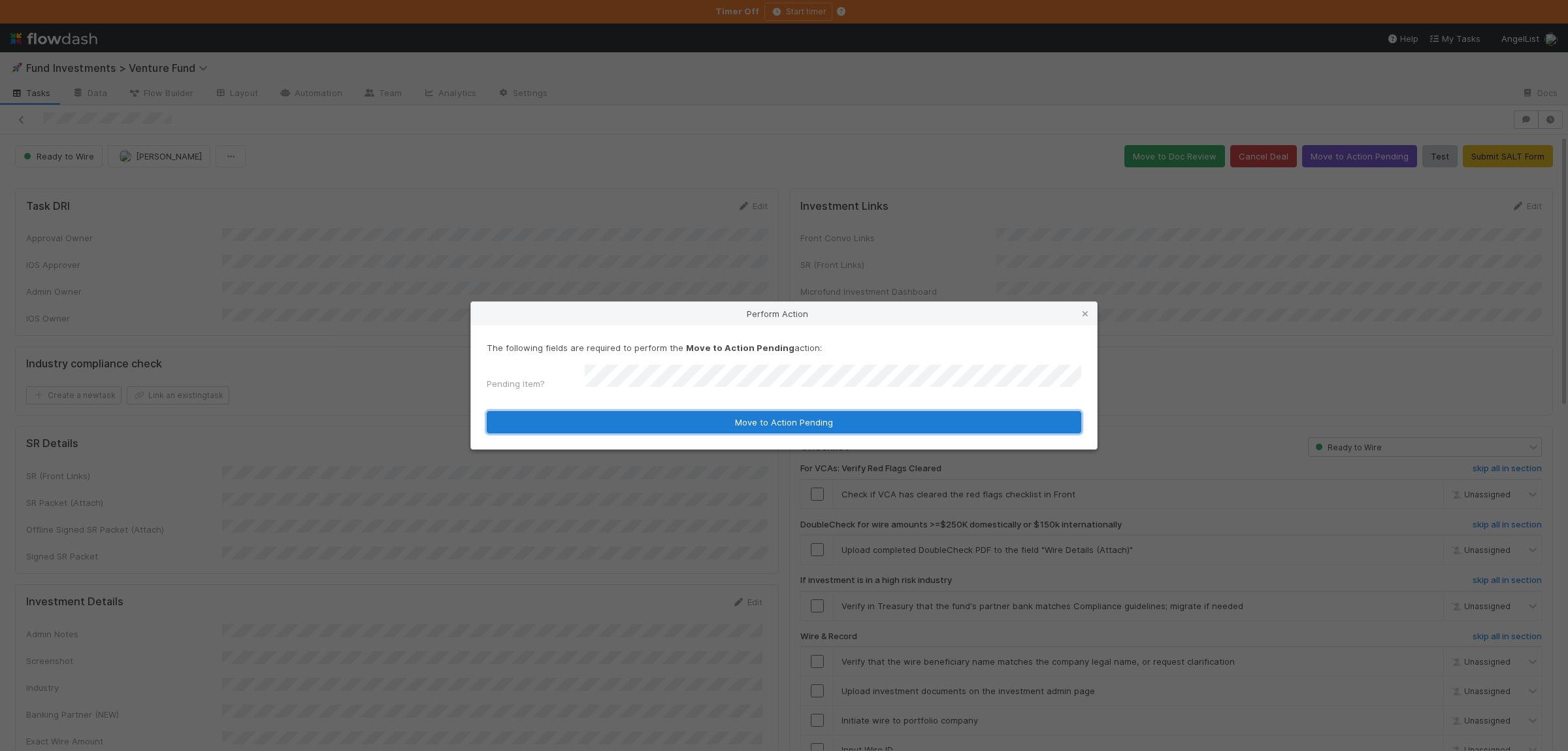 click on "Move to Action Pending" at bounding box center (784, 422) 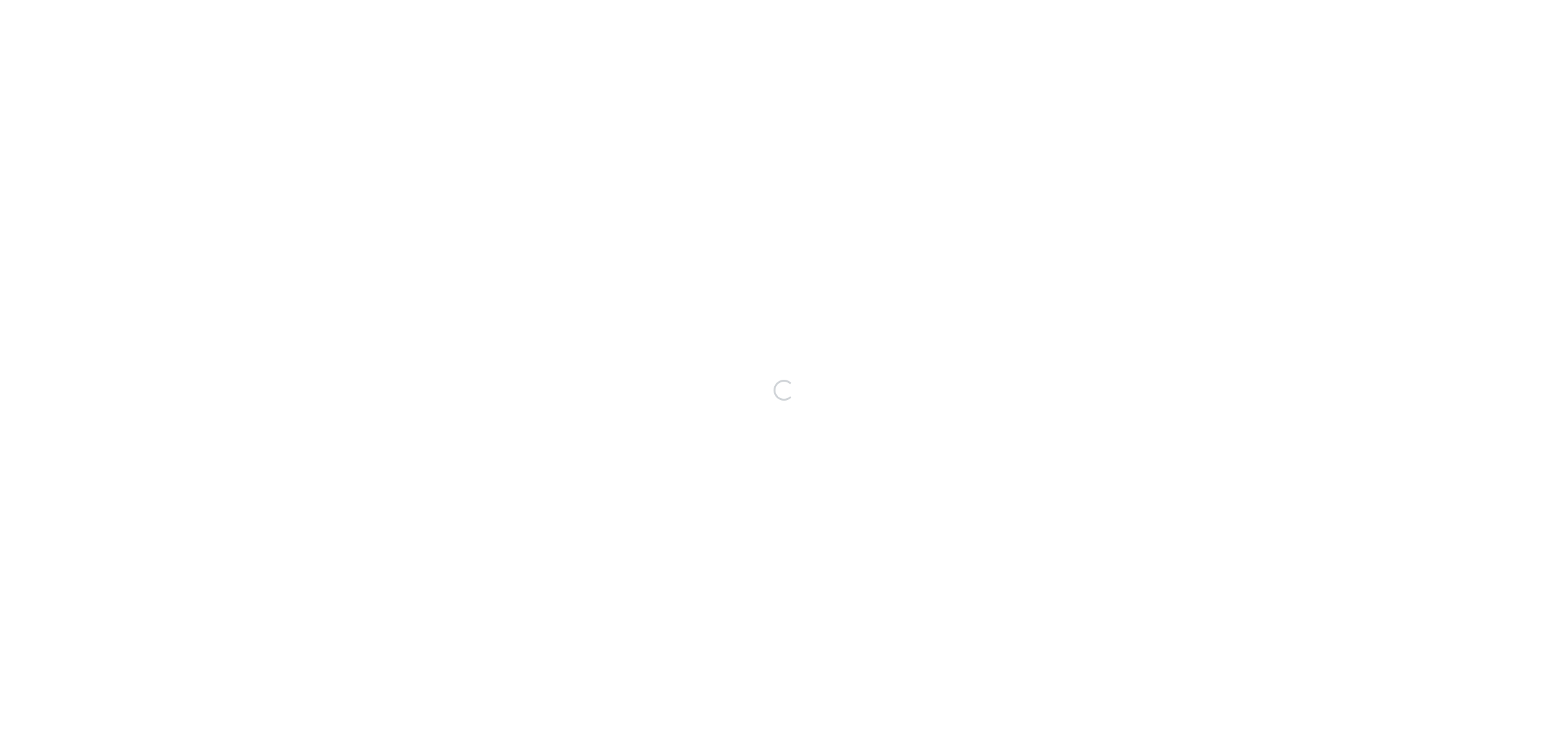scroll, scrollTop: 0, scrollLeft: 0, axis: both 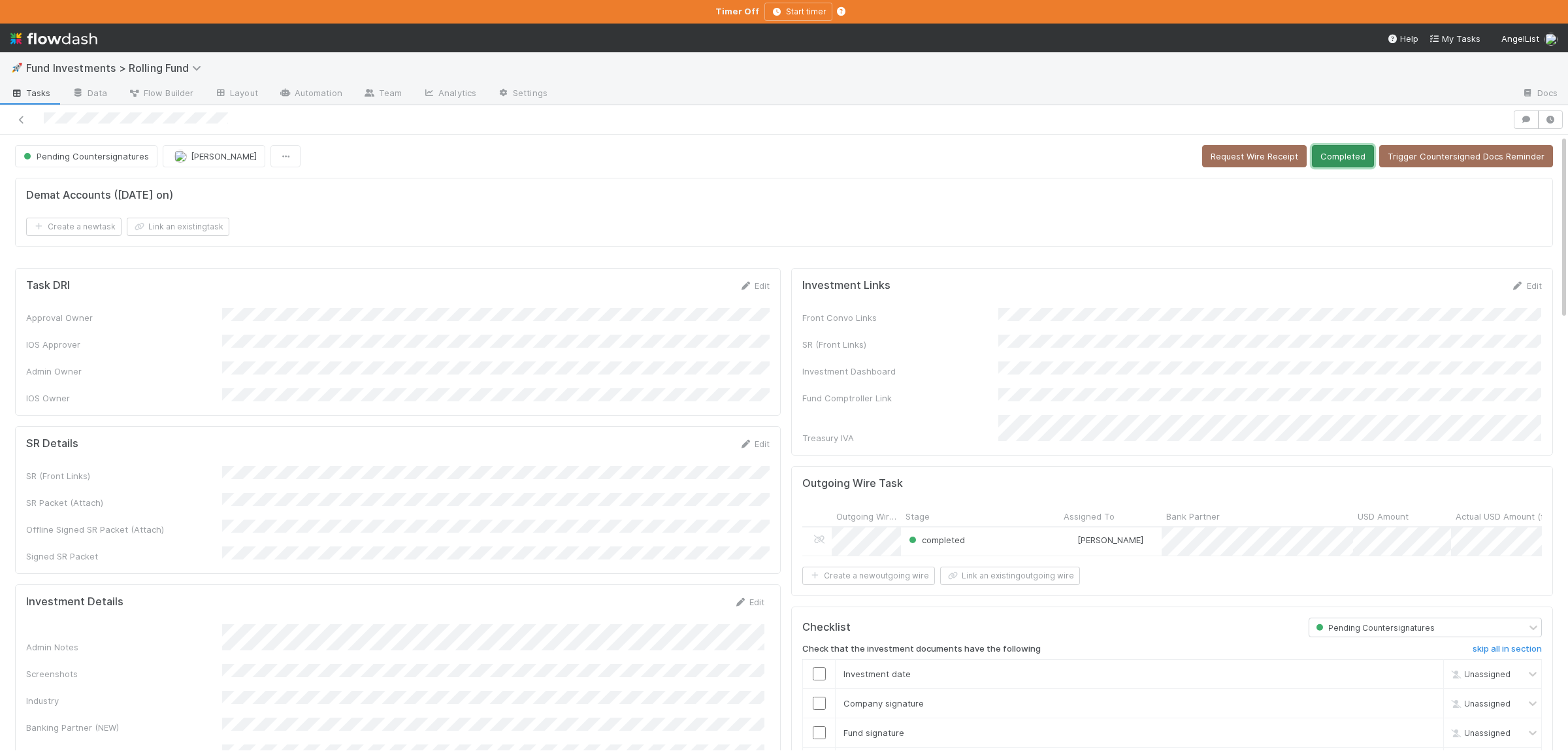 click on "Completed" at bounding box center (1343, 156) 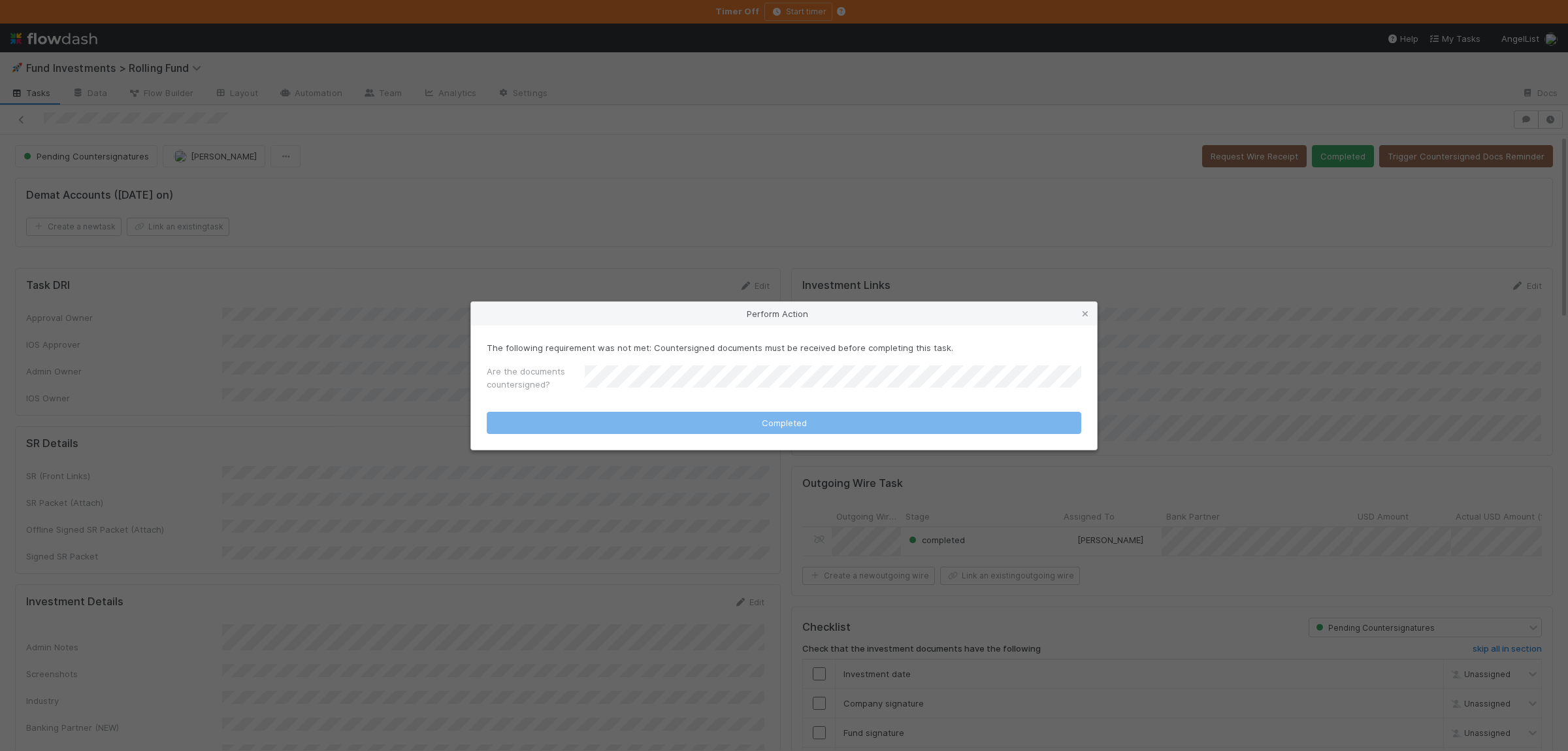 click on "Are the documents countersigned?" at bounding box center (784, 380) 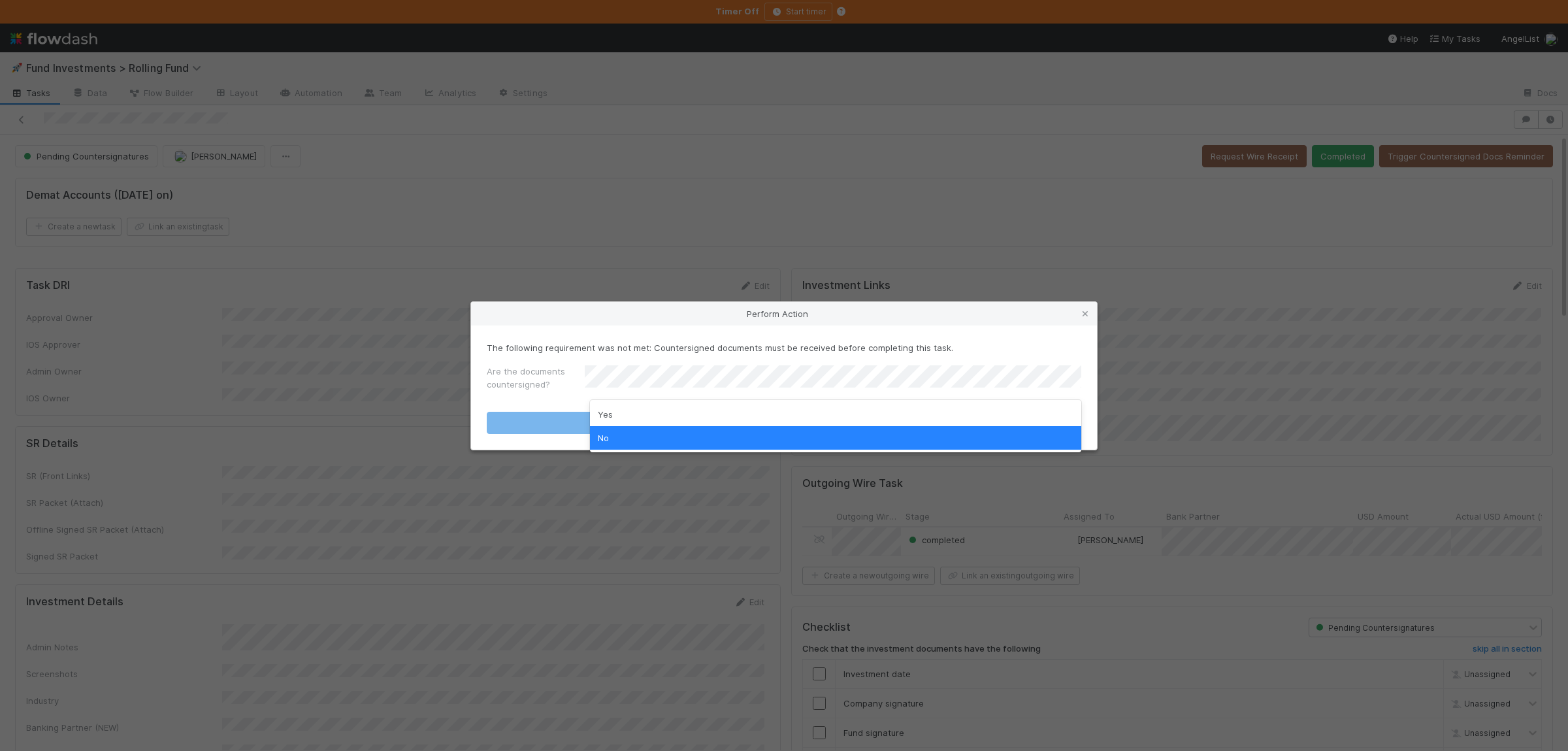 click on "Yes No" at bounding box center (836, 426) 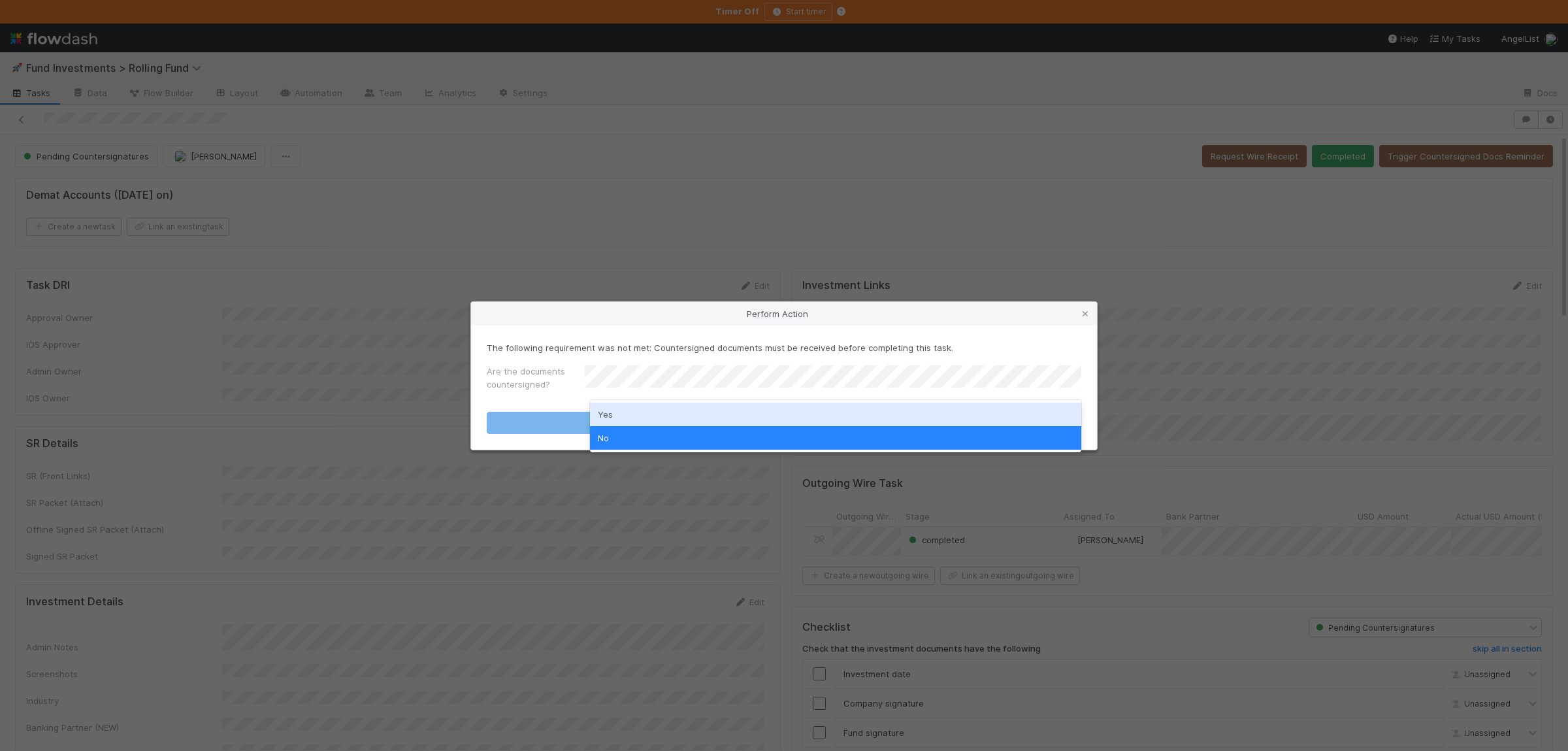 click on "Yes" at bounding box center [836, 414] 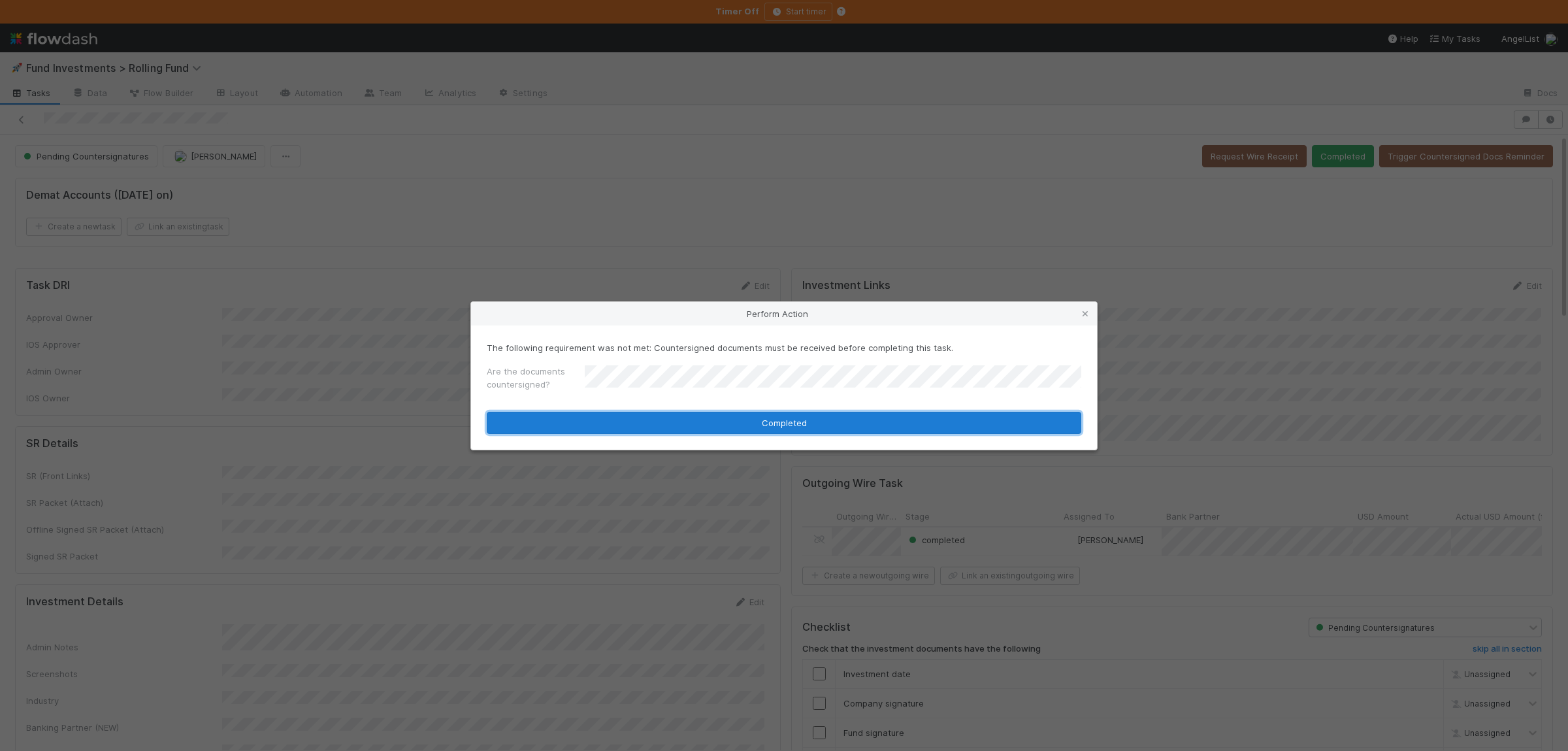 click on "Completed" at bounding box center [784, 423] 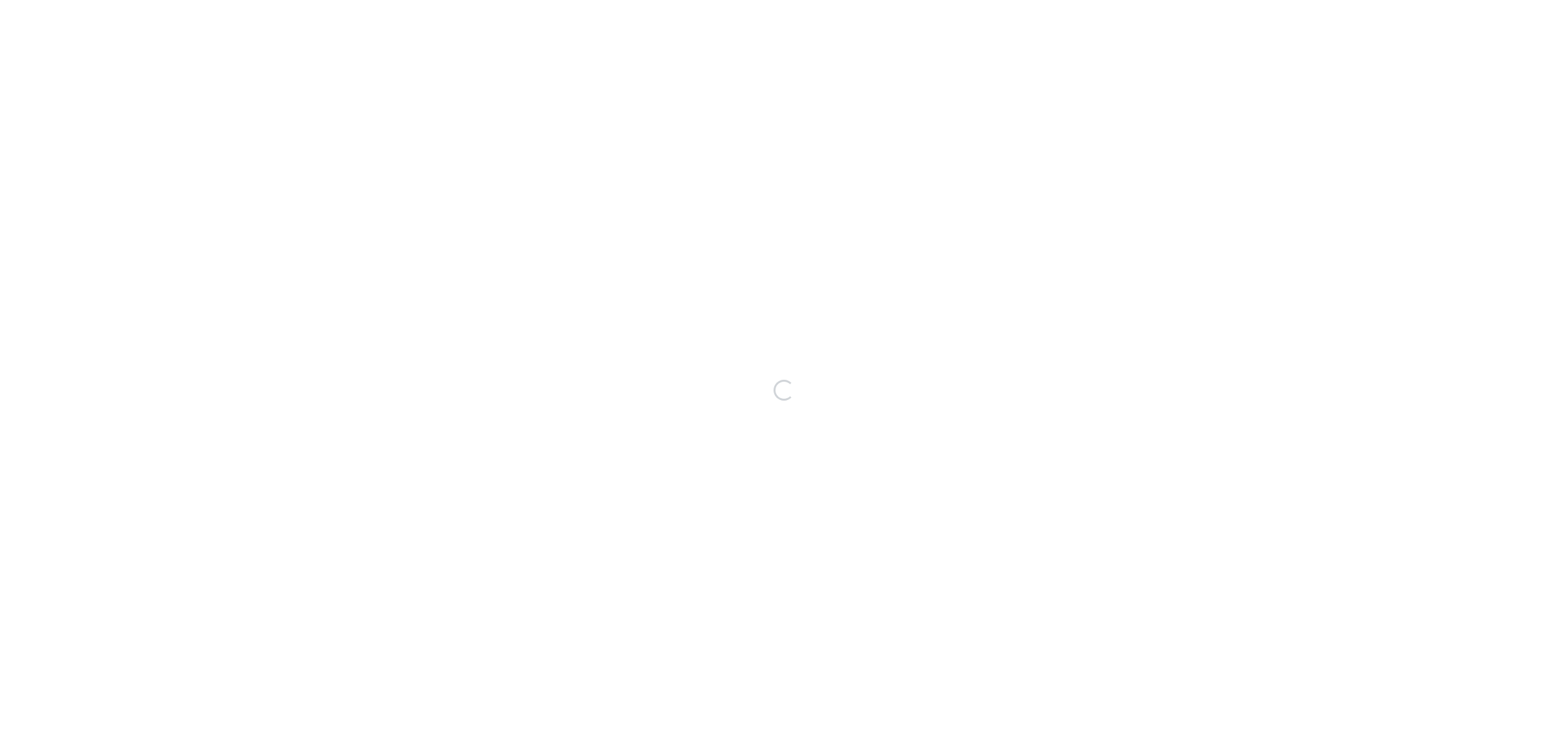 scroll, scrollTop: 0, scrollLeft: 0, axis: both 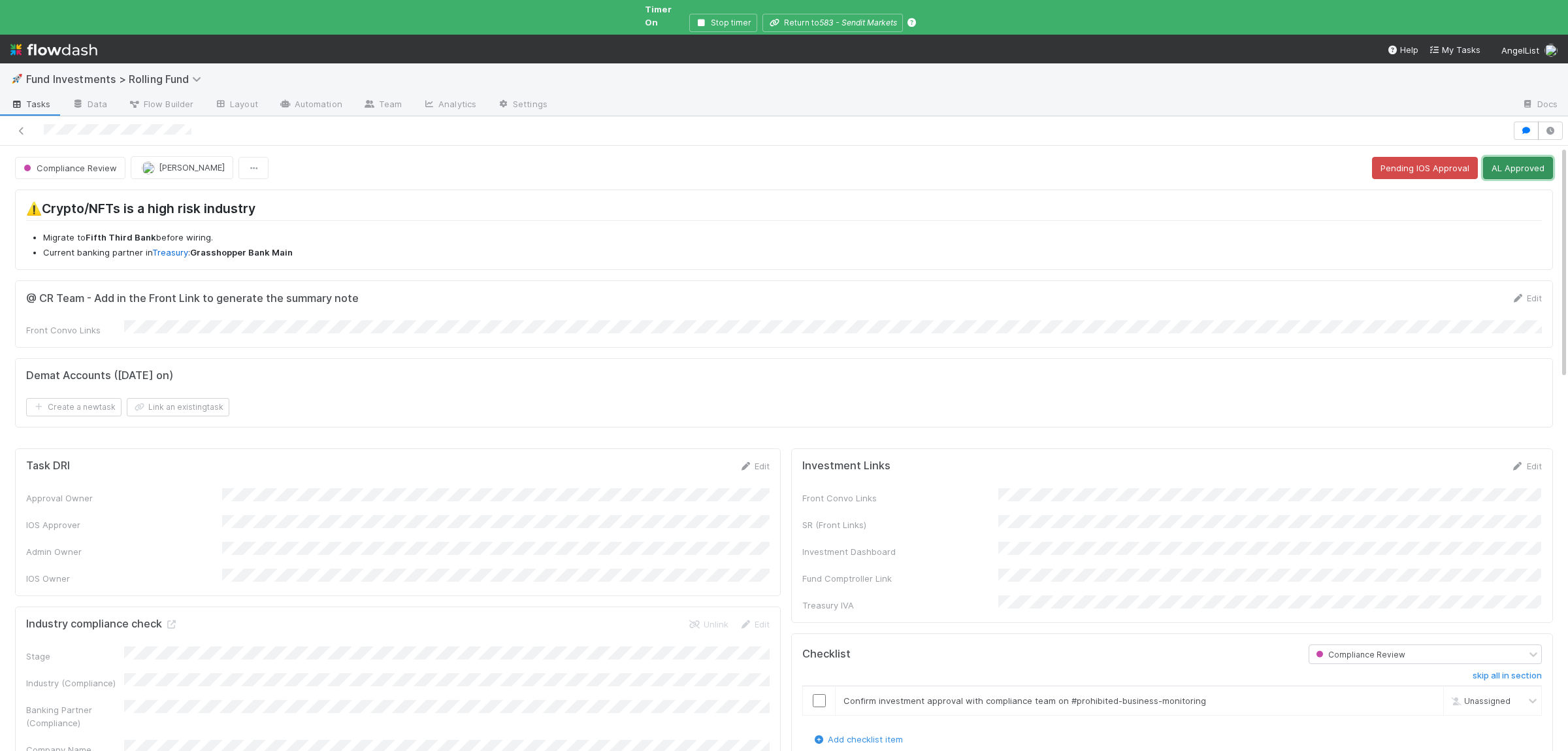 click on "AL Approved" at bounding box center [1518, 168] 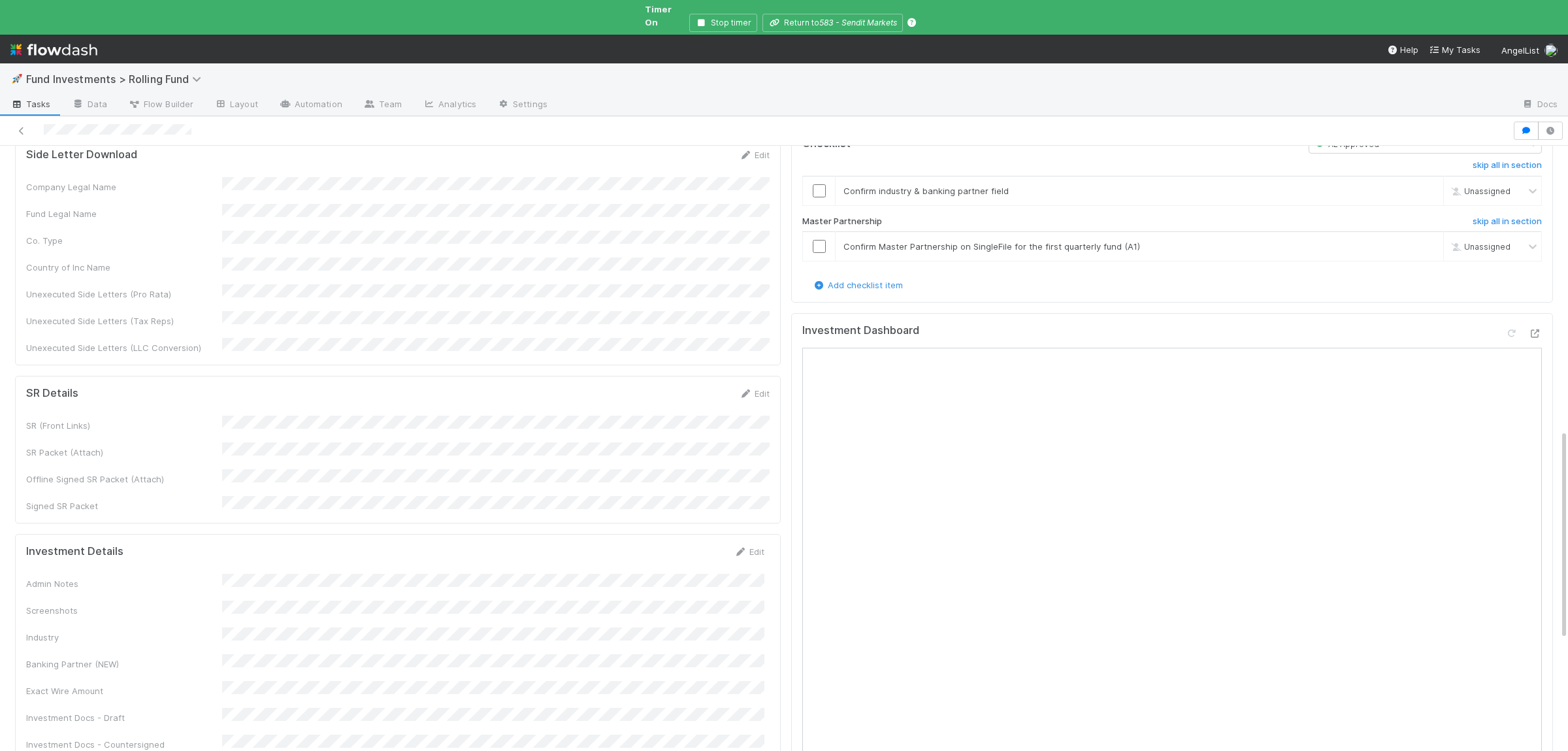 scroll, scrollTop: 829, scrollLeft: 0, axis: vertical 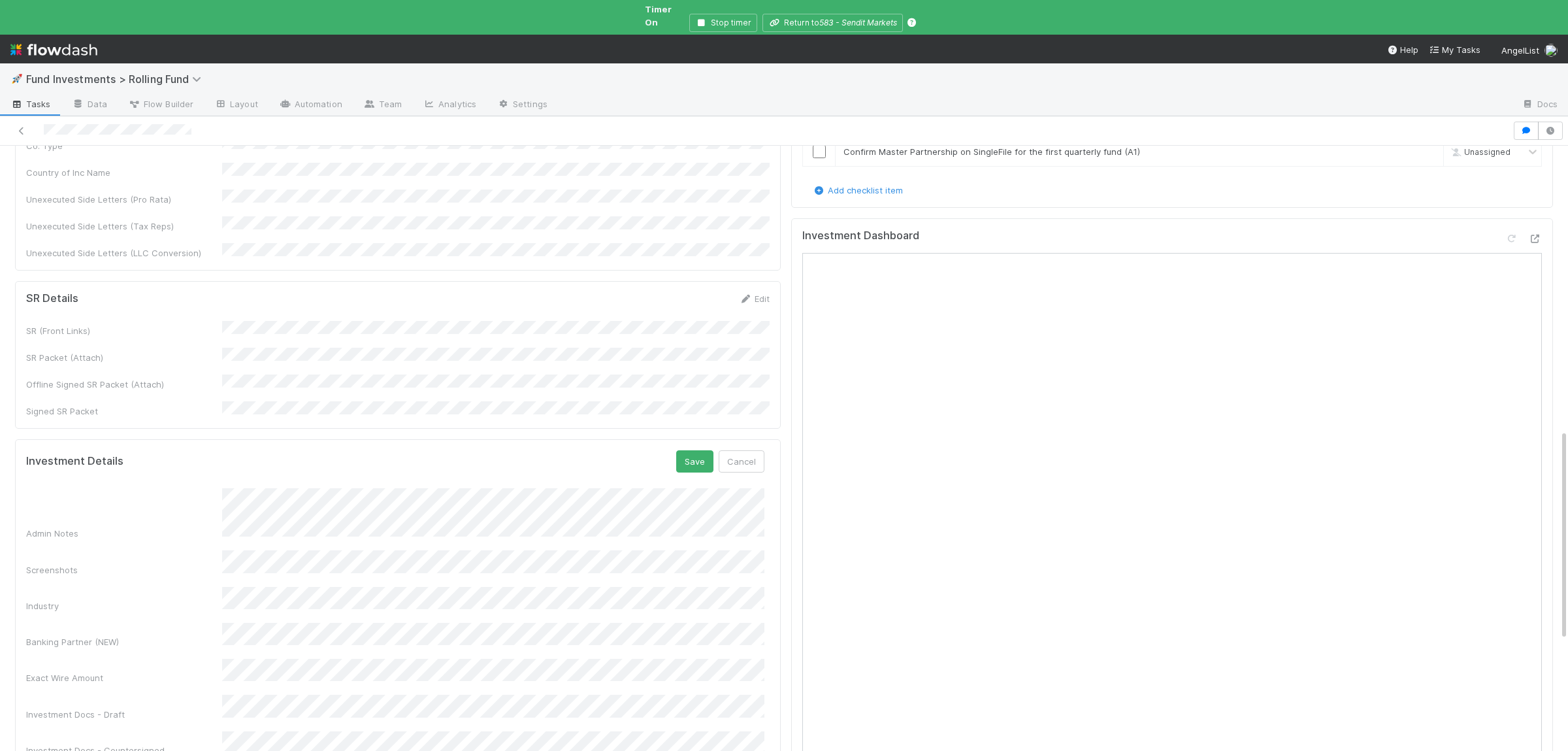 click on "Investment Docs - Draft" at bounding box center [124, 714] 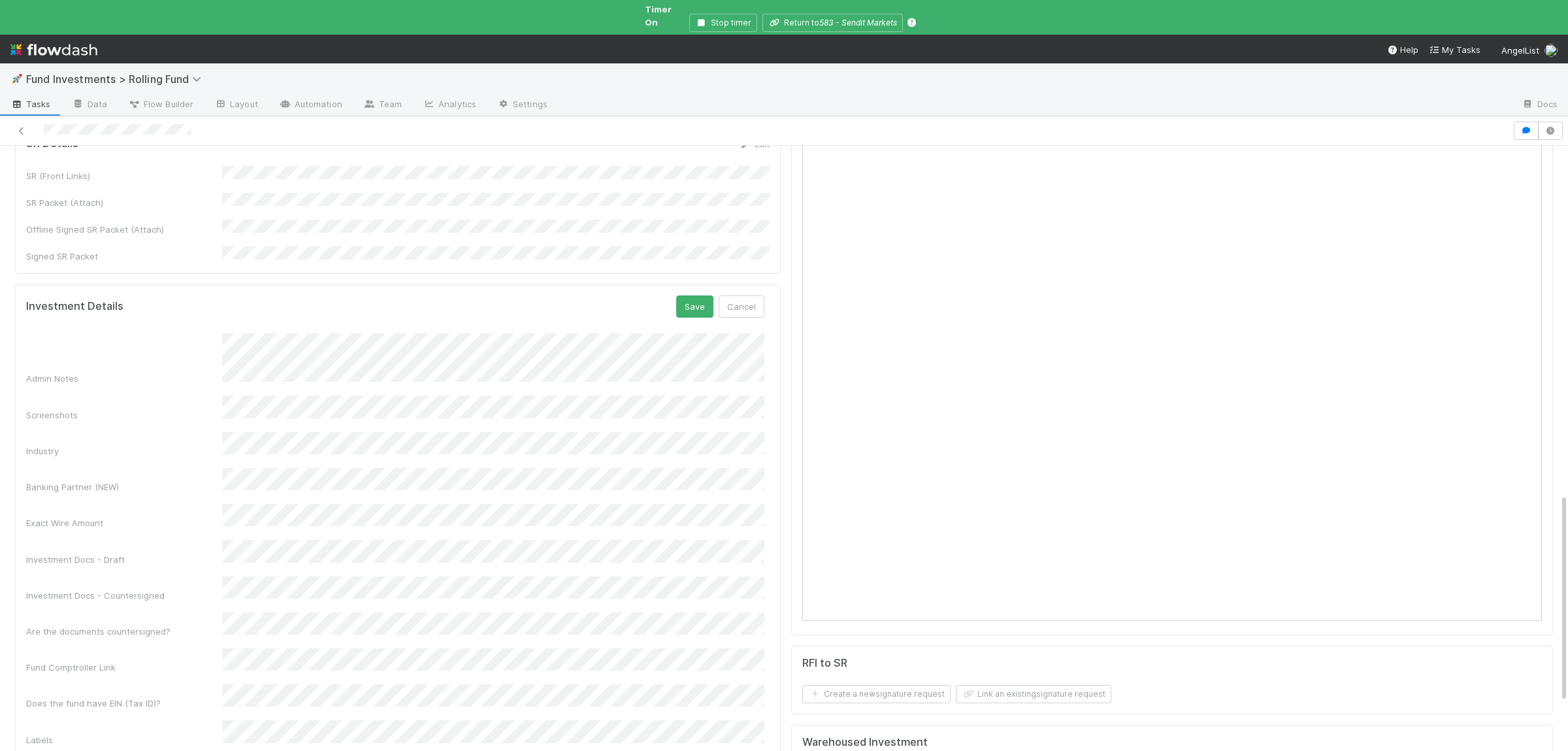 scroll, scrollTop: 1020, scrollLeft: 0, axis: vertical 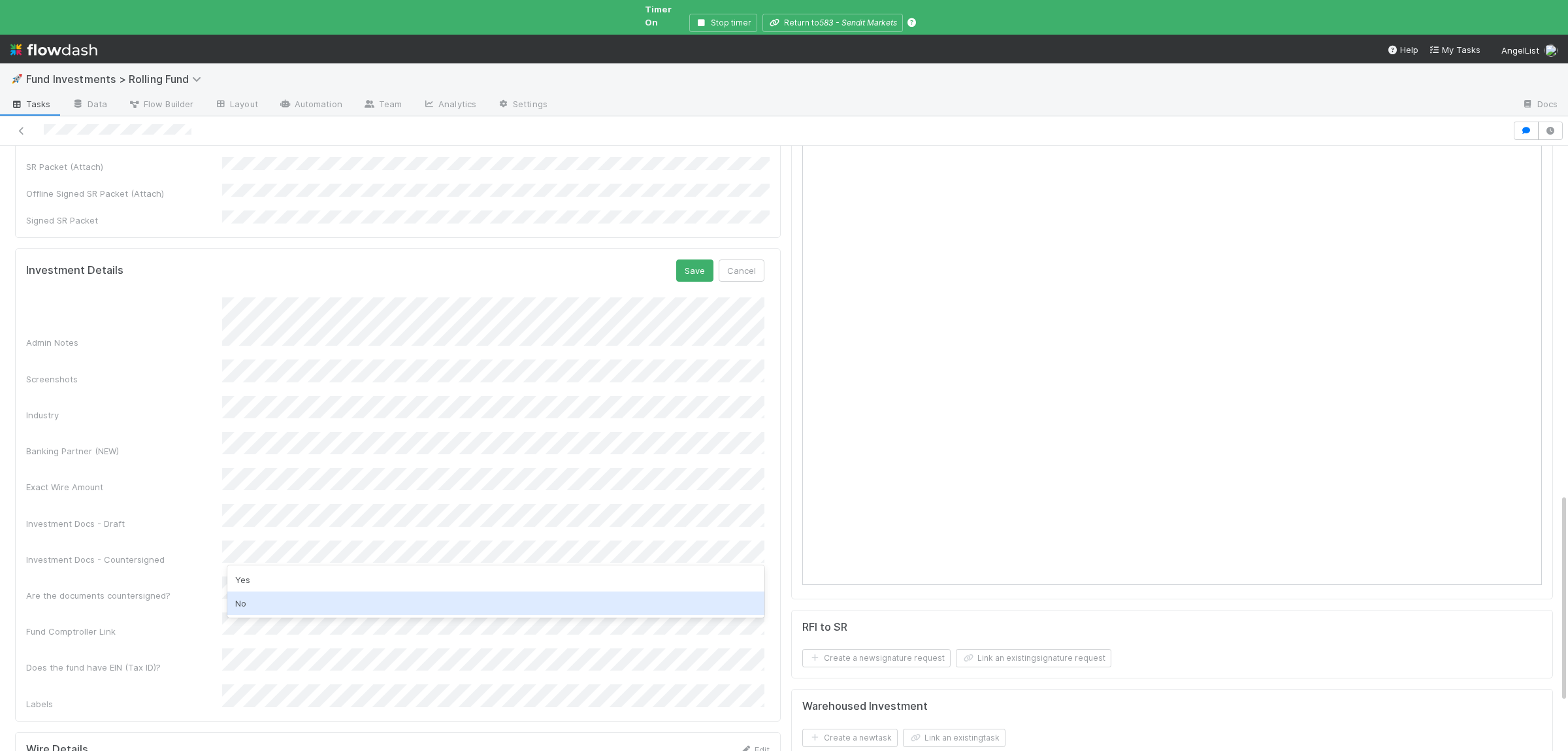 click on "No" at bounding box center [496, 603] 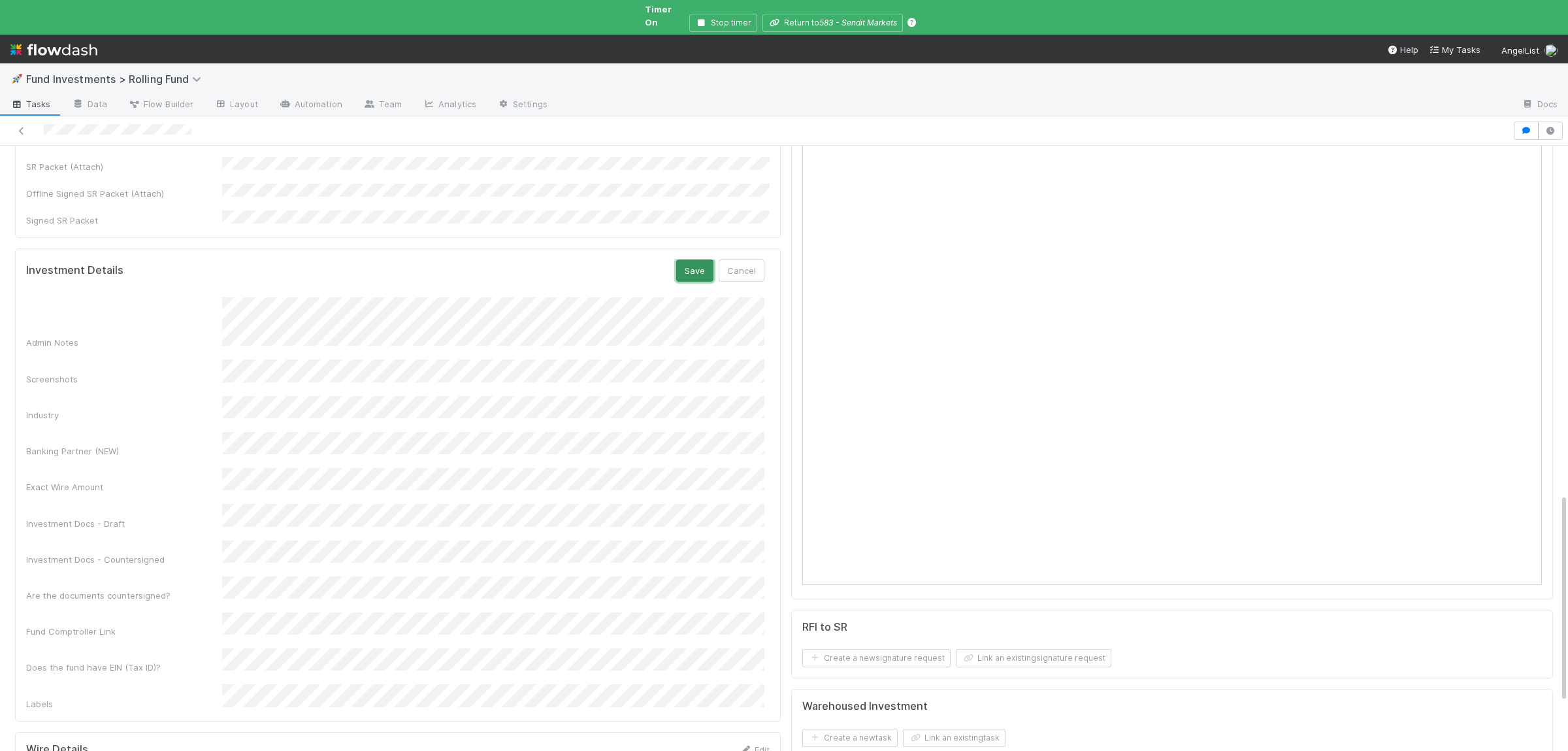 click on "Save" at bounding box center [694, 271] 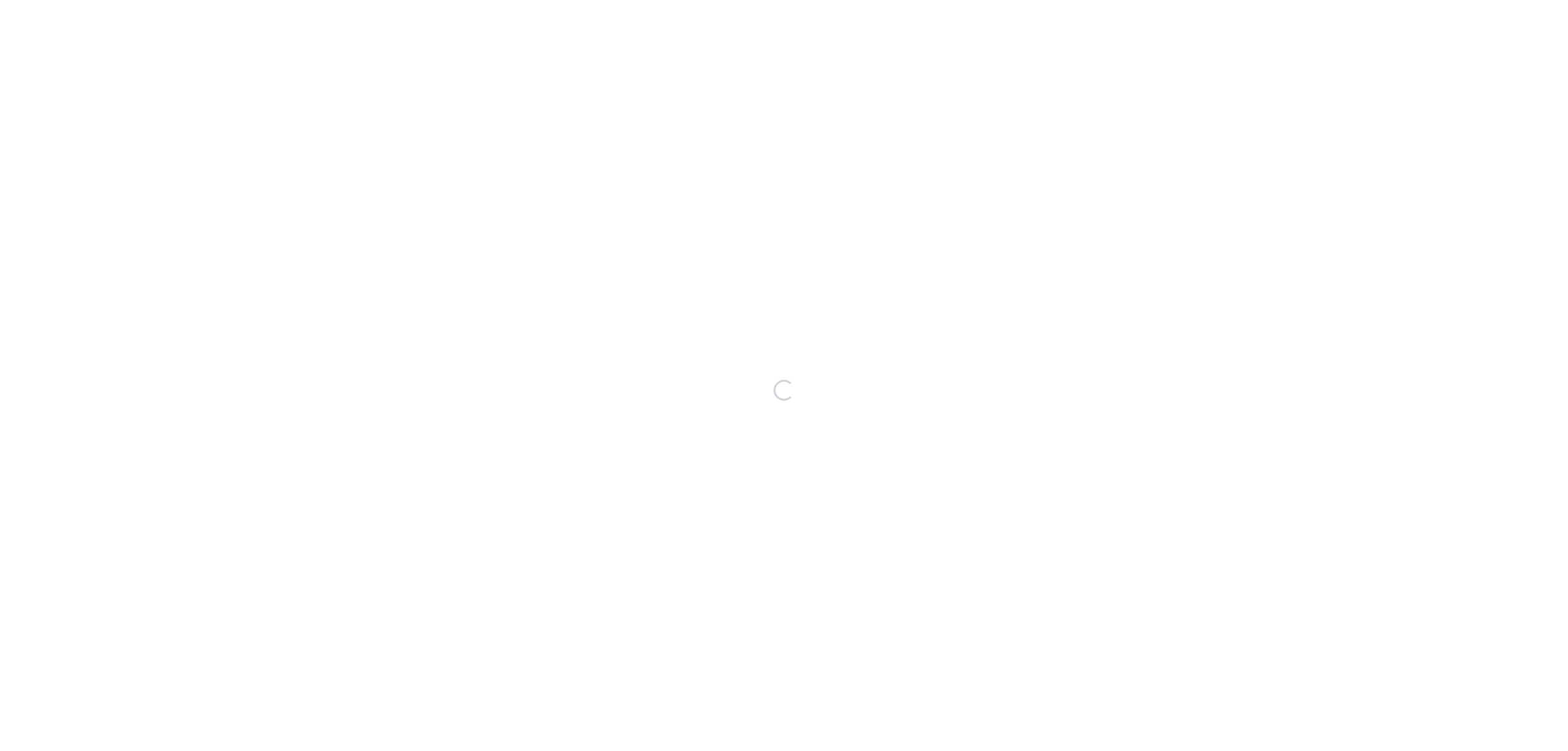 scroll, scrollTop: 0, scrollLeft: 0, axis: both 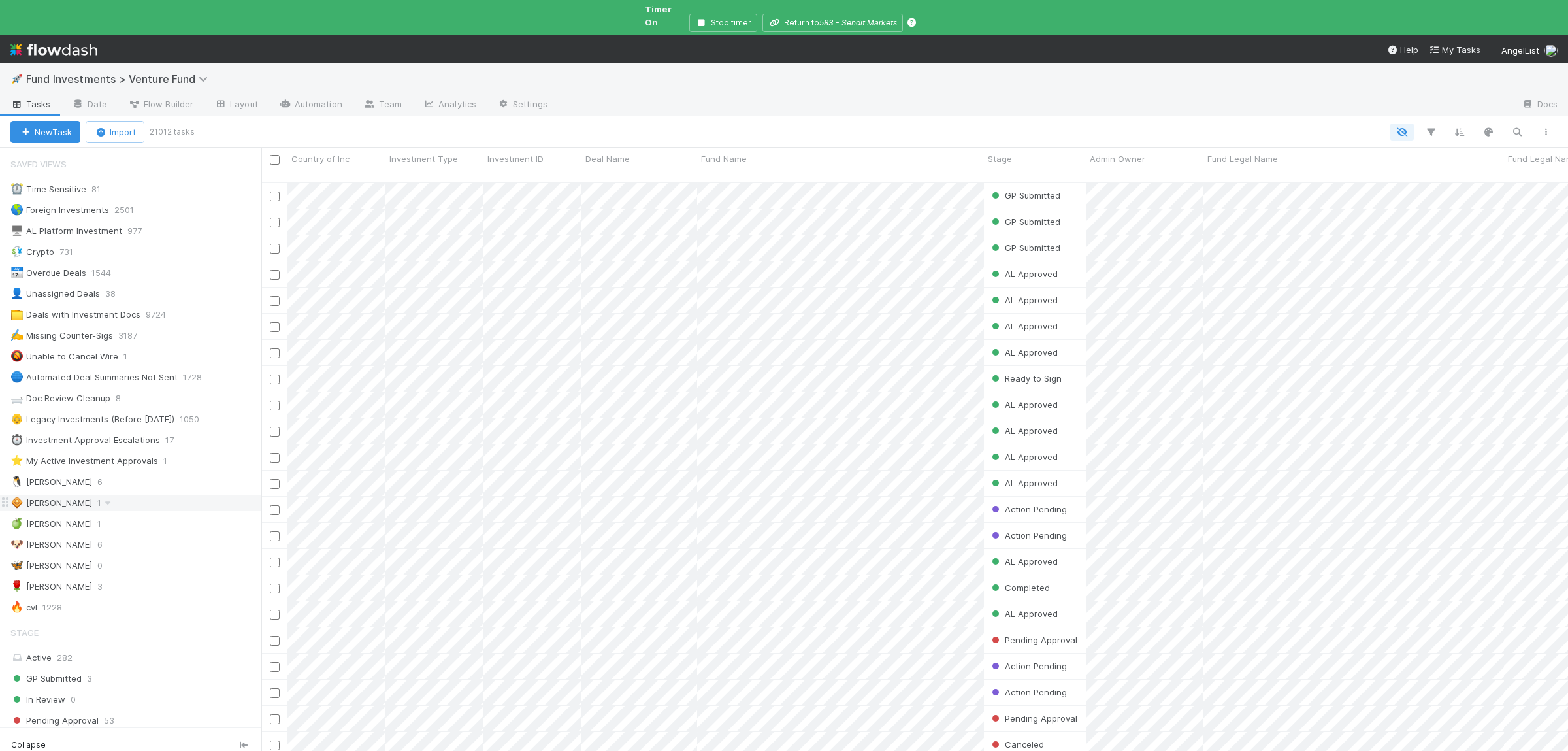 click on "🧇 Susan 1" at bounding box center [136, 503] 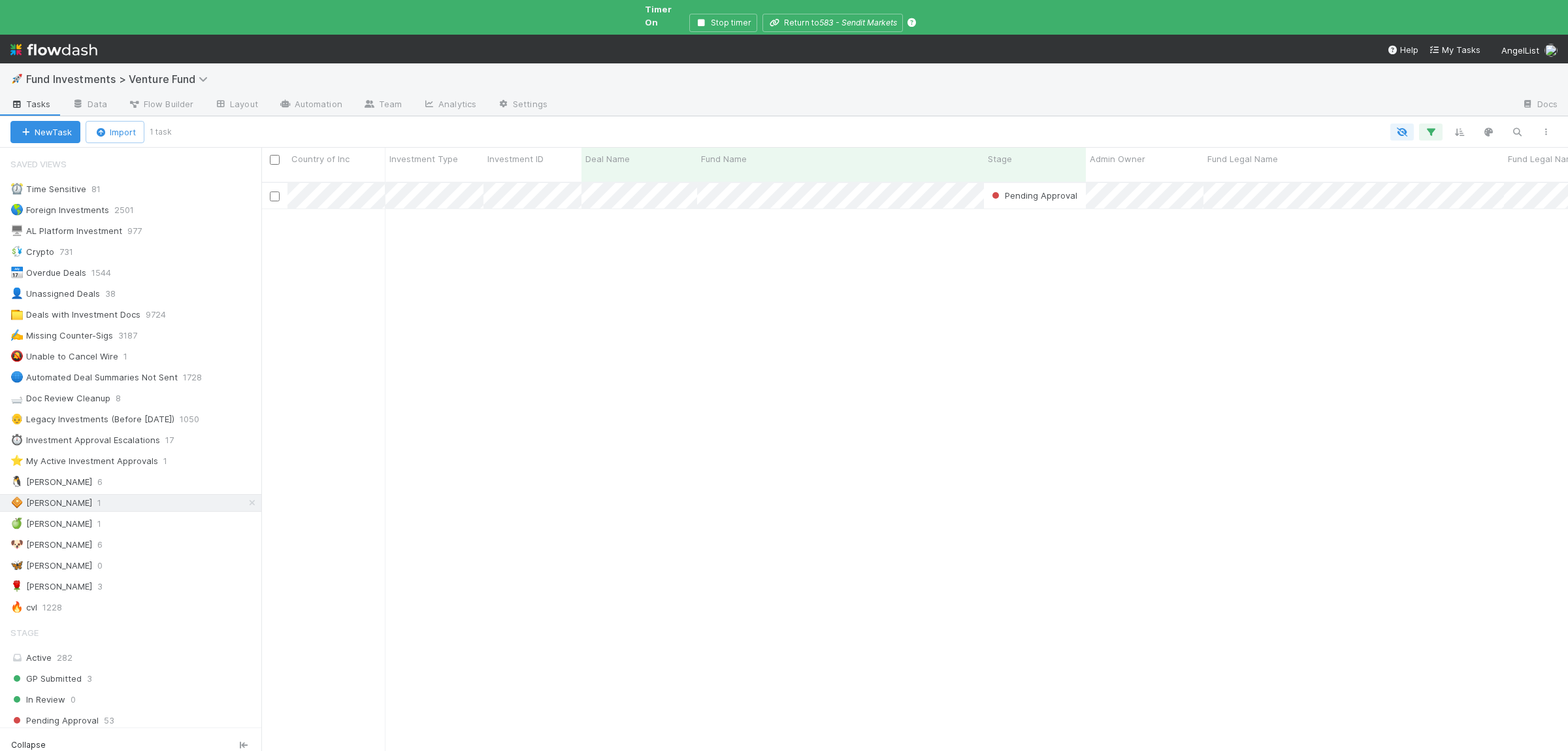 scroll, scrollTop: 1, scrollLeft: 1, axis: both 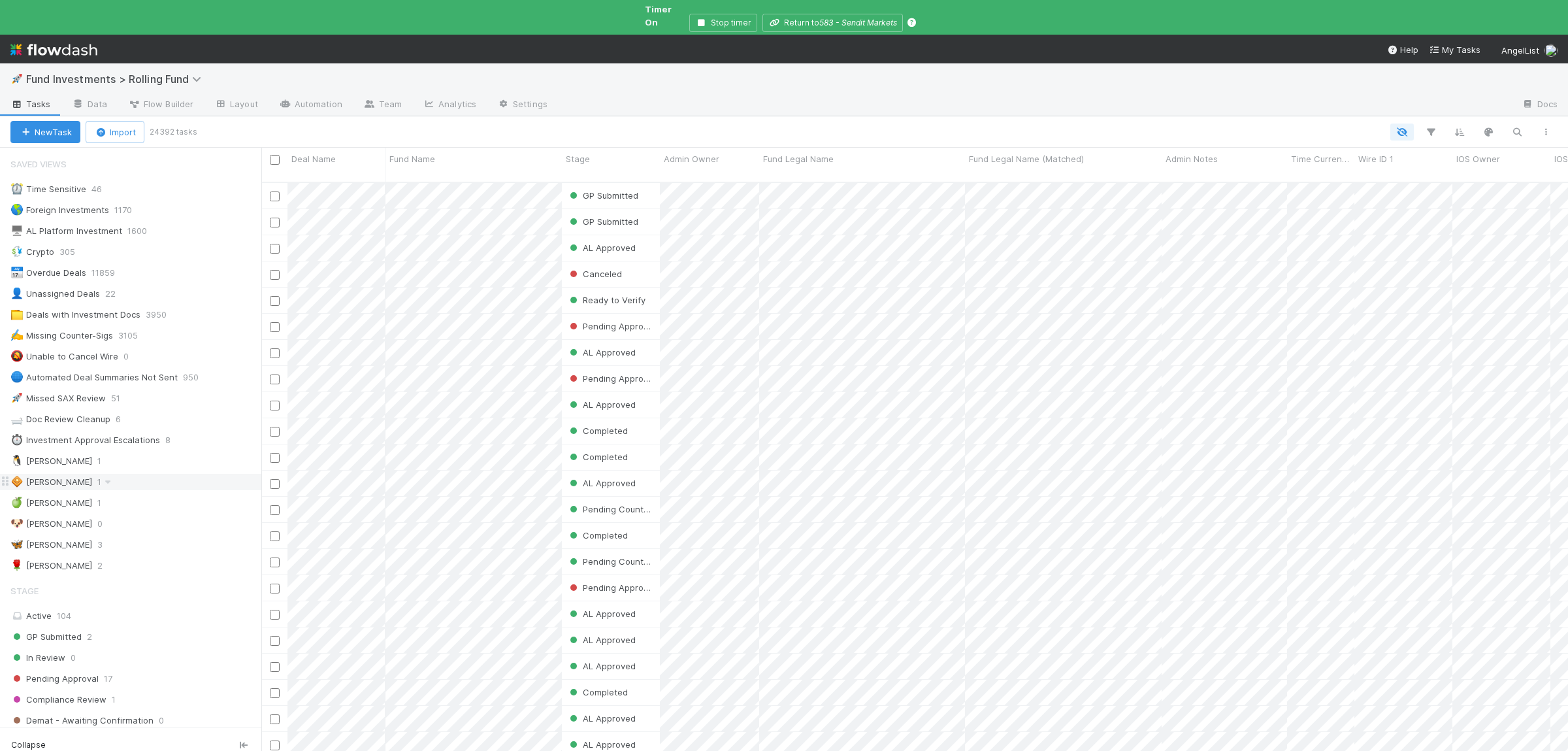 click on "🧇 Susan 1" at bounding box center (136, 482) 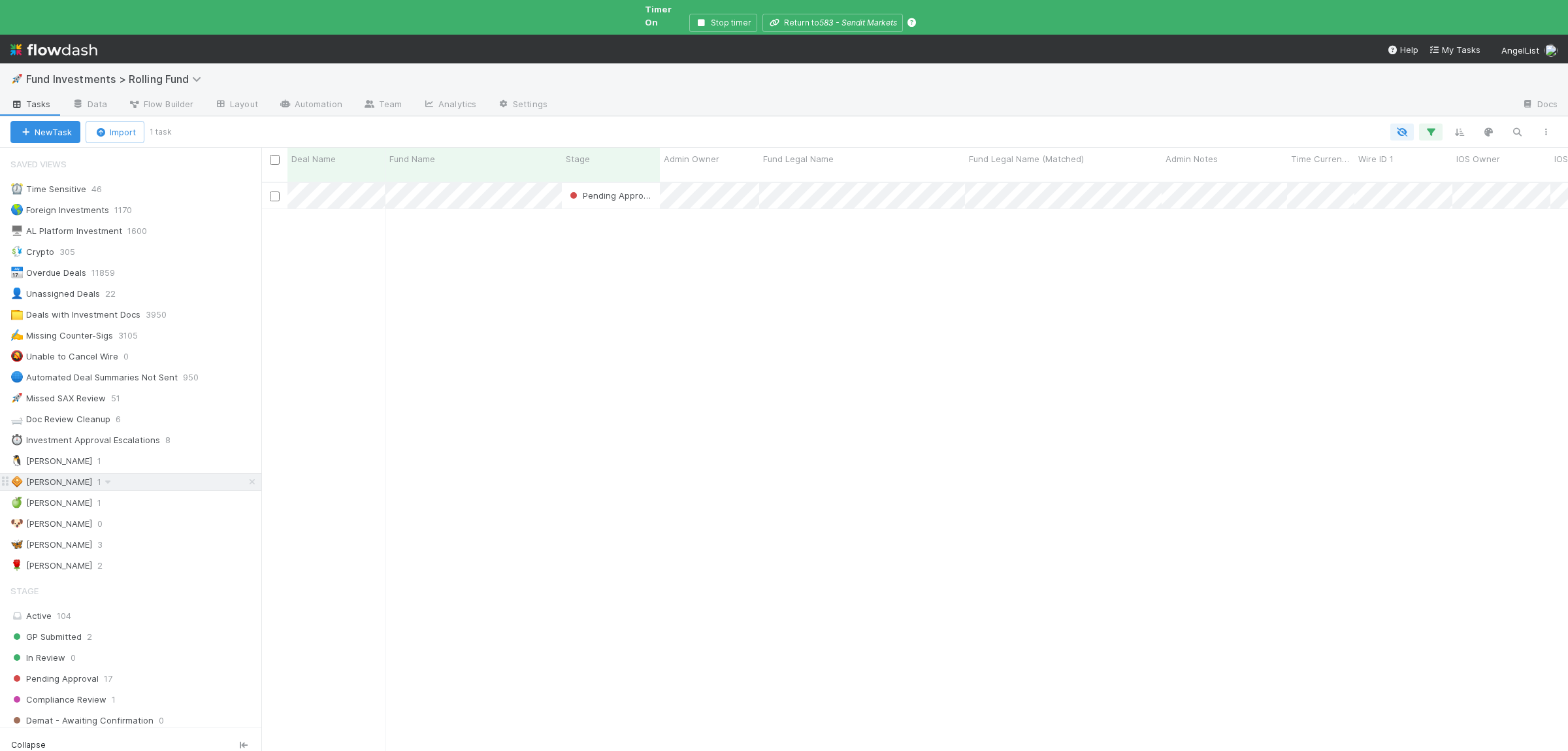 scroll, scrollTop: 1, scrollLeft: 1, axis: both 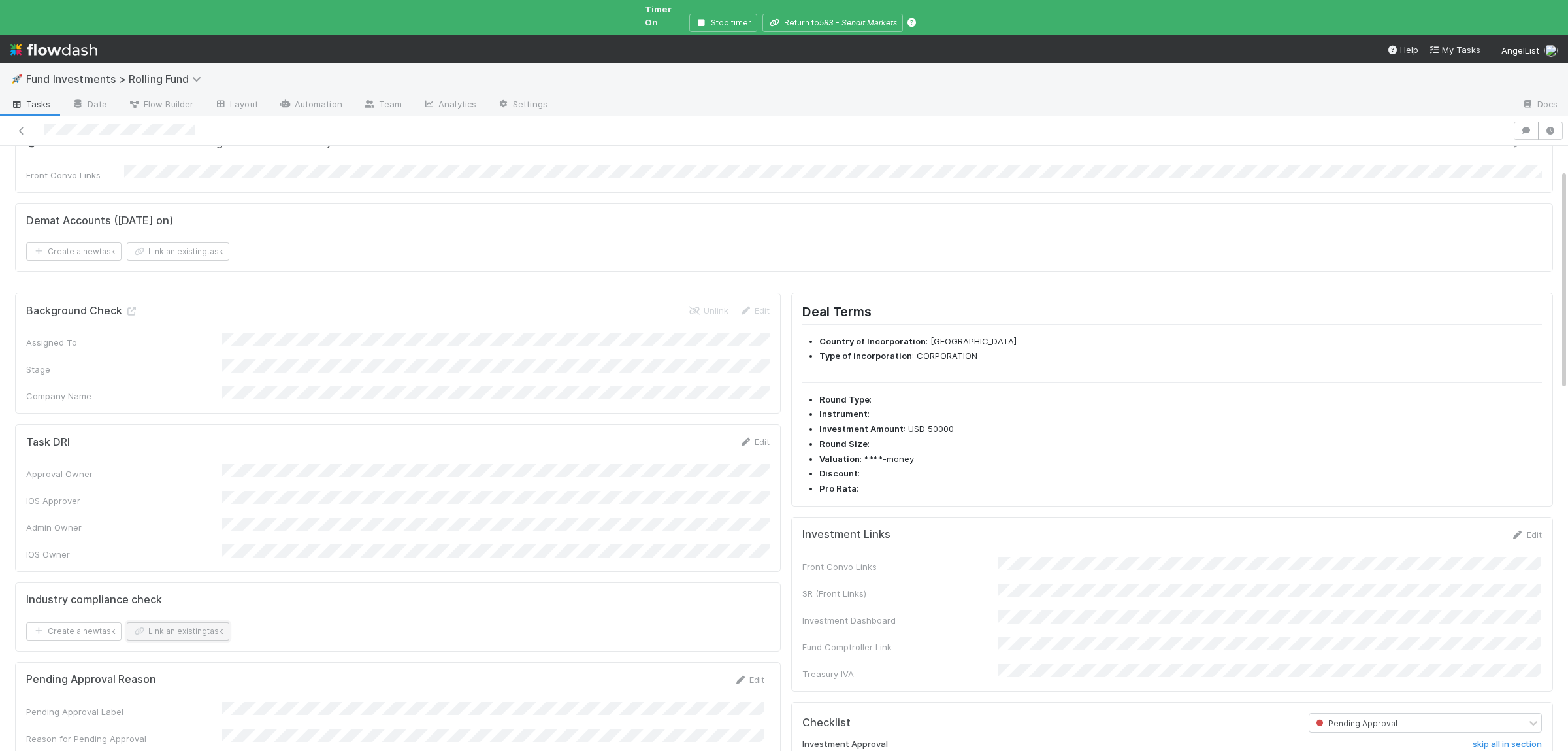 click on "Link an existing  task" at bounding box center (178, 631) 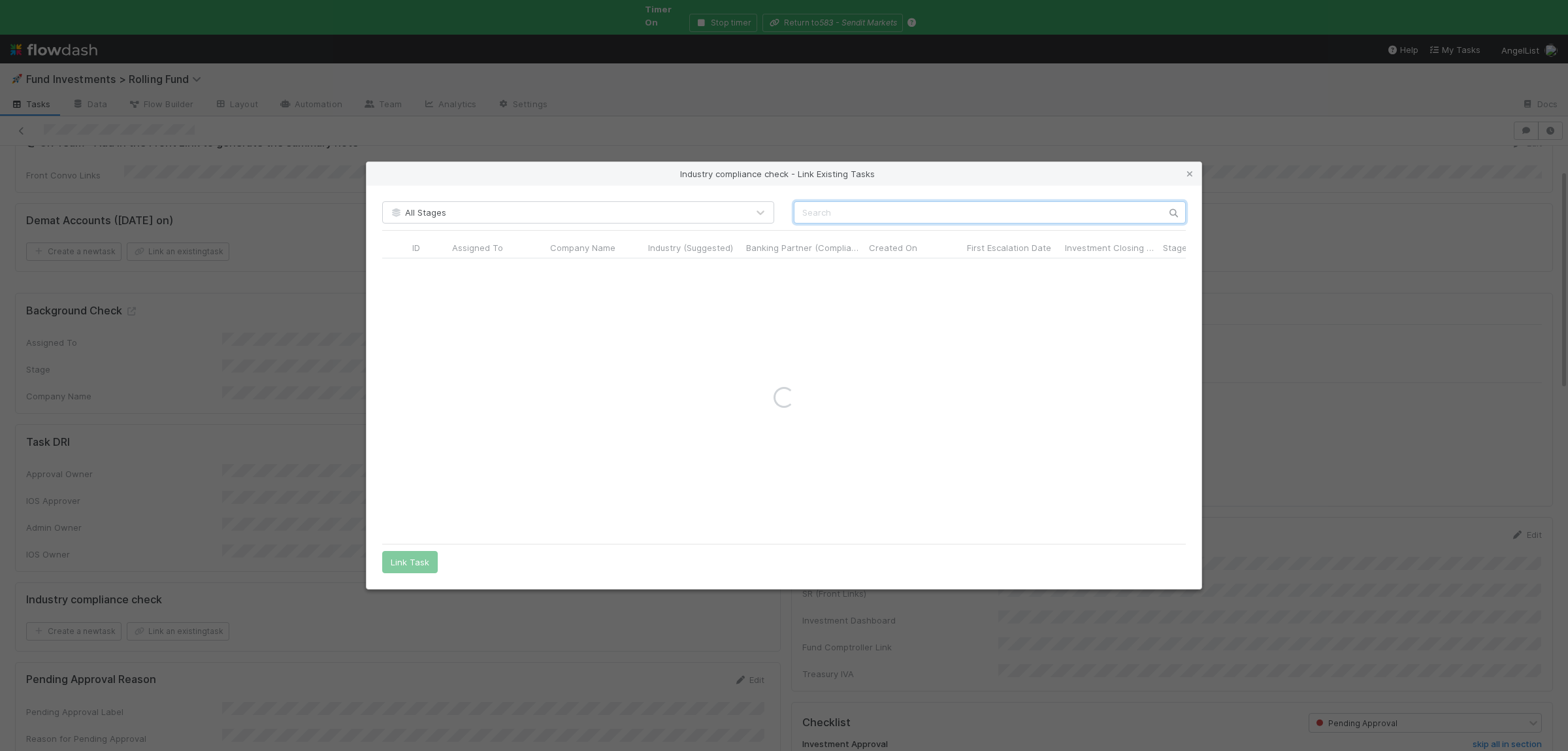 click at bounding box center [990, 212] 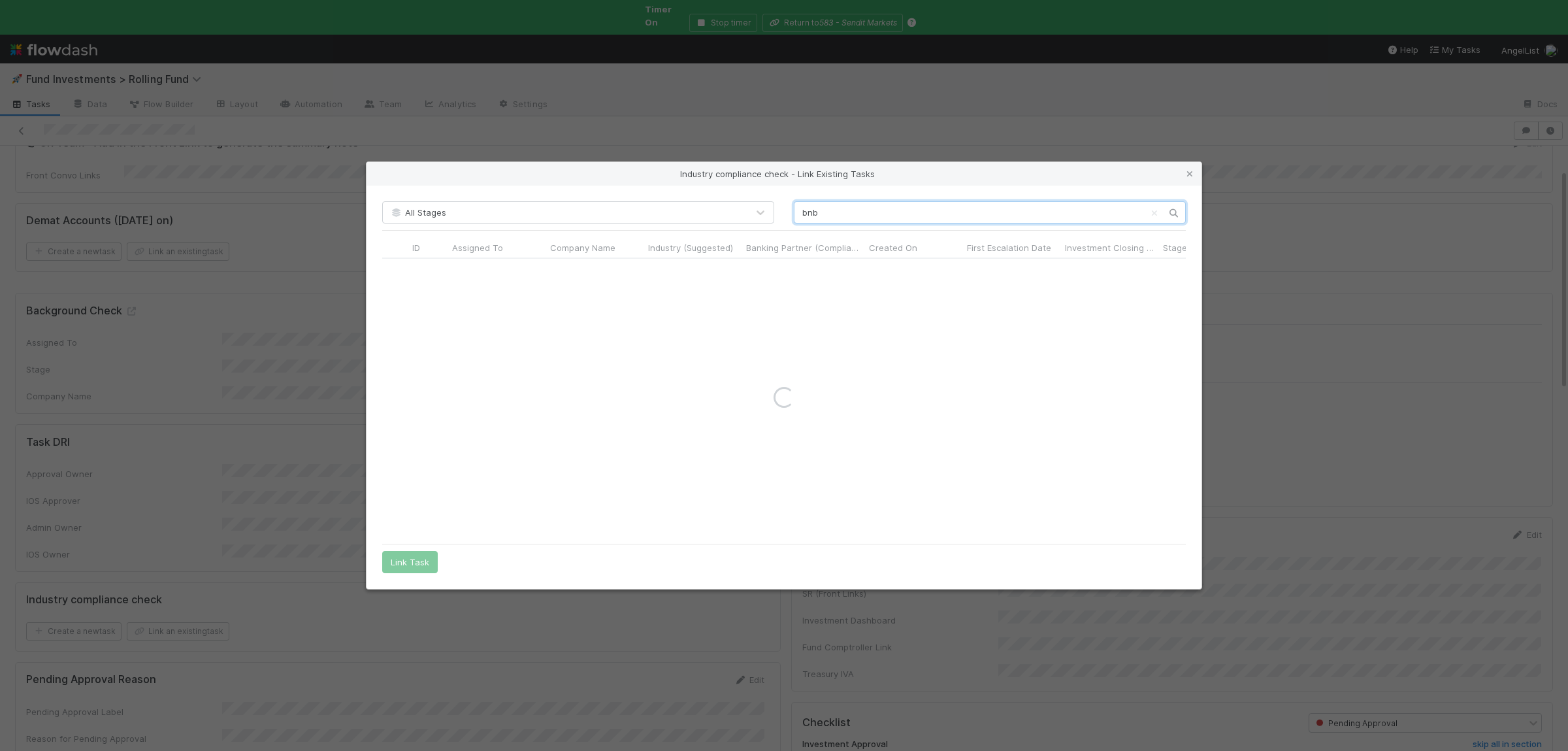 type on "bnb" 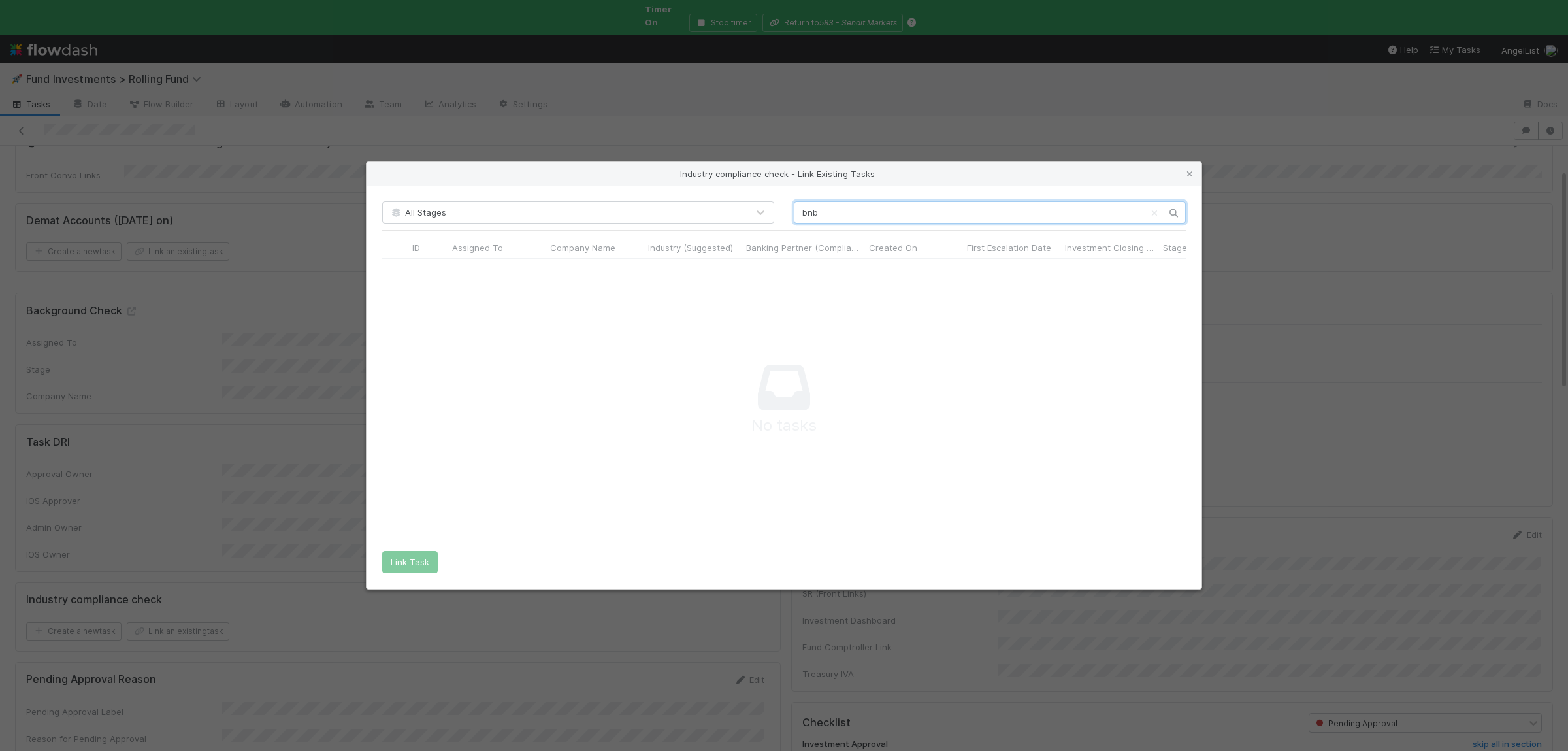 scroll, scrollTop: 2, scrollLeft: 1, axis: both 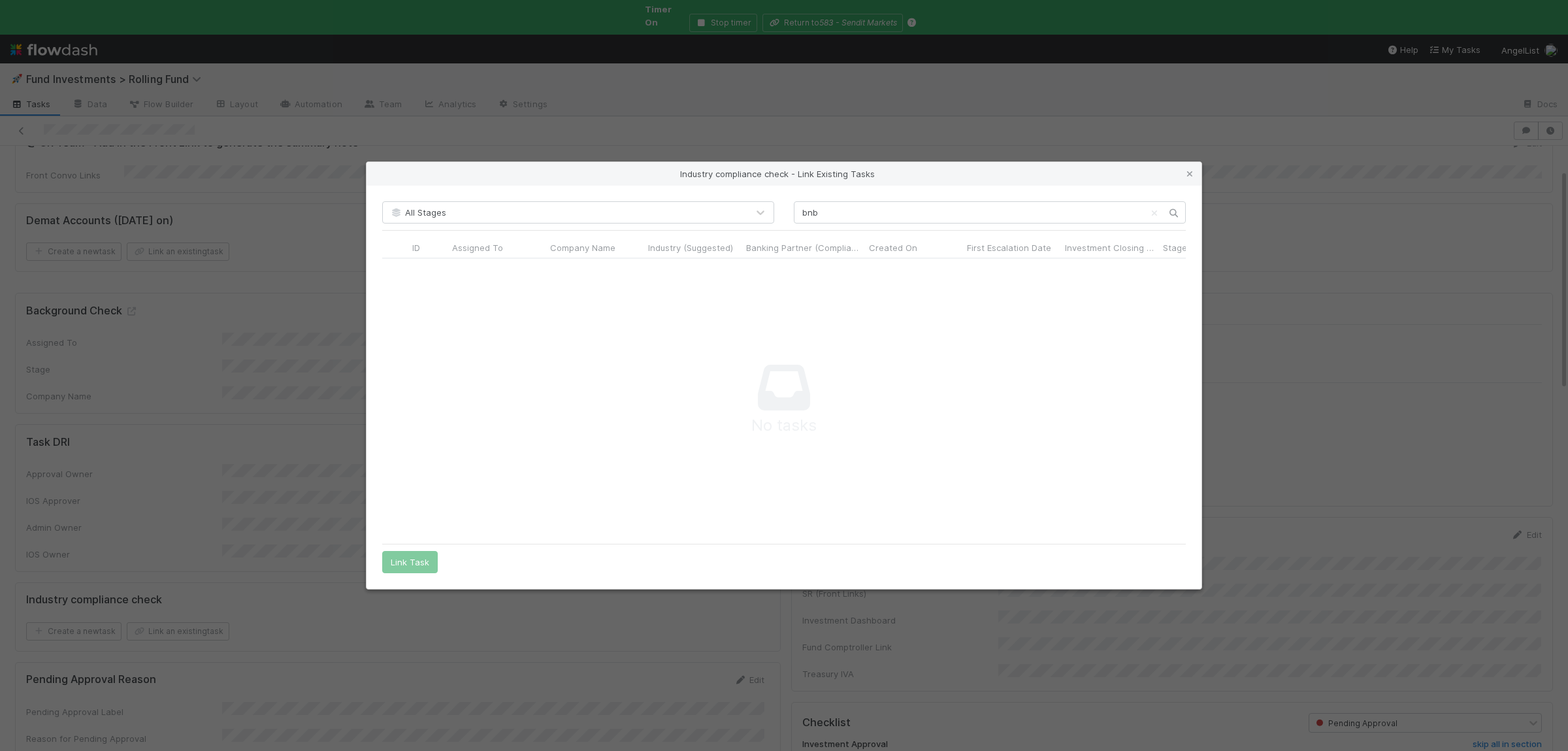 click on "Industry compliance check - Link Existing Tasks" at bounding box center [784, 174] 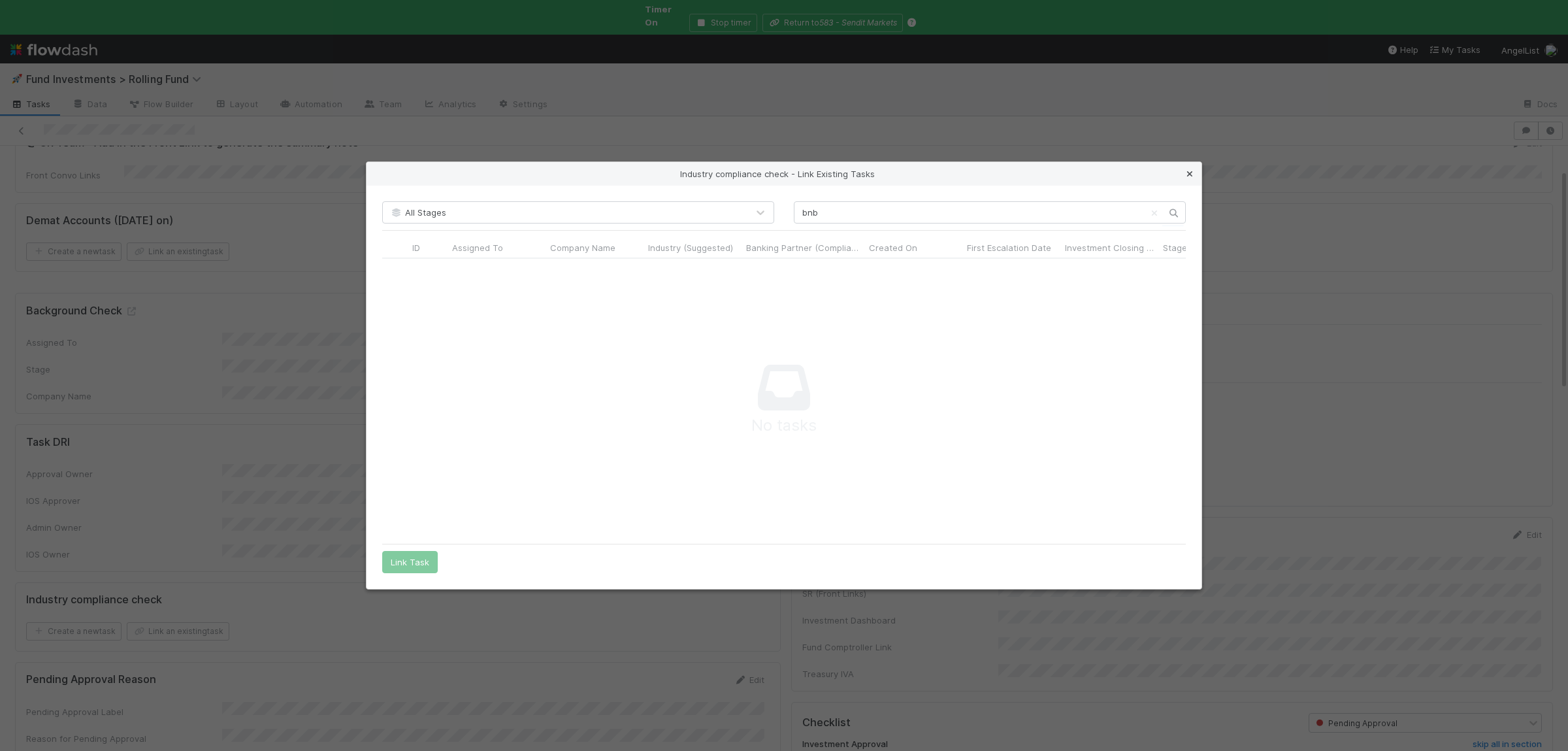 click at bounding box center (1190, 174) 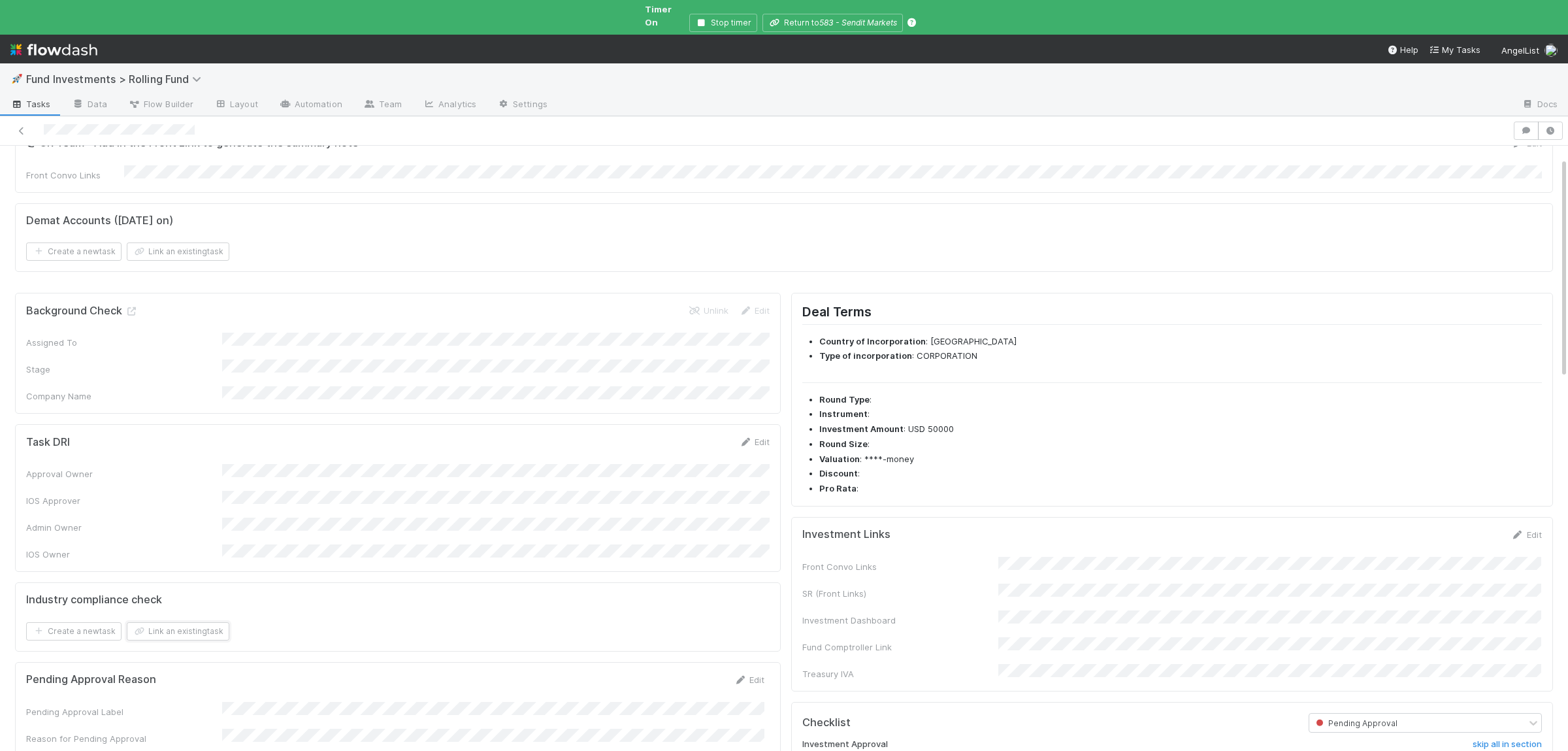 scroll, scrollTop: 0, scrollLeft: 0, axis: both 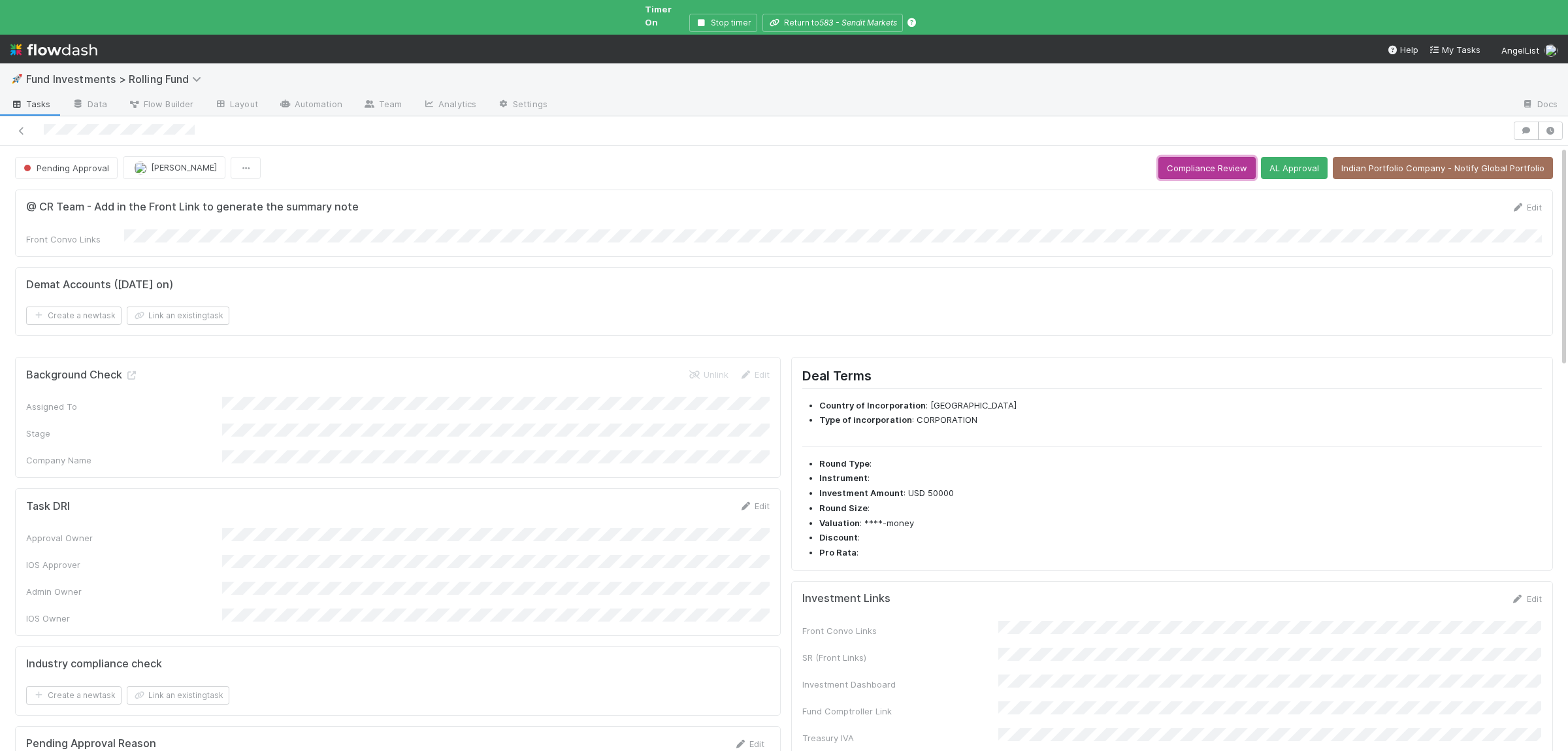 click on "Compliance Review" at bounding box center (1207, 168) 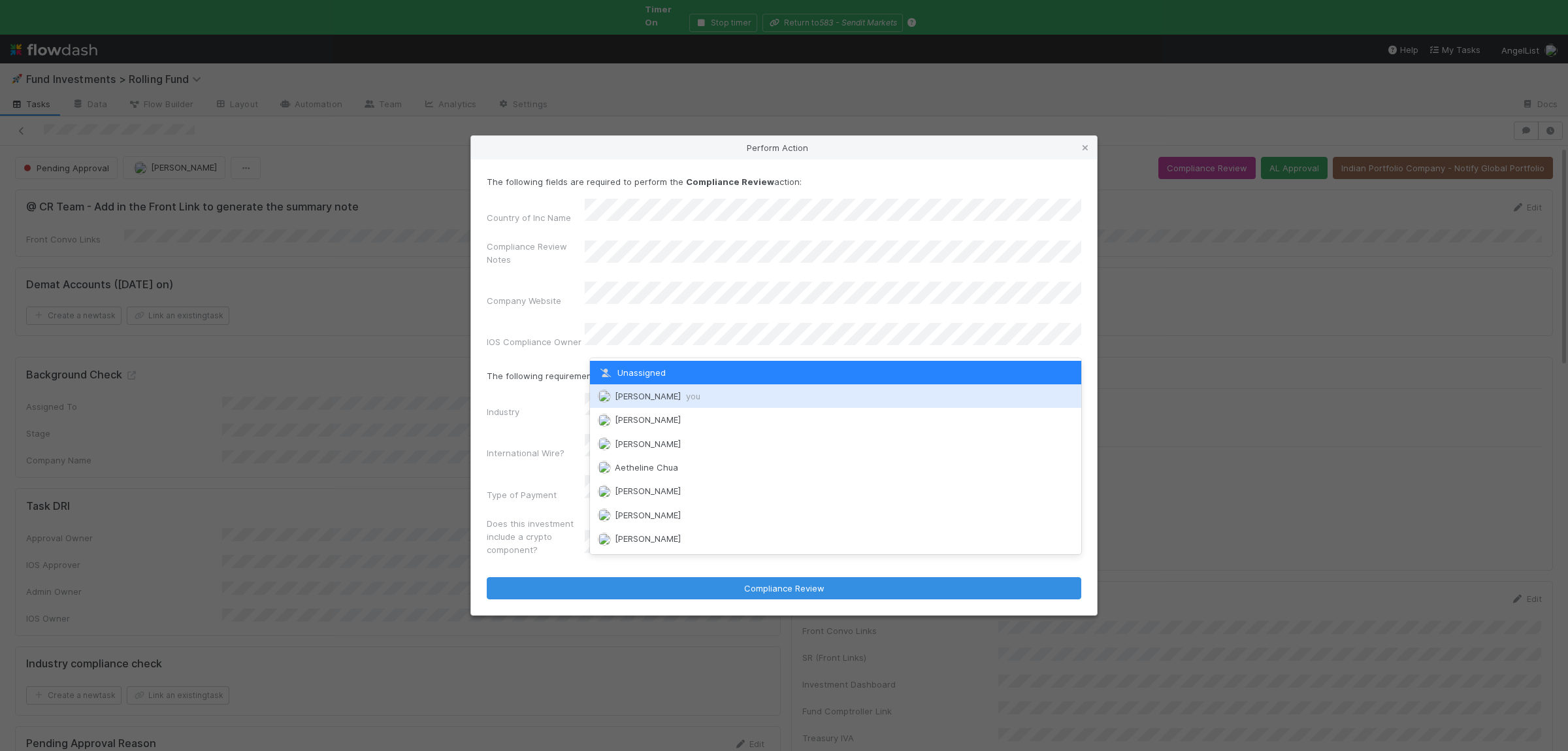 click on "Susan Tang you" at bounding box center (836, 396) 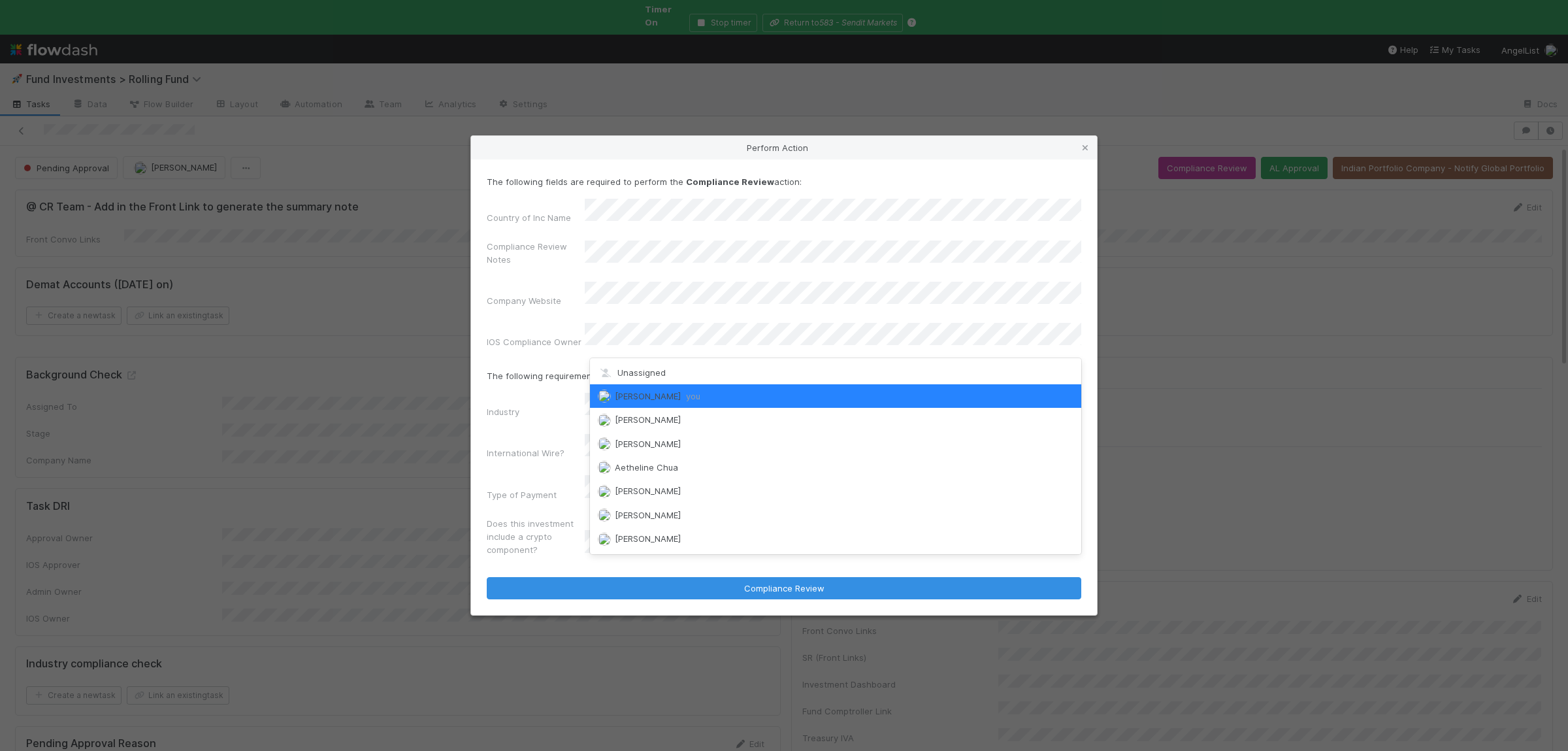 click on "Company Website" at bounding box center (536, 303) 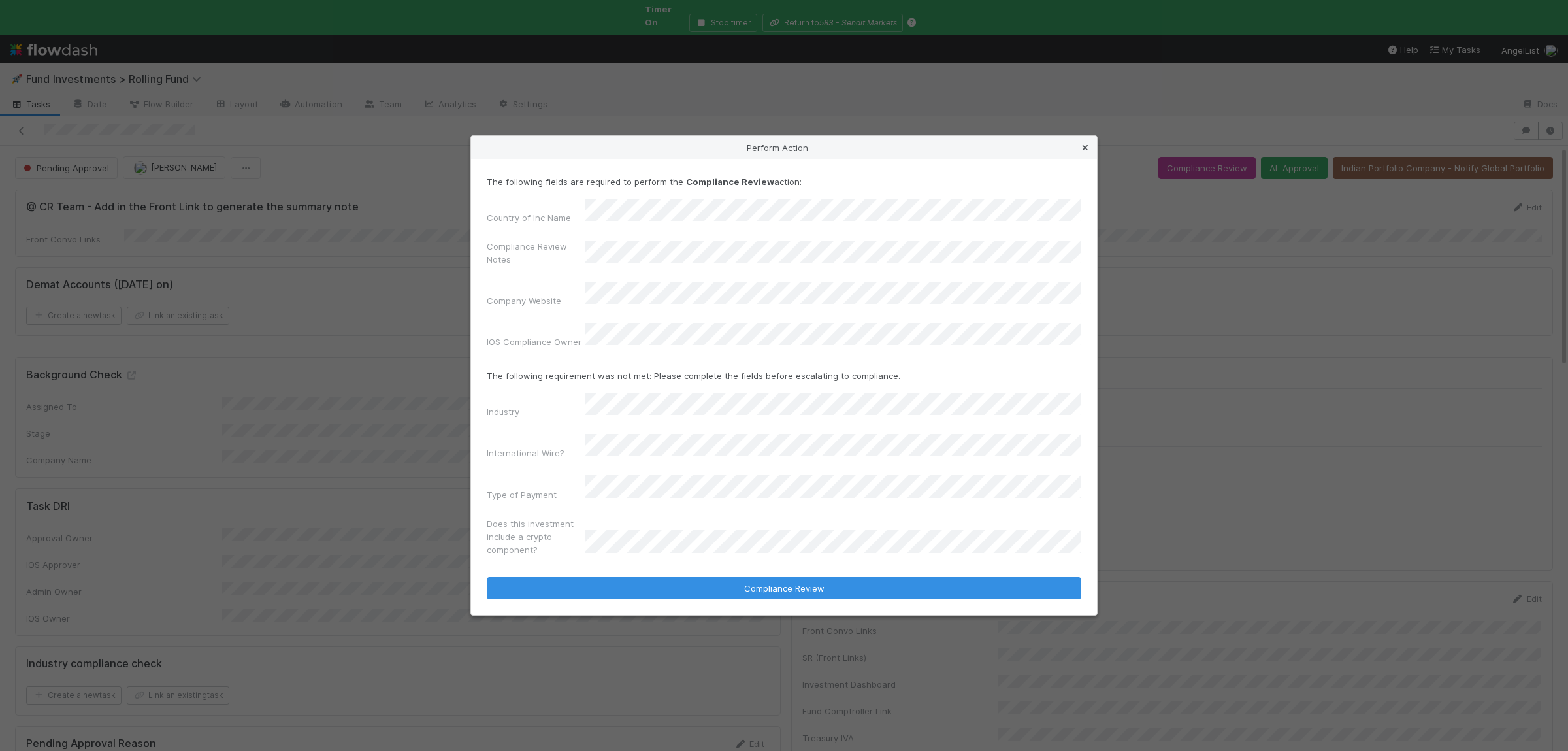 click at bounding box center [1085, 148] 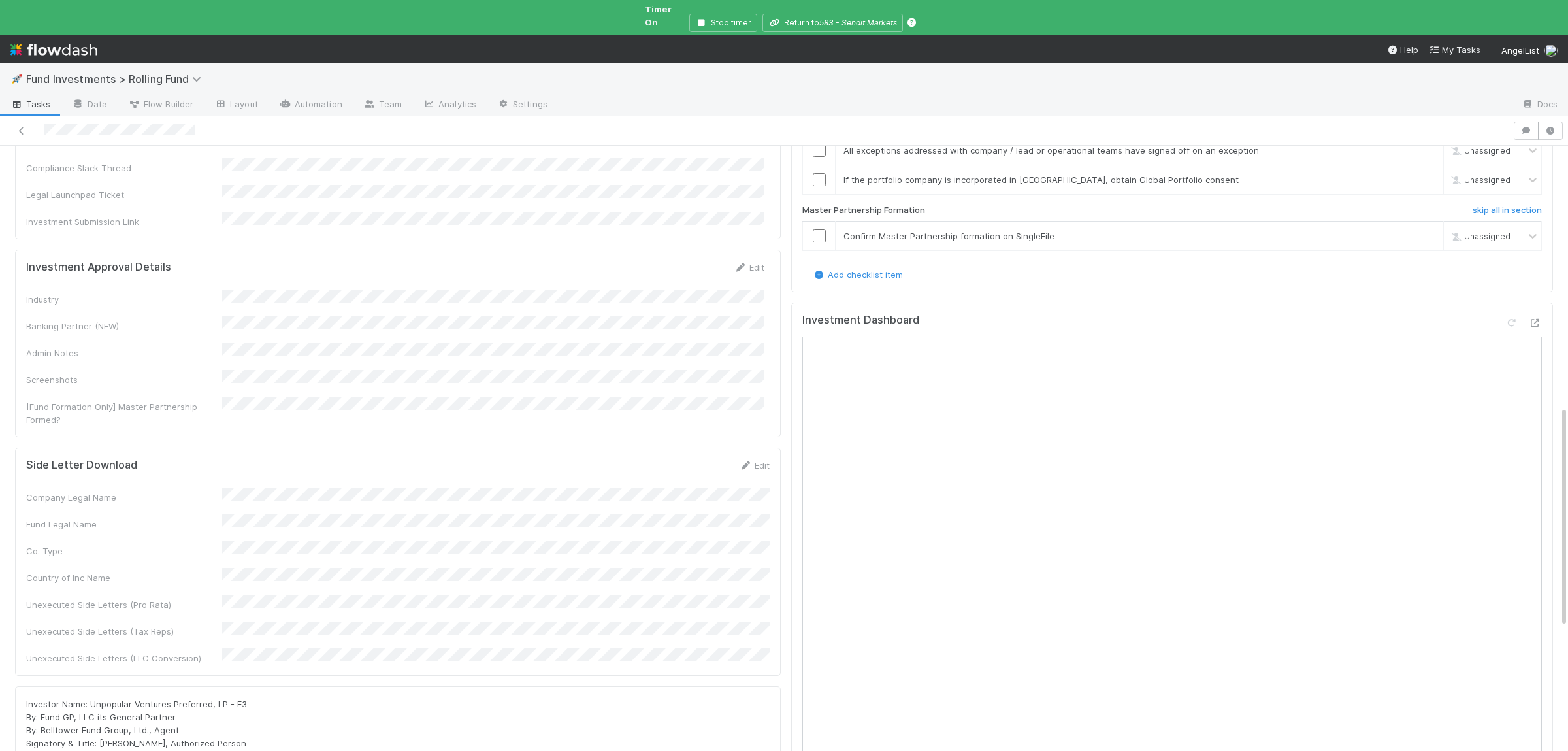 scroll, scrollTop: 780, scrollLeft: 0, axis: vertical 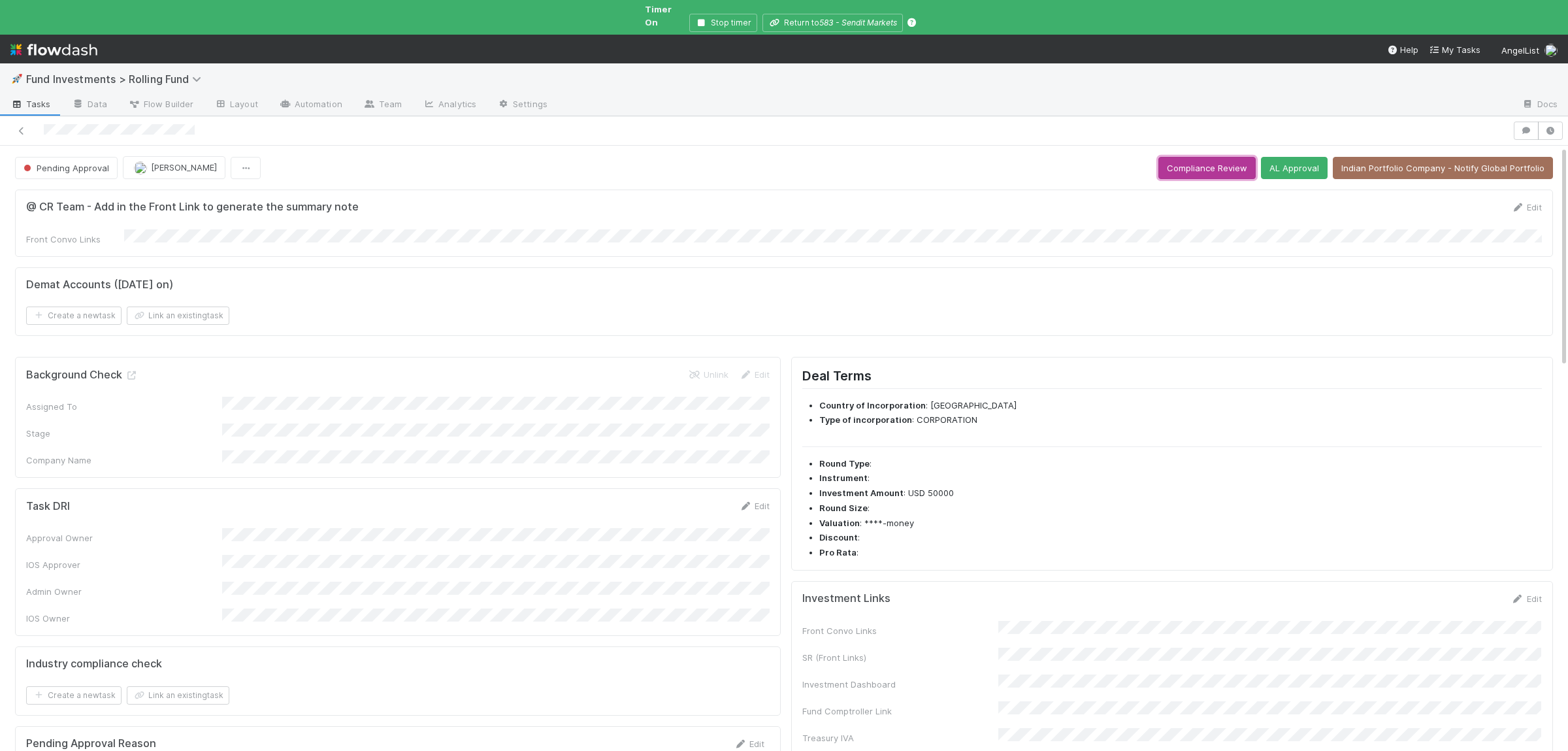 click on "Compliance Review" at bounding box center [1207, 168] 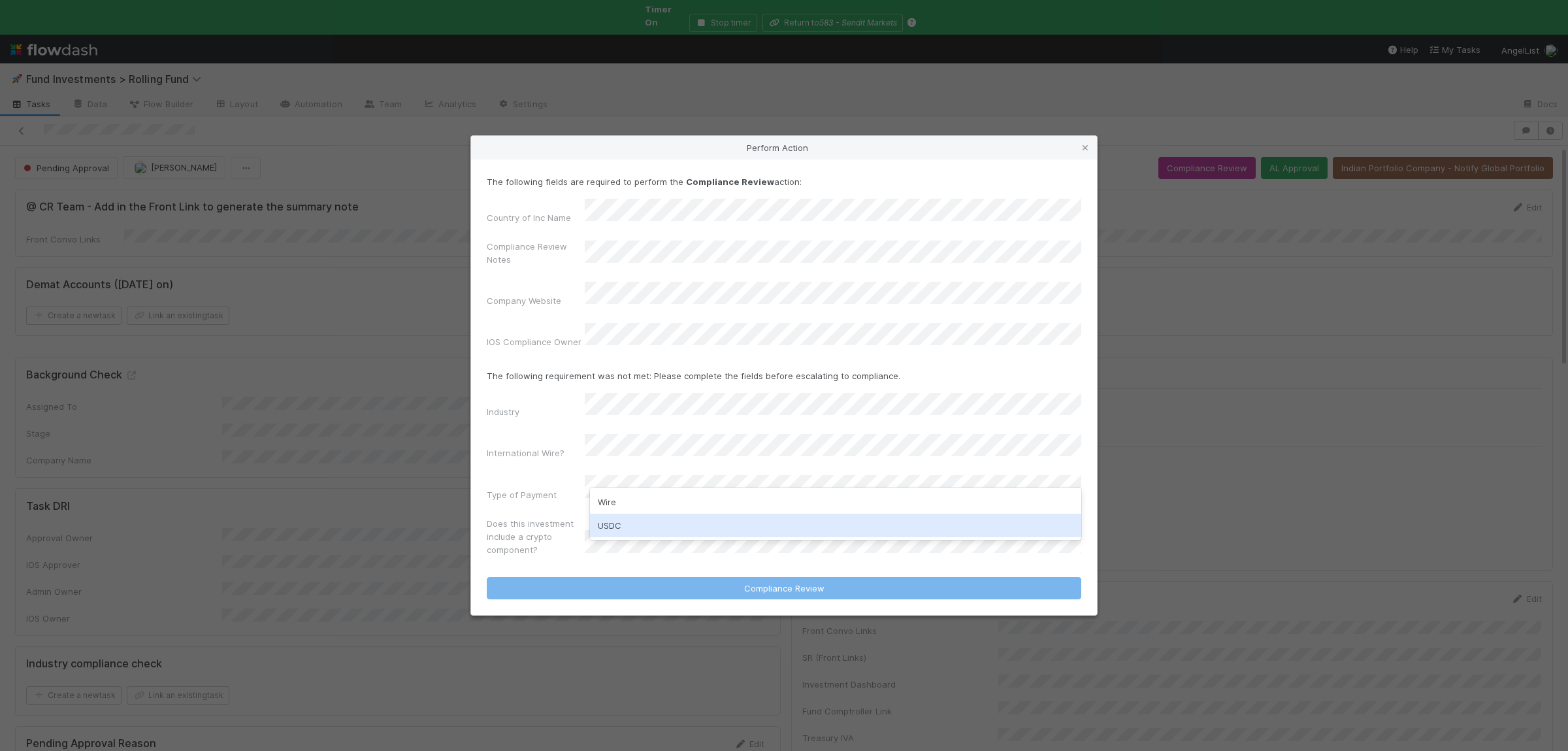 click on "USDC" at bounding box center (836, 526) 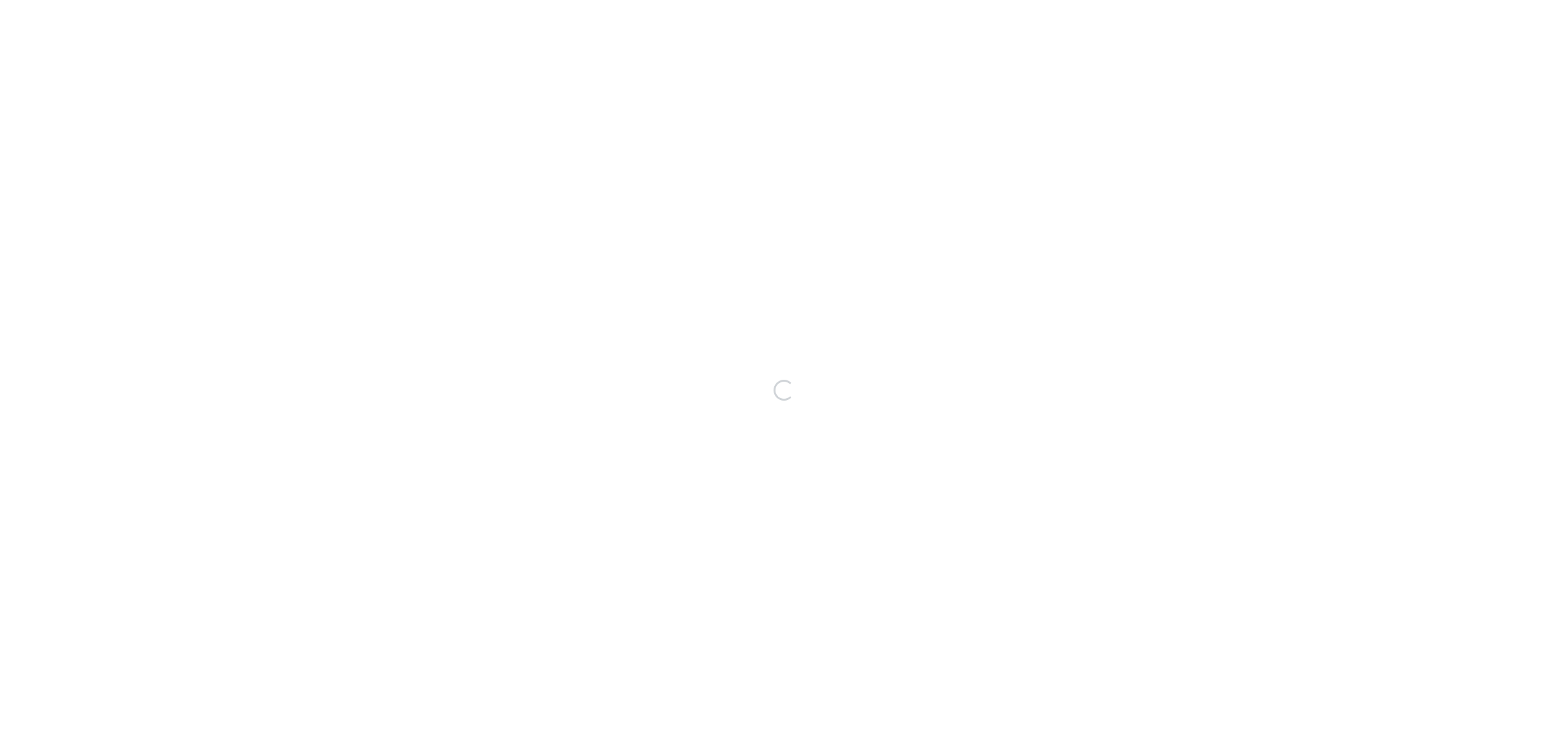 scroll, scrollTop: 0, scrollLeft: 0, axis: both 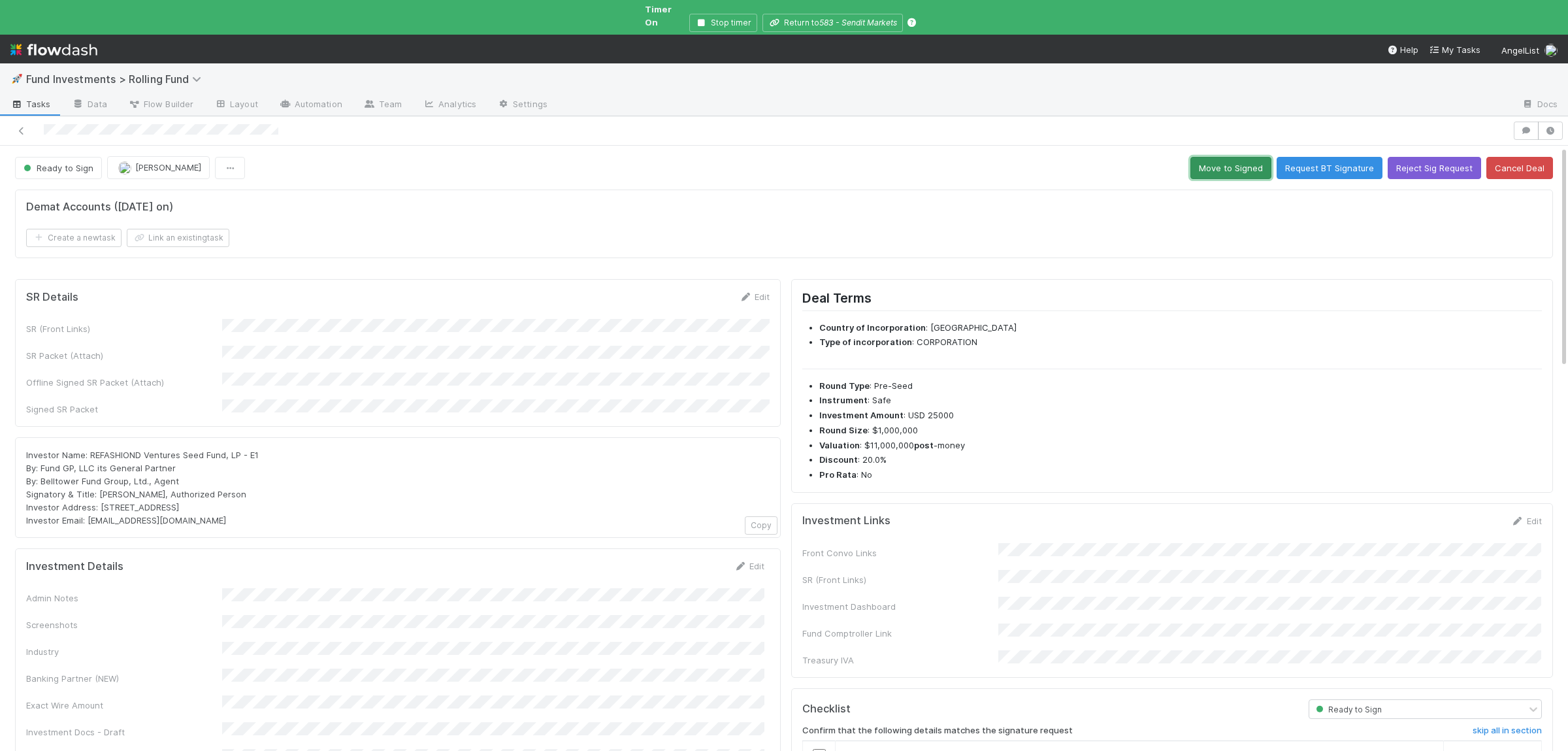 click on "Move to Signed" at bounding box center [1231, 168] 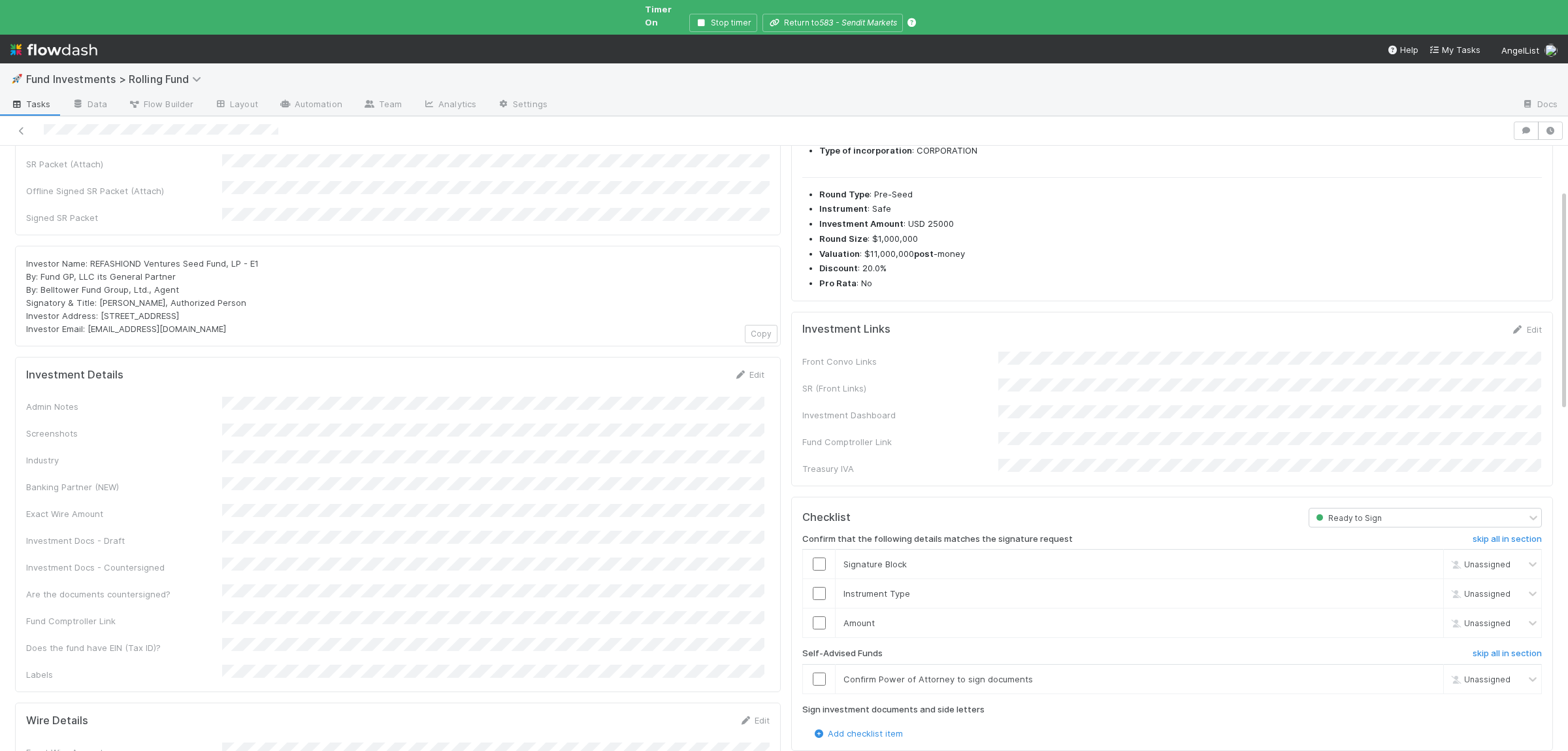 scroll, scrollTop: 0, scrollLeft: 0, axis: both 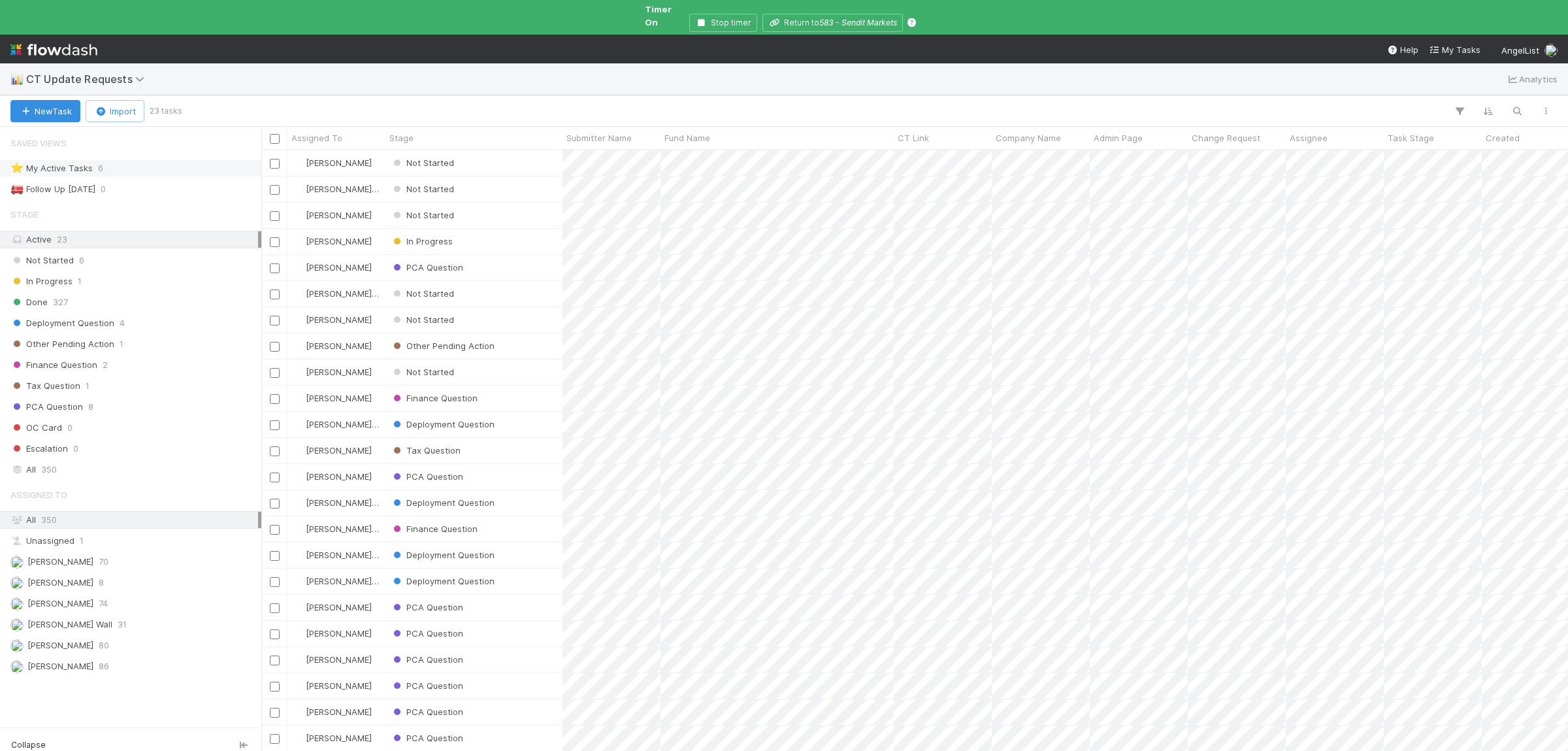 click on "⭐ My Active Tasks 6" at bounding box center [134, 168] 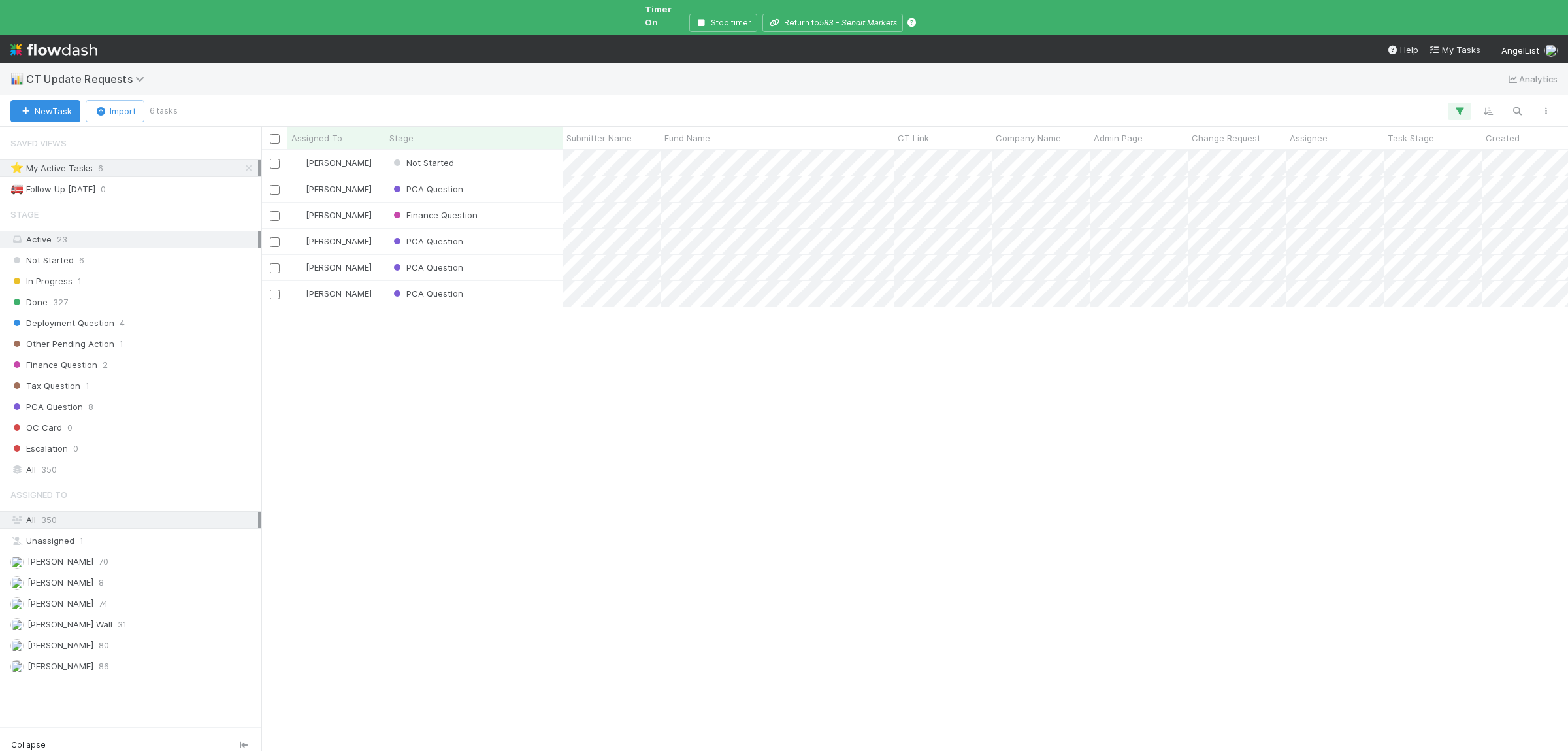 scroll, scrollTop: 1, scrollLeft: 1, axis: both 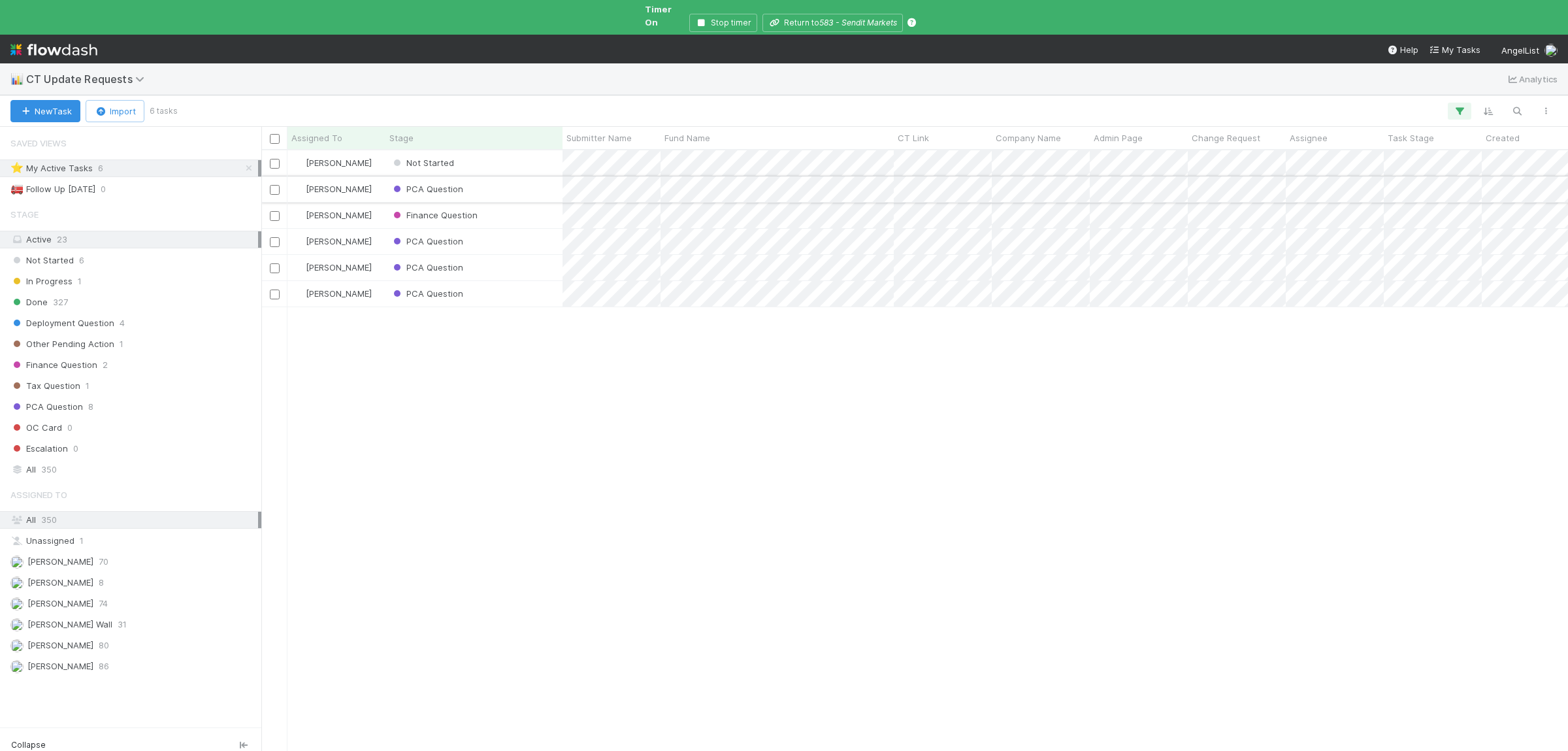 click on "PCA Question" at bounding box center [474, 189] 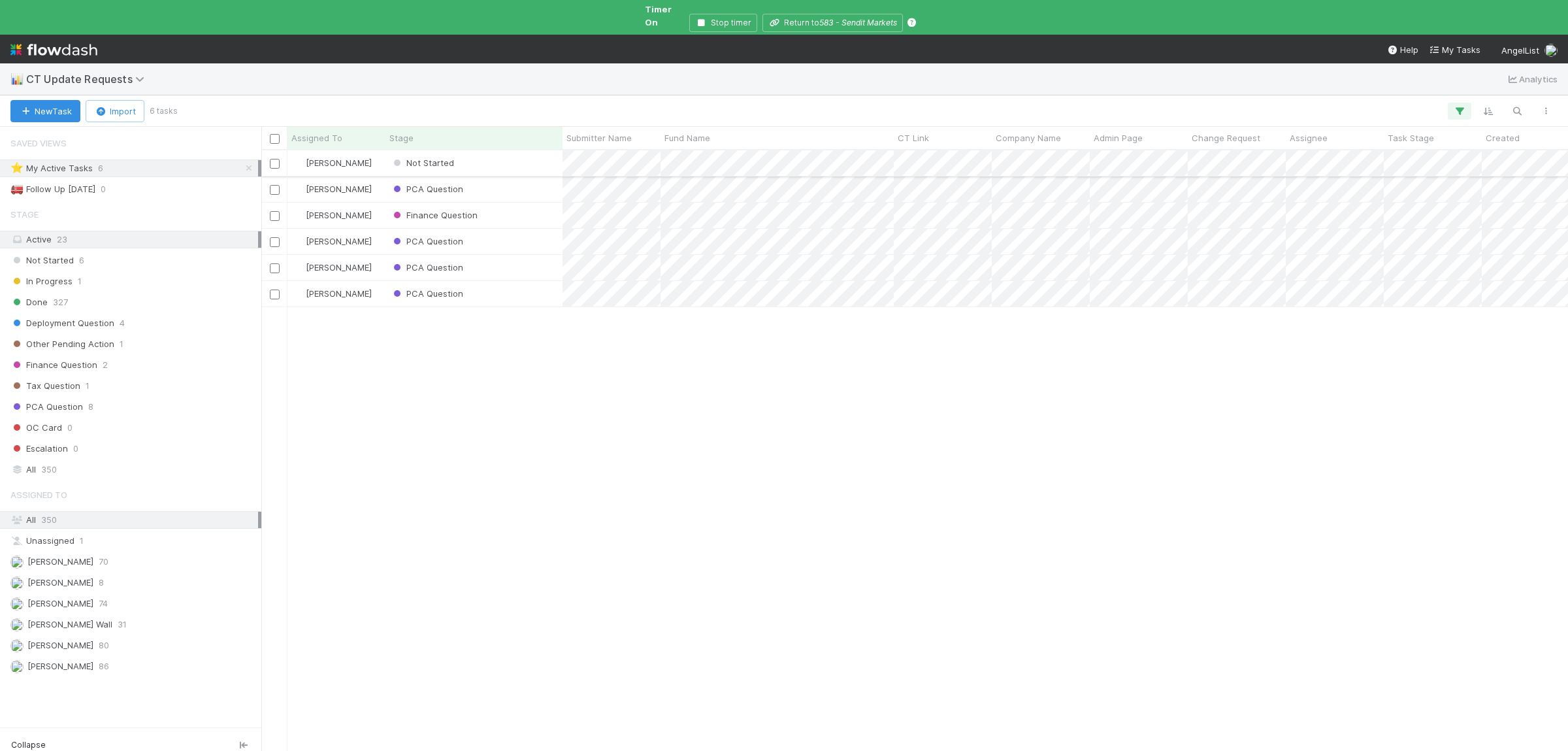 click on "Not Started" at bounding box center (474, 163) 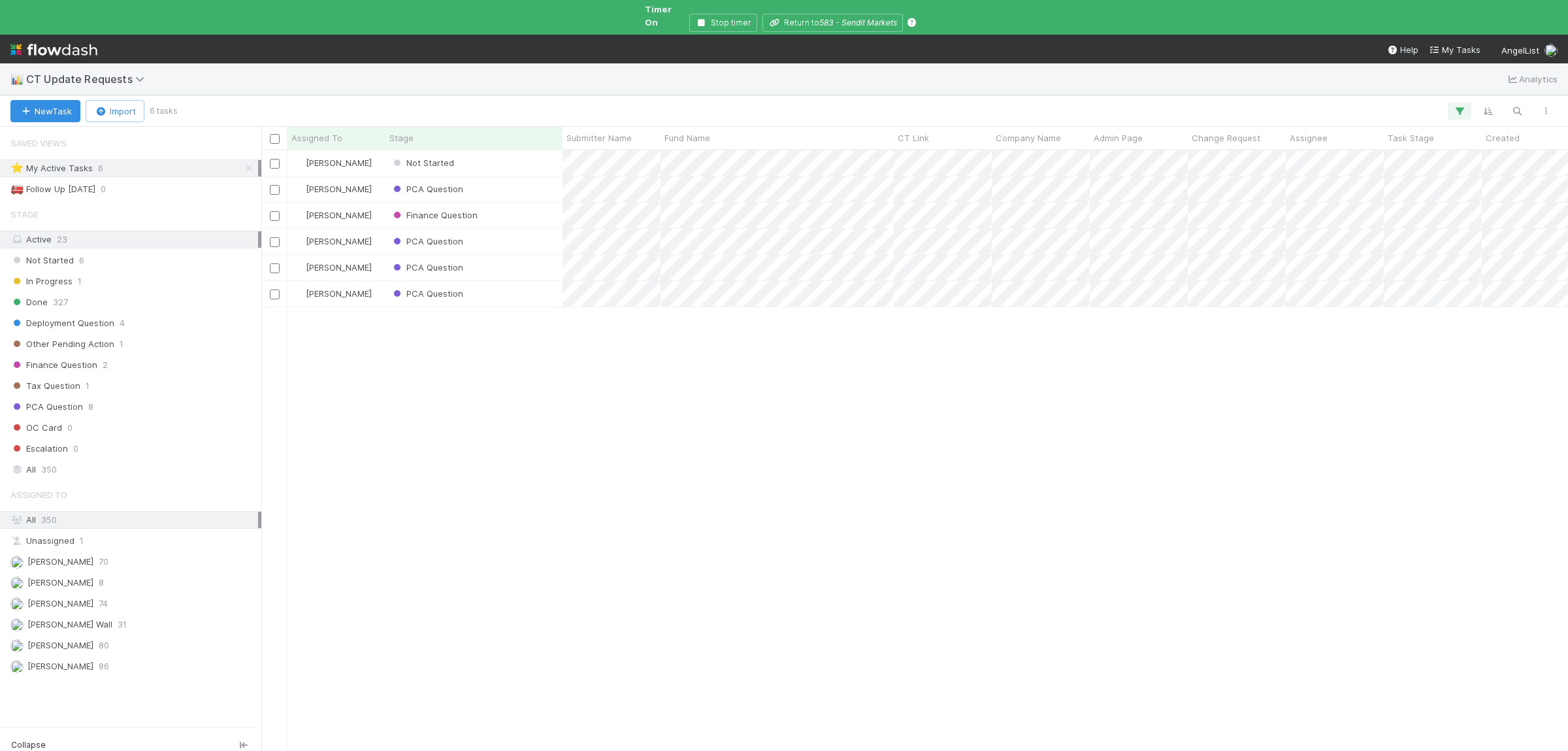 click on "Susan Tang   Not Started 0 7/14/25, 10:20:28 PM 7/14/25, 10:20:28 PM Susan Tang   PCA Question 1 7/12/25, 12:25:34 PM 7/14/25, 11:15:49 AM Susan Tang   Finance Question 0 7/8/25, 9:22:06 PM 7/14/25, 8:18:32 PM Susan Tang   PCA Question 0 6/16/25, 9:37:28 PM 6/17/25, 3:45:11 PM Susan Tang   PCA Question 1 3/26/25, 2:19:29 AM 3/28/25, 10:01:43 AM Susan Tang   PCA Question 1 12/26/24, 10:40:09 PM 1/3/25, 10:06:59 AM" at bounding box center [915, 456] 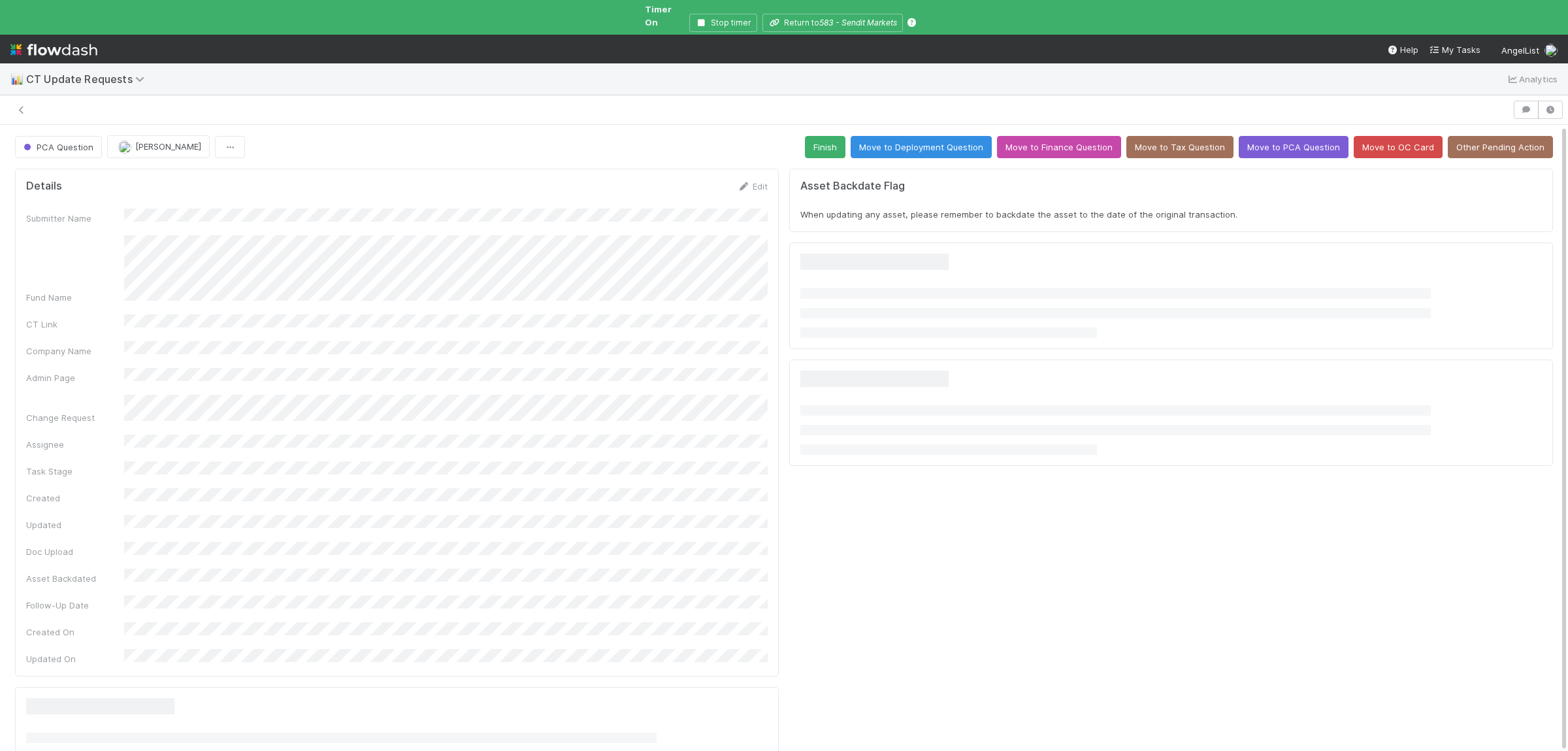 scroll, scrollTop: 0, scrollLeft: 0, axis: both 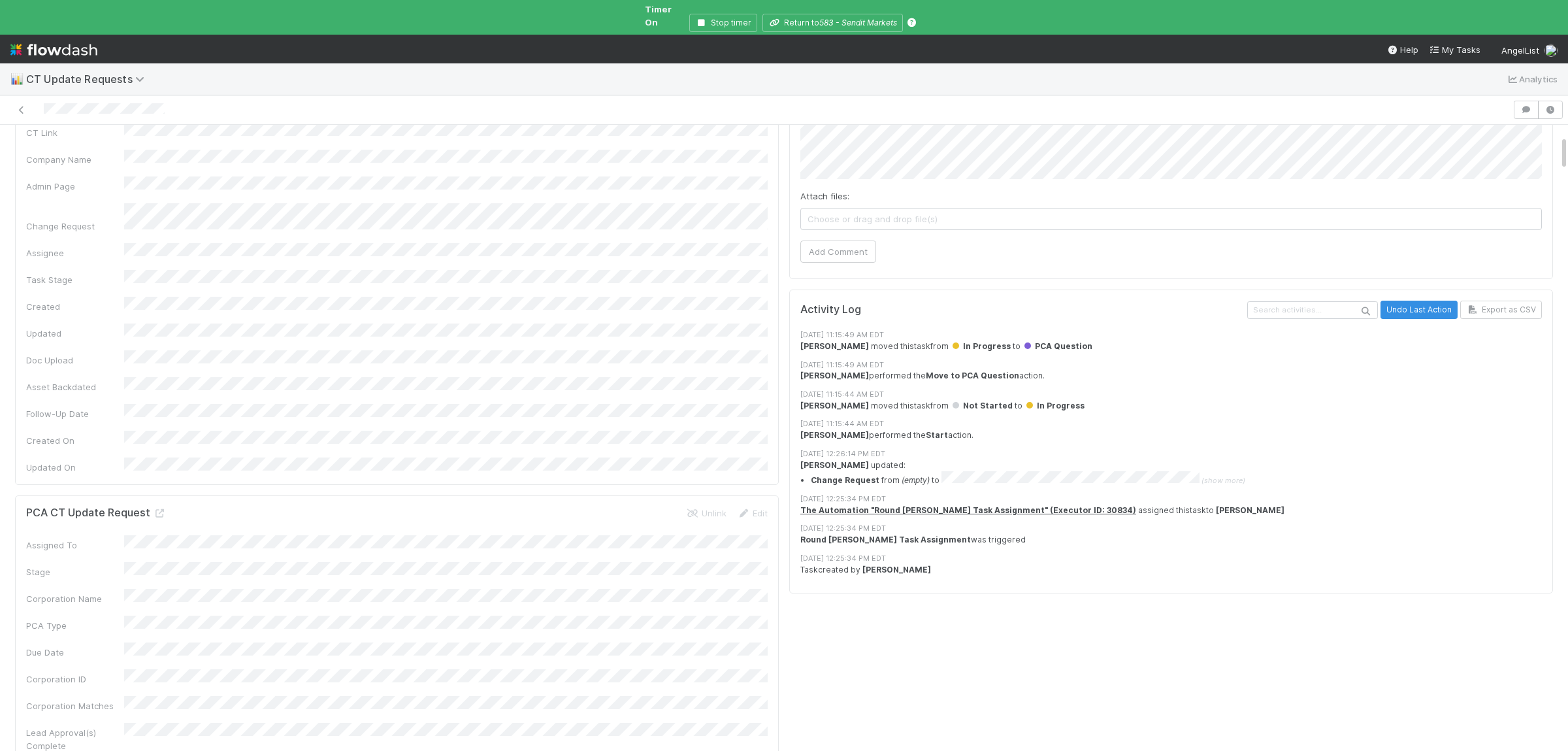 click on "PCA CT Update Request   Unlink Edit Assigned To Stage Corporation Name  PCA Type  Due Date  Corporation ID  Corporation Matches  Lead Approval(s) Complete  Transaction Document(s)  Company Event Name  Transaction Summary ID  Transaction Summary Type  Transaction Summary Path  Front Conversation Link  Front Conversation ID  Transaction Detail Labels  Transaction Type  Summary  ID  ALA Approval  Impacted Membership Class IDs  Impacted Membership Class Names  All Funds Impacted  Portfolio Action ID  Signature Request(s)  Final Lead Outreach  Front Subject  Front Sender Email  Front Body Text  Front Body Blurb  Front Body HTML  Related Funds  Funds to request approvals for  Related Fund has Annual Audited FS  Related Fund has Annual Unaudited FS  Transaction Reviewer  Lead Approvals Requested  Lead Approvals Confirmed  Valuation Reviewer  Escalation Resolved  [PERSON_NAME] Link  Tax Labels  Signed & Delivered   ALA Approved  ALA Approved Pending Lead Approval / Deadline  Conditionally Approved for ALA  Not ALA Approved" at bounding box center (397, 6456) 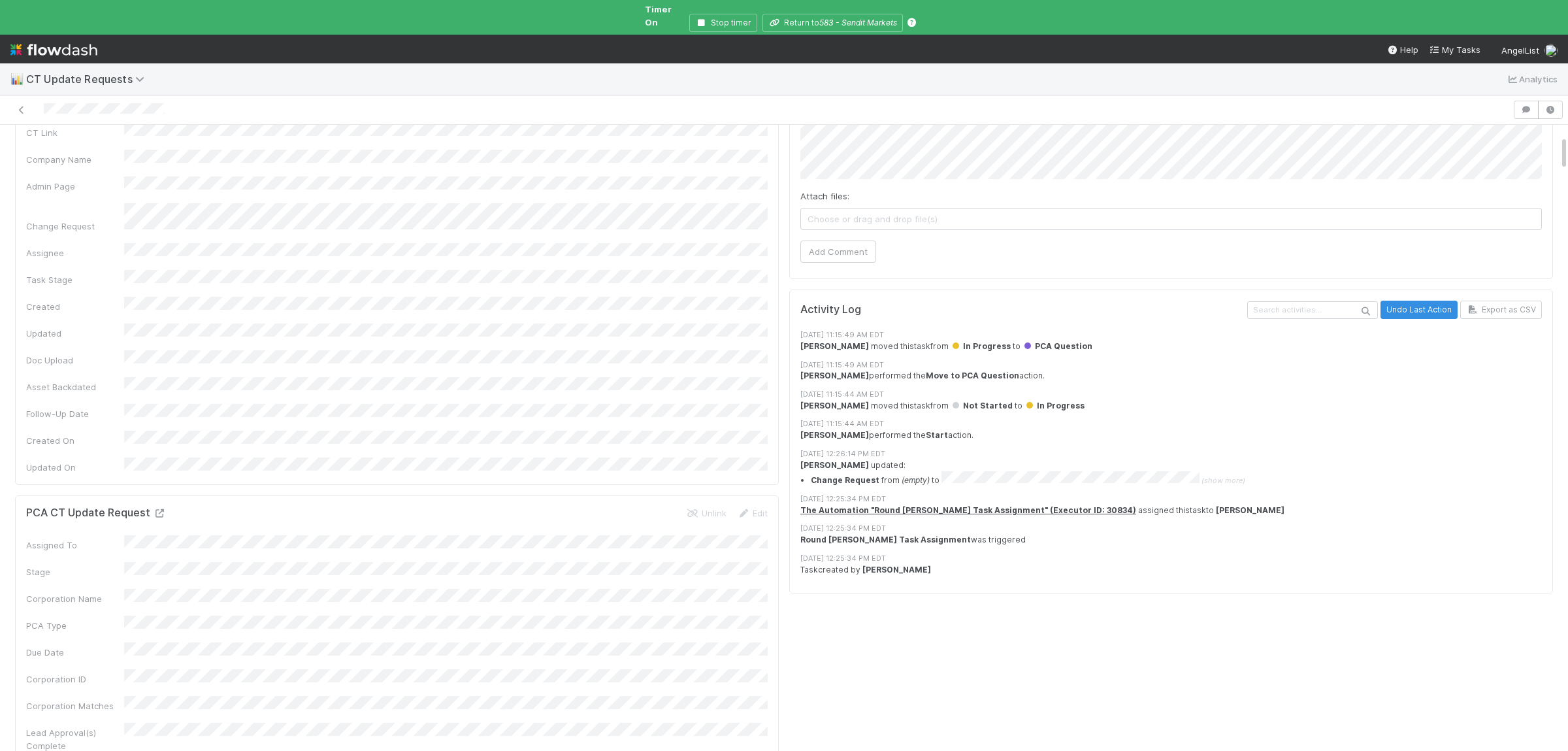 click at bounding box center (159, 513) 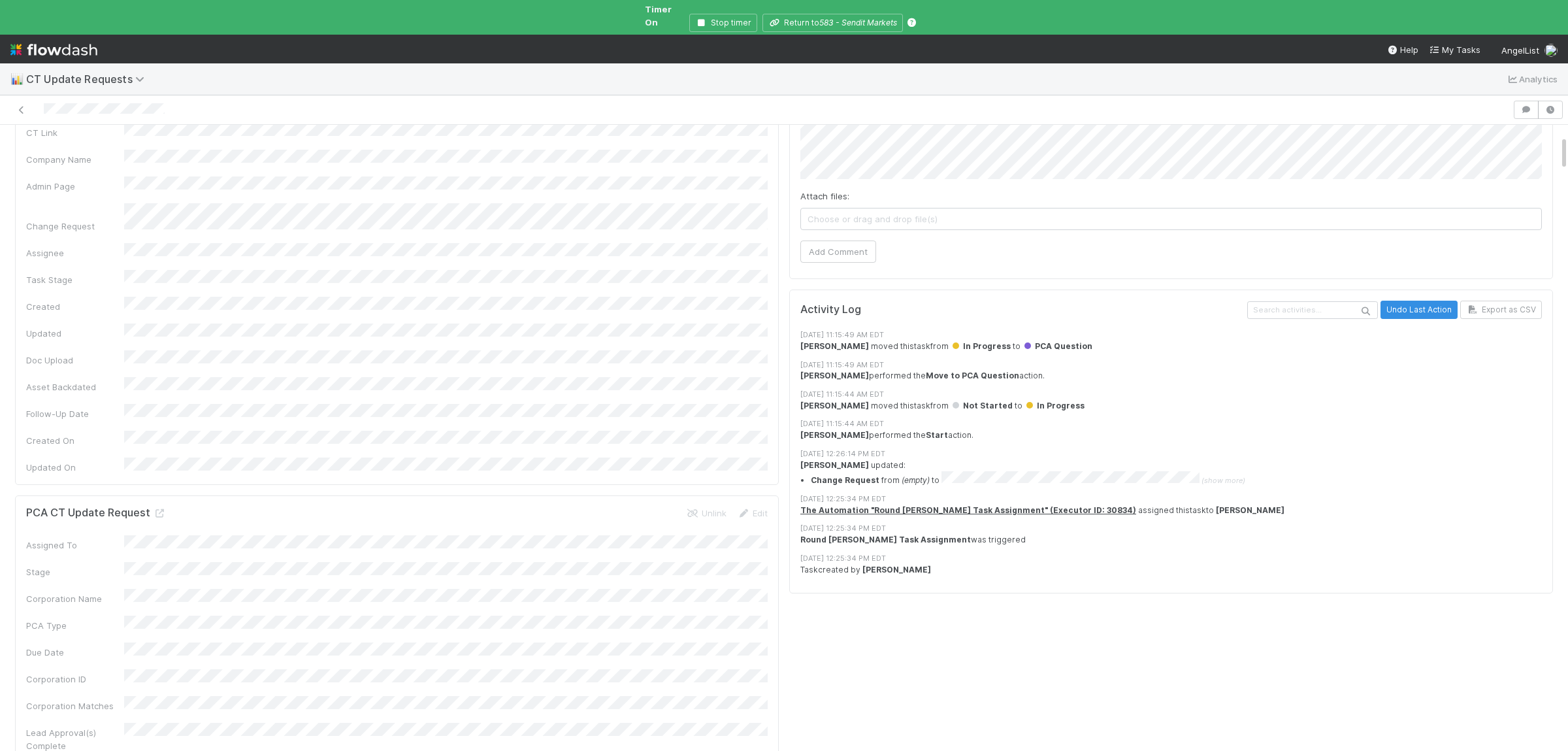 scroll, scrollTop: 0, scrollLeft: 0, axis: both 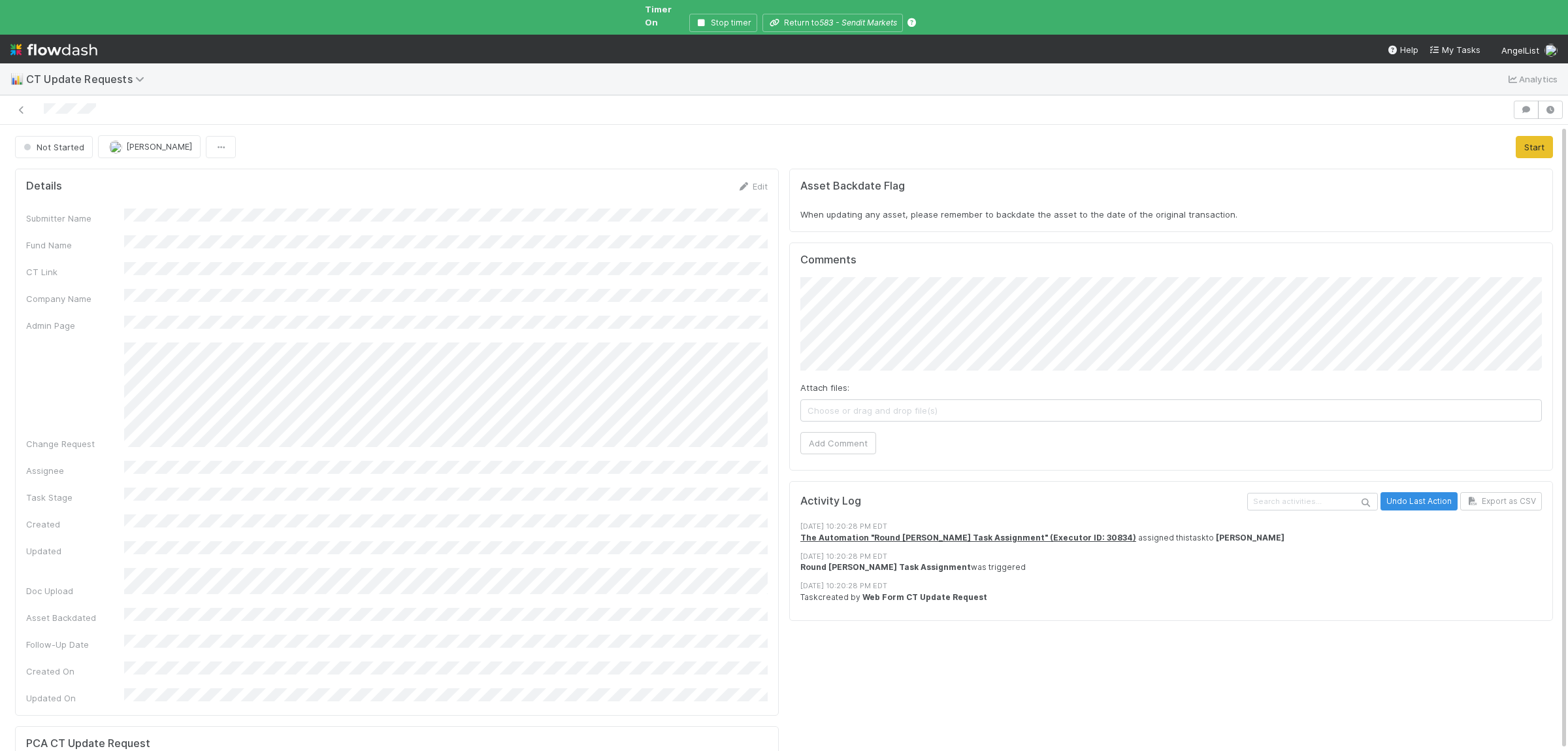 click on "📊 CT Update Requests Analytics   Not Started Susan Tang Start Details Edit Submitter Name  Fund Name  CT Link  Company Name  Admin Page  Change Request  Assignee  Task Stage  Created  Updated  Doc Upload  Asset Backdated  Follow-Up Date  Created On Updated On PCA CT Update Request   Create a new  task Link an existing  task Asset Backdate Flag When updating any asset, please remember to backdate the asset to the date of the original transaction. Comments Attach files: Choose or drag and drop file(s) Add Comment Activity Log Undo Last Action Export as CSV 7/14/25, 10:20:28 PM EDT The Automation "Round Robin Task Assignment" (Executor ID: 30834)   assigned this  task  to   Susan Tang 7/14/25, 10:20:28 PM EDT Round Robin Task Assignment  was triggered 7/14/25, 10:20:28 PM EDT Task  created by   Web Form CT Update Request Comments   Add a comment... Timer On Stop timer Return to  583 - Sendit Markets Help My Tasks AngelList" at bounding box center [784, 375] 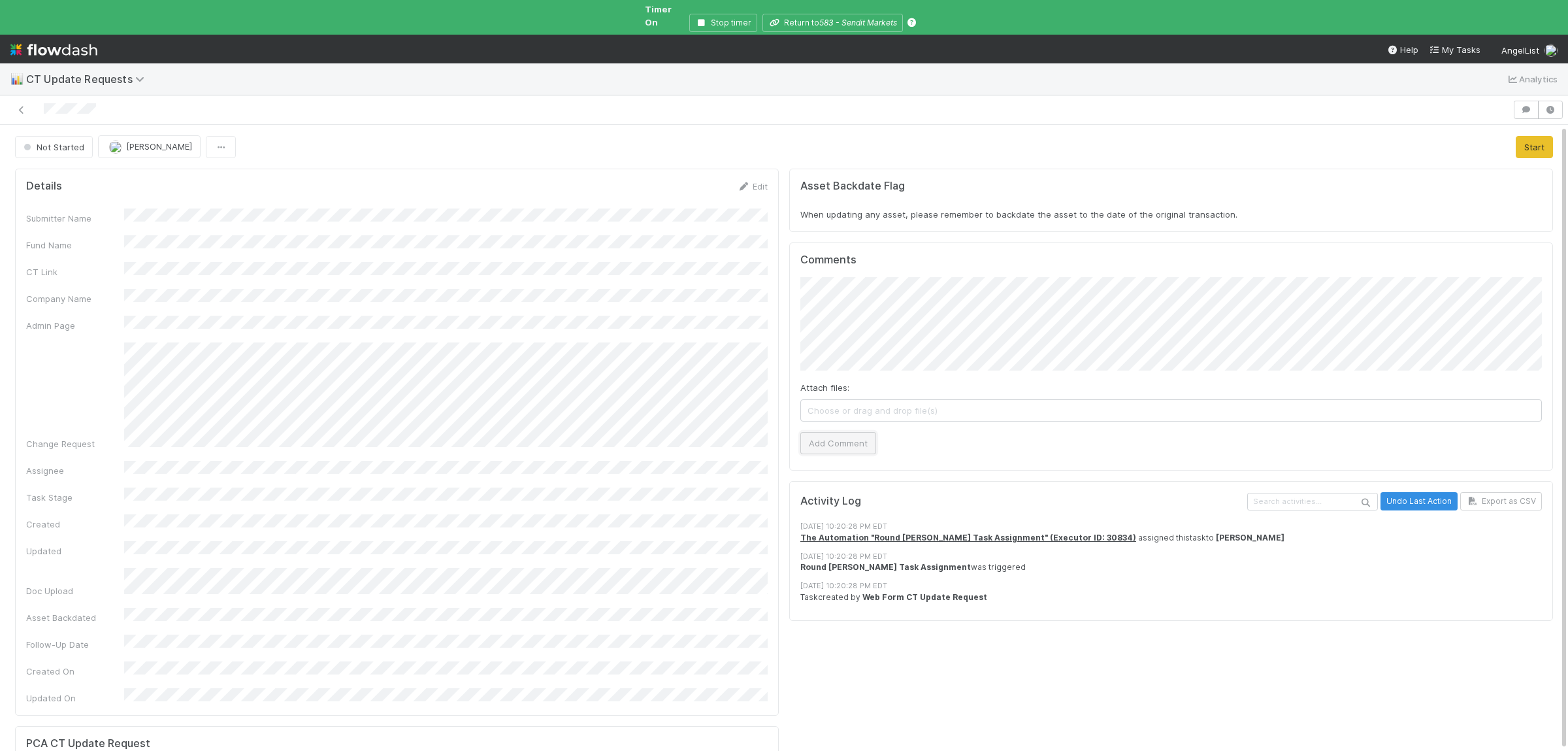 click on "Add Comment" at bounding box center (838, 443) 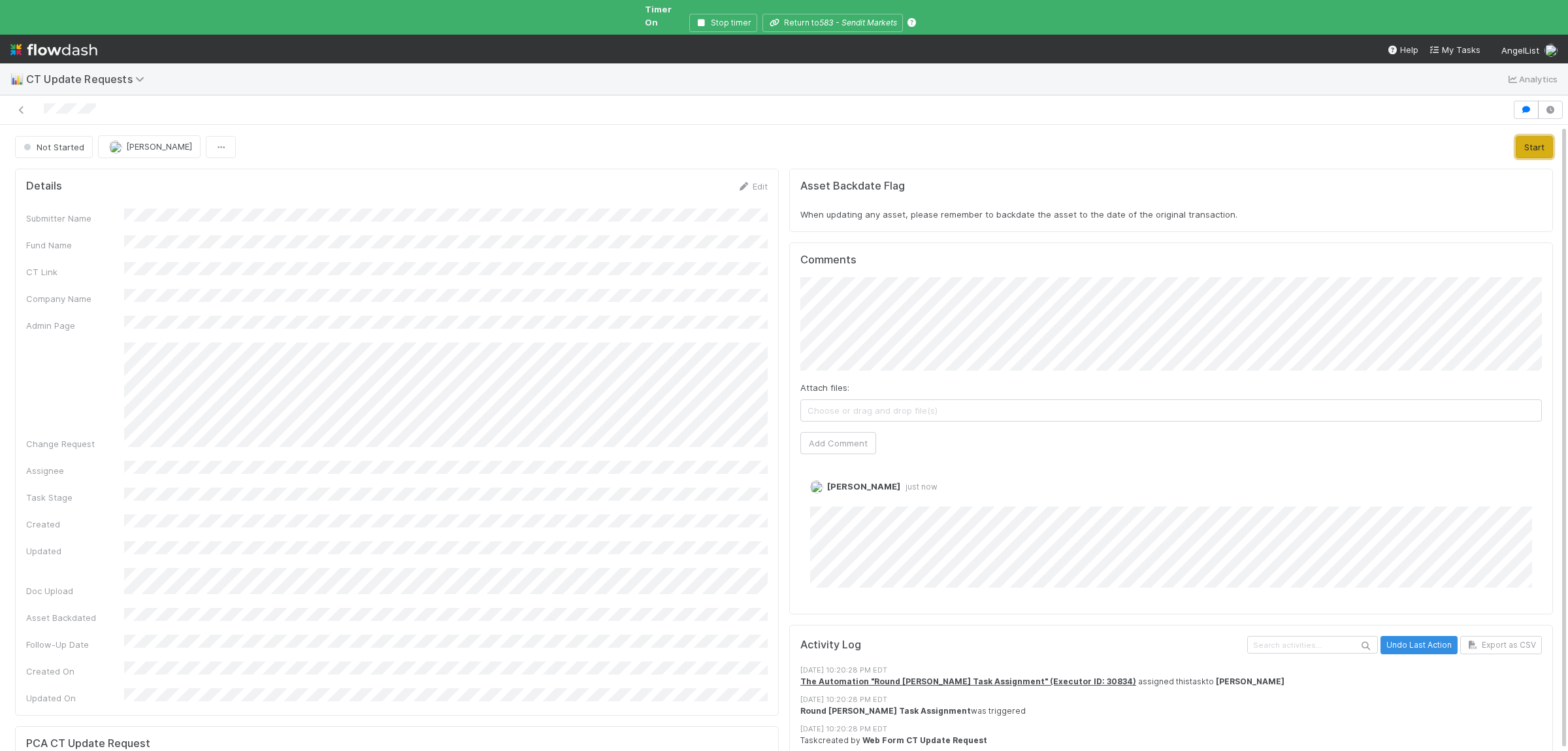 click on "Start" at bounding box center (1534, 147) 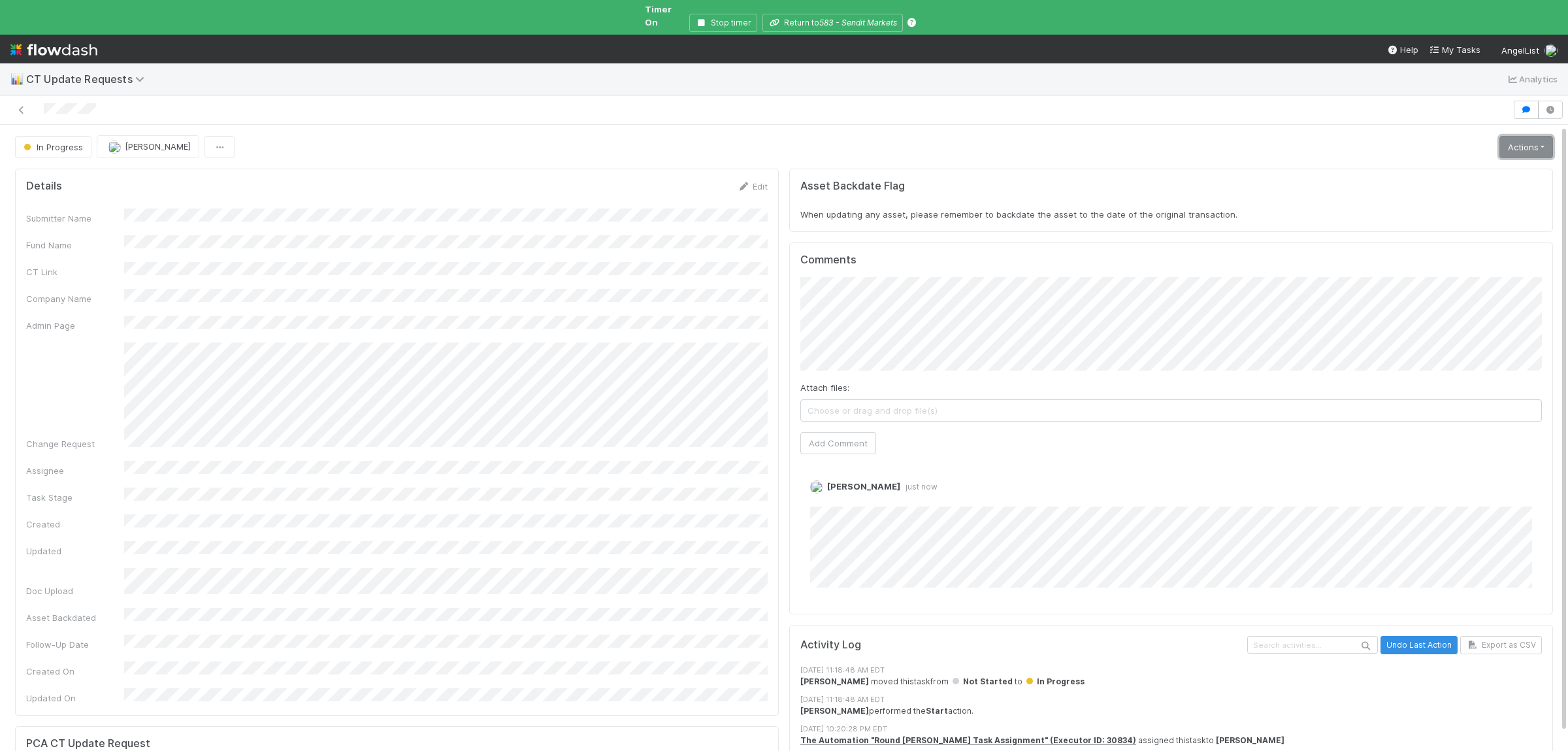click on "Actions" at bounding box center (1526, 147) 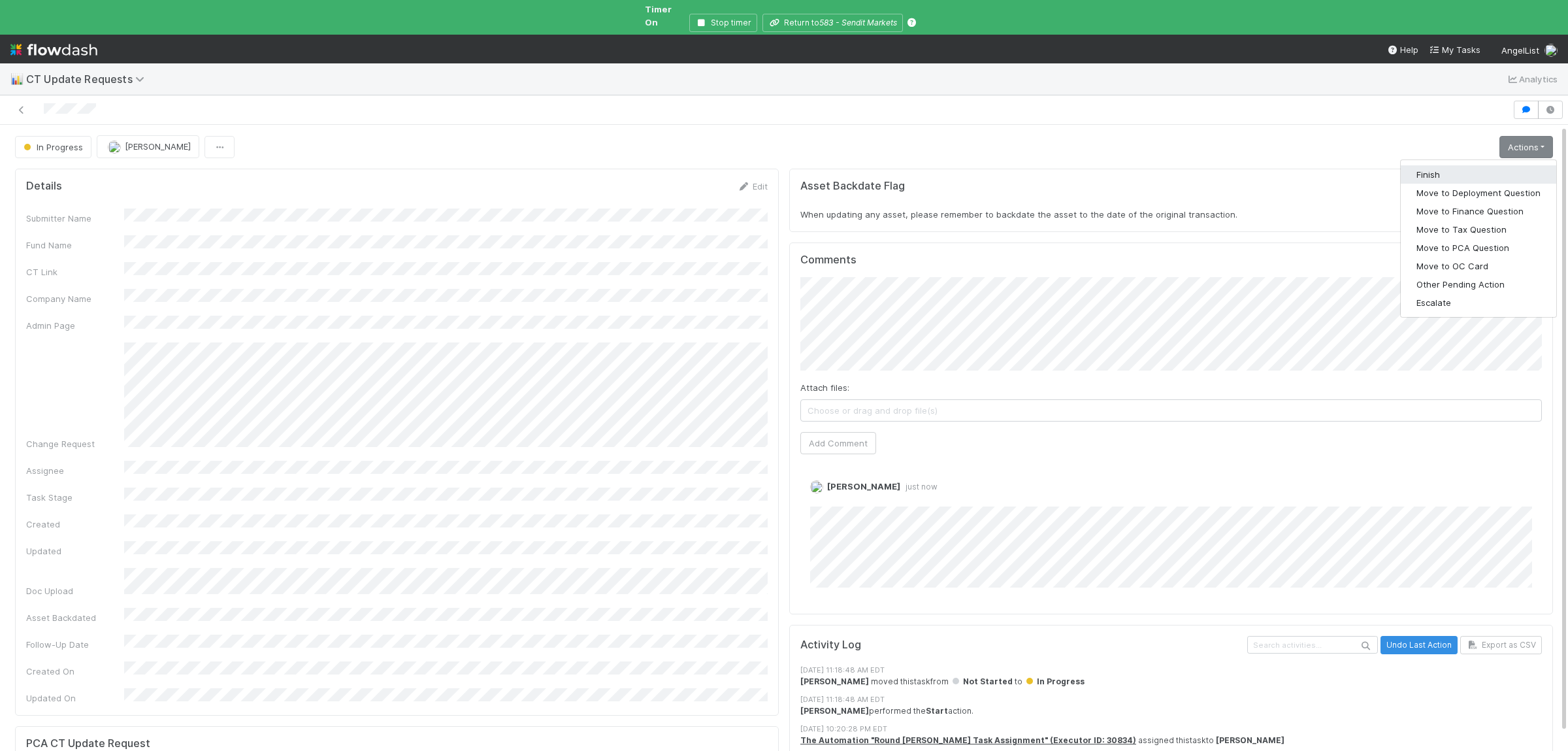 click on "Finish" at bounding box center [1478, 175] 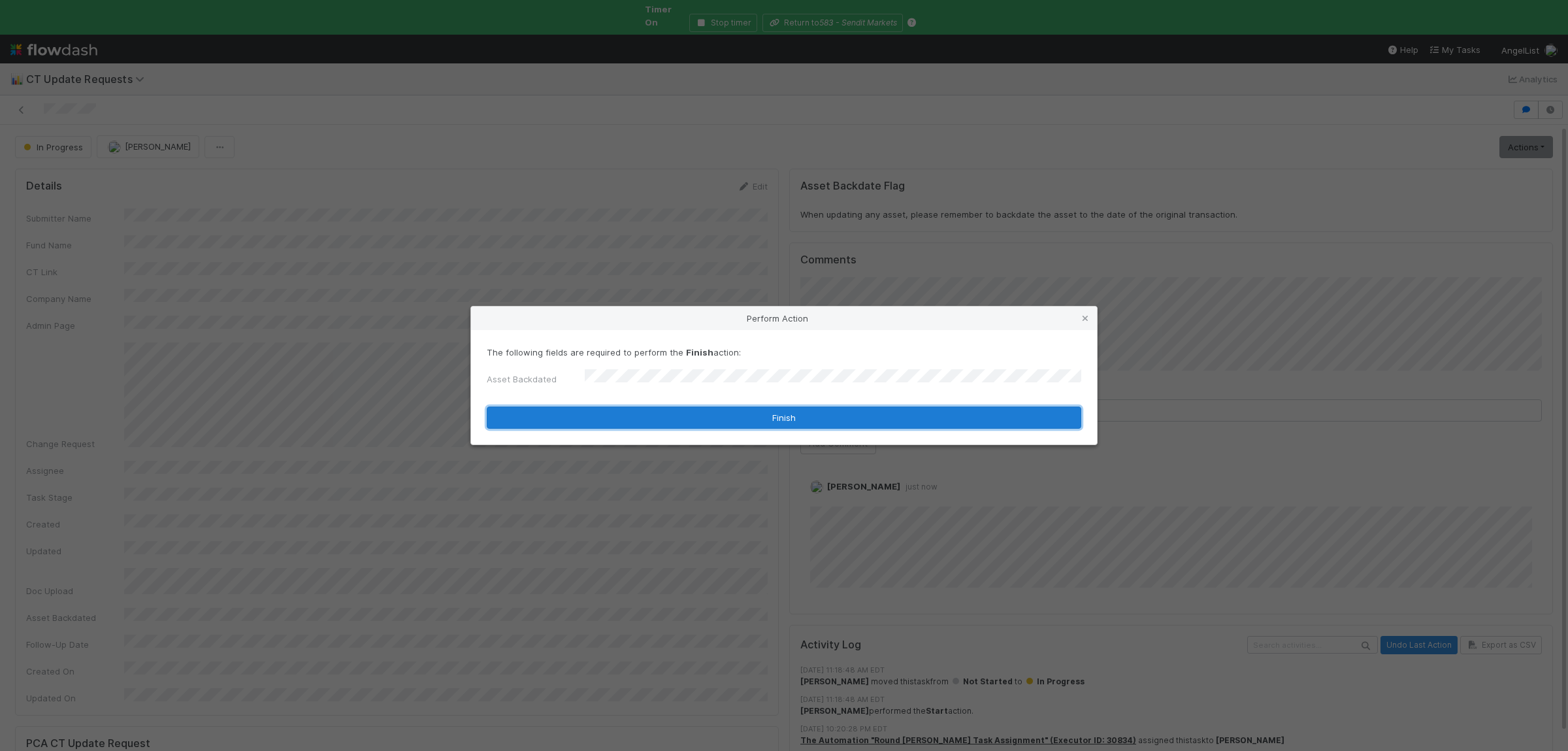 drag, startPoint x: 612, startPoint y: 409, endPoint x: 800, endPoint y: 399, distance: 188.26577 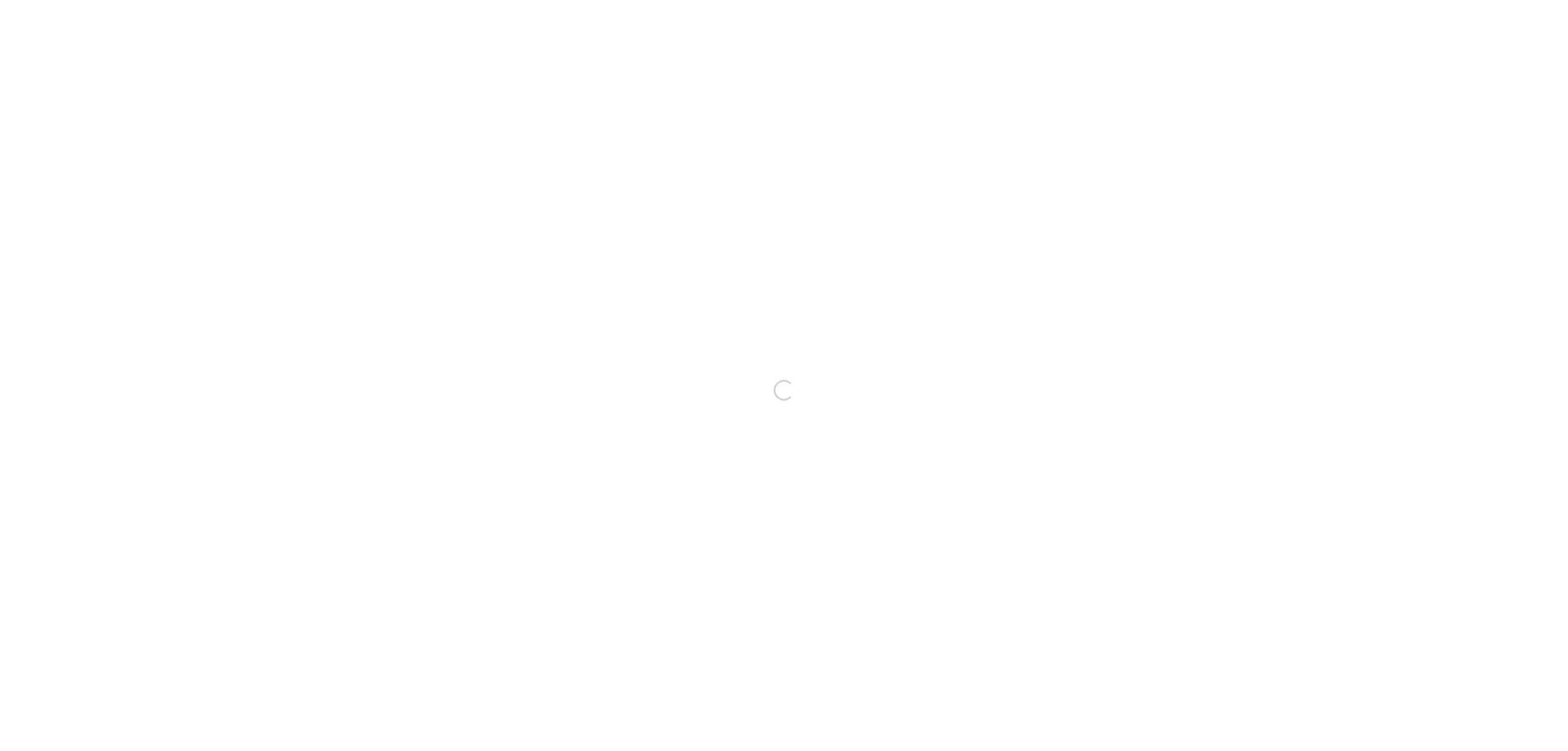 scroll, scrollTop: 0, scrollLeft: 0, axis: both 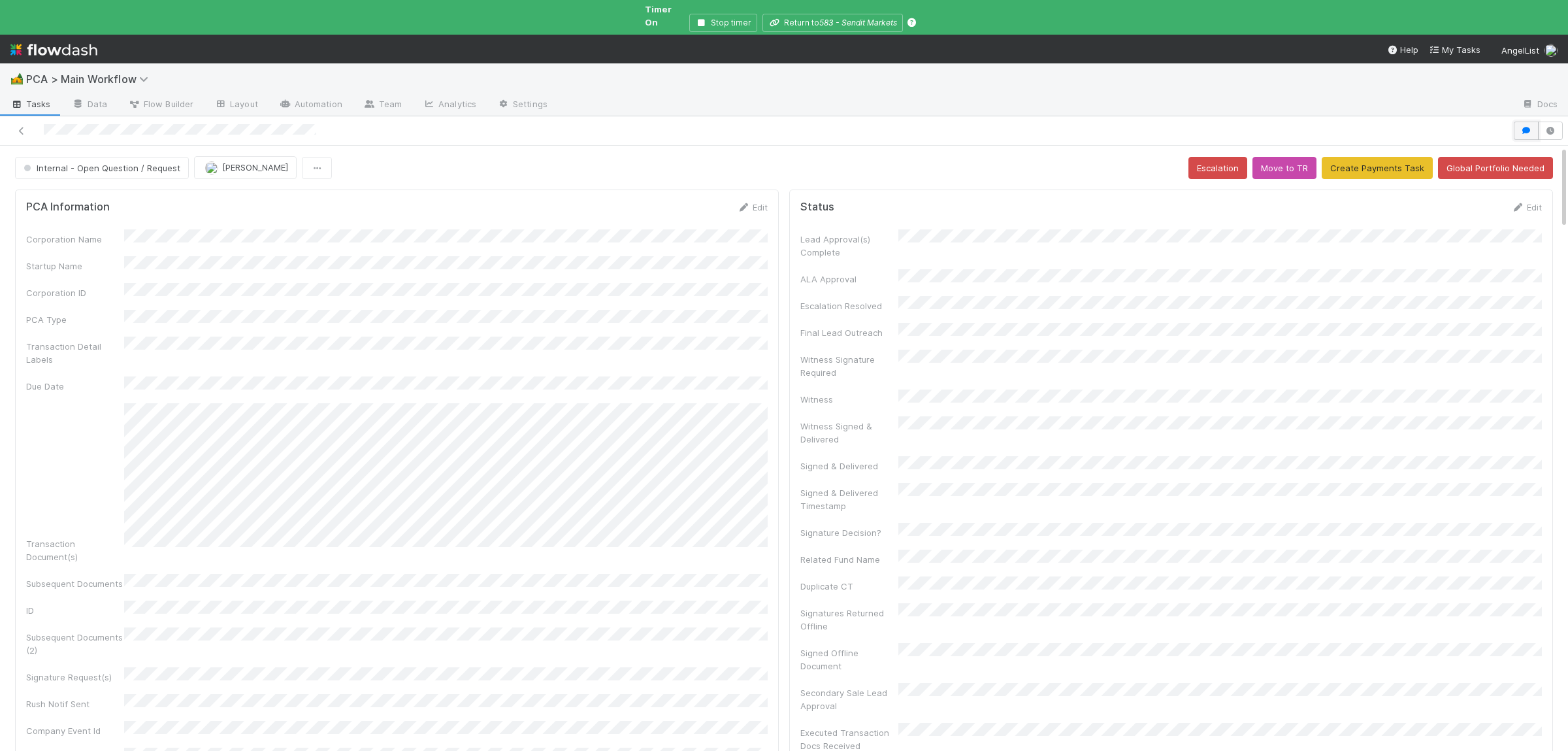 click at bounding box center [1526, 131] 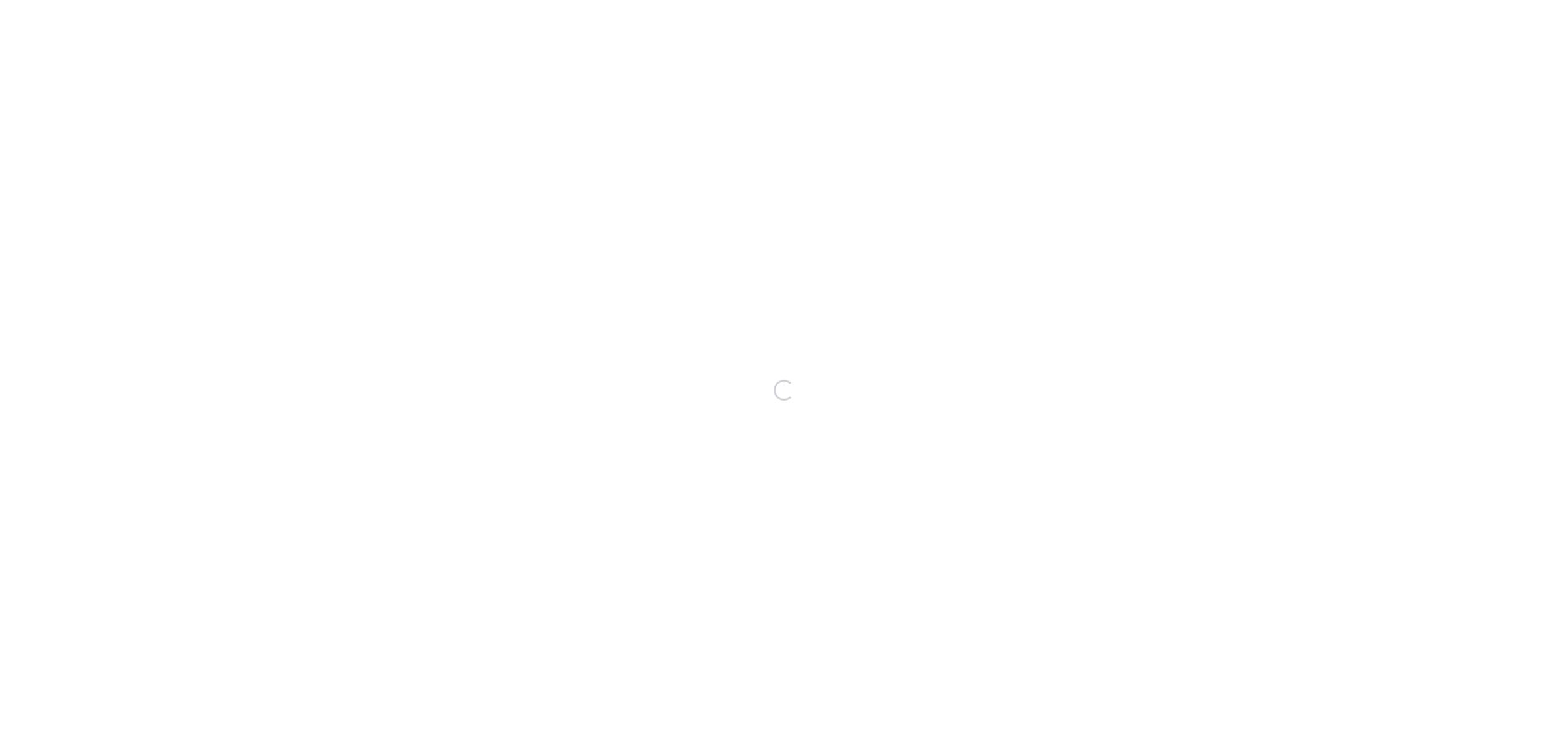 scroll, scrollTop: 0, scrollLeft: 0, axis: both 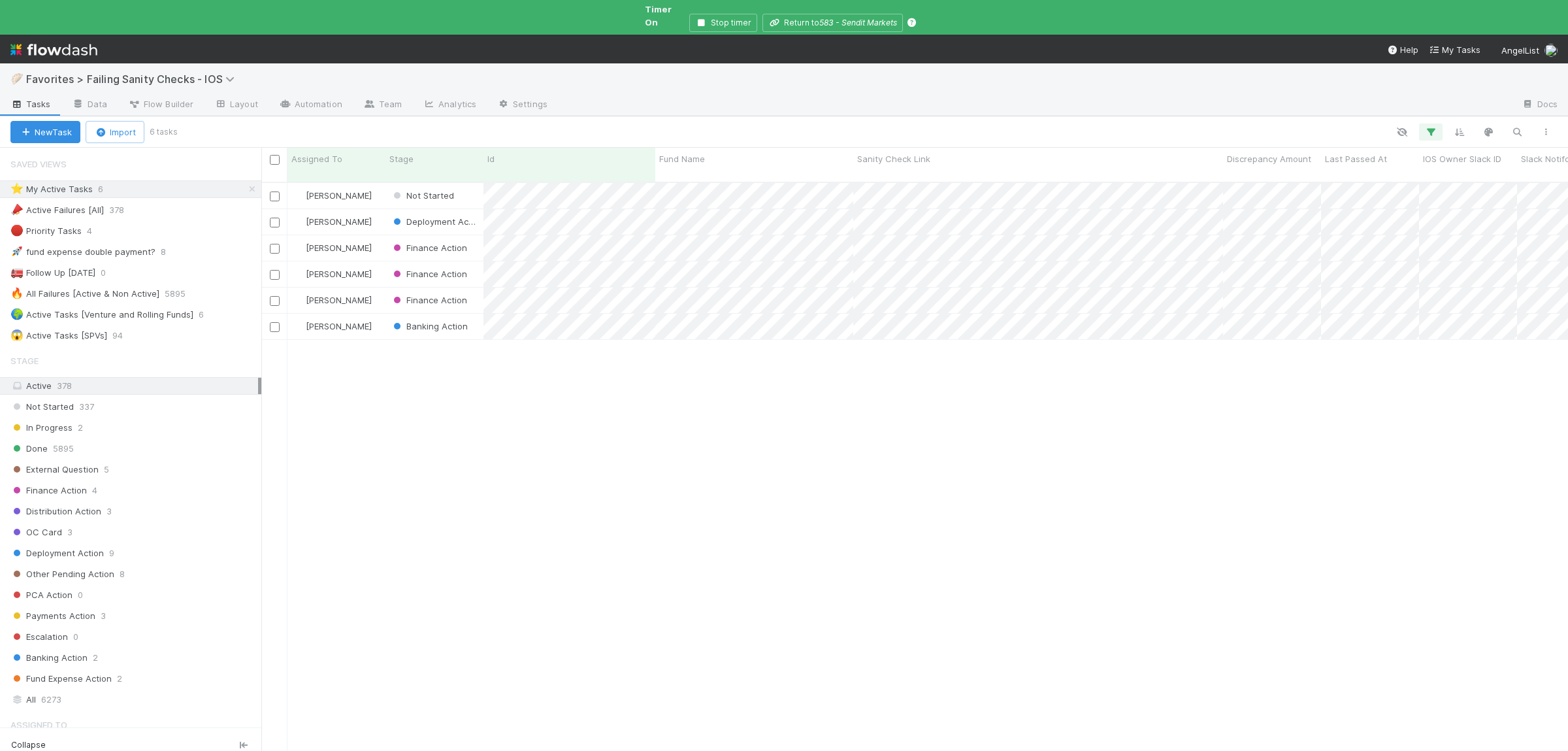 click on "Susan Tang   Not Started 7/15/25, 7:44:45 AM 7/15/25, 7:44:46 AM 0 0 0 0 582 Susan Tang   Deployment Action 7/14/25, 7:00:35 AM 7/15/25, 6:51:56 AM 0 0 0 0 6 Susan Tang   Finance Action 7/10/25, 7:24:22 AM 7/11/25, 11:02:24 AM 0 0 1 0 1 Susan Tang   Finance Action 7/1/25, 8:49:09 AM 7/8/25, 8:15:30 AM 1 0 2 0 0 Susan Tang   Finance Action 7/1/25, 8:49:04 AM 7/10/25, 8:05:55 AM 1 0 2 0 0 Susan Tang   Banking Action 5/23/25, 6:36:46 AM 7/8/25, 2:43:27 PM 1 0 0 1 0" at bounding box center [915, 478] 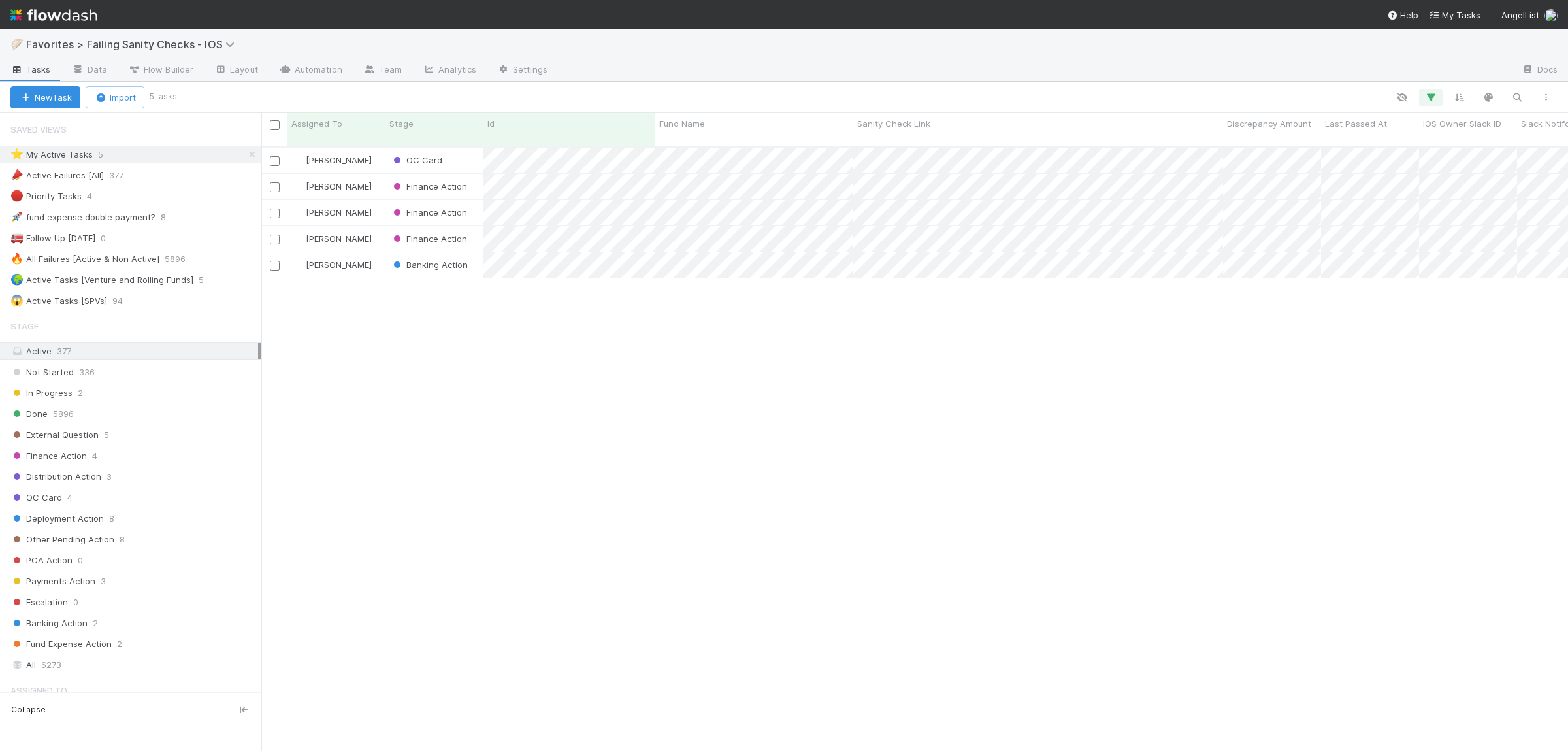 click on "Susan Tang   OC Card 7/14/25, 7:00:35 AM 7/15/25, 11:37:02 AM 0 0 0 0 6 Susan Tang   Finance Action 7/10/25, 7:24:22 AM 7/11/25, 11:02:24 AM 0 0 1 0 1 Susan Tang   Finance Action 7/1/25, 8:49:09 AM 7/8/25, 8:15:30 AM 1 0 2 0 0 Susan Tang   Finance Action 7/1/25, 8:49:04 AM 7/10/25, 8:05:55 AM 1 0 2 0 0 Susan Tang   Banking Action 5/23/25, 6:36:46 AM 7/8/25, 2:43:27 PM 1 0 0 1 0" at bounding box center [915, 443] 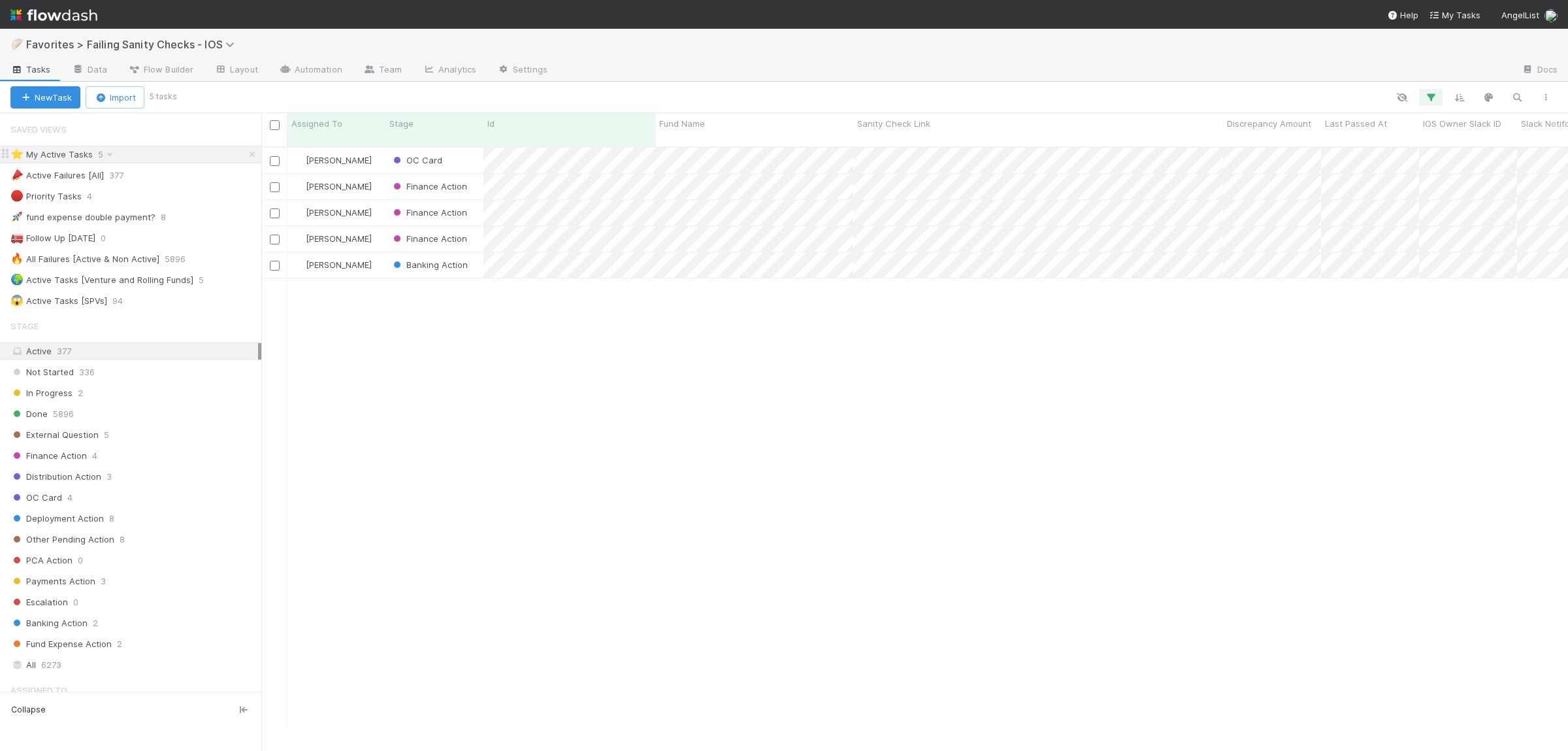 click on "⭐ My Active Tasks 5" at bounding box center (136, 154) 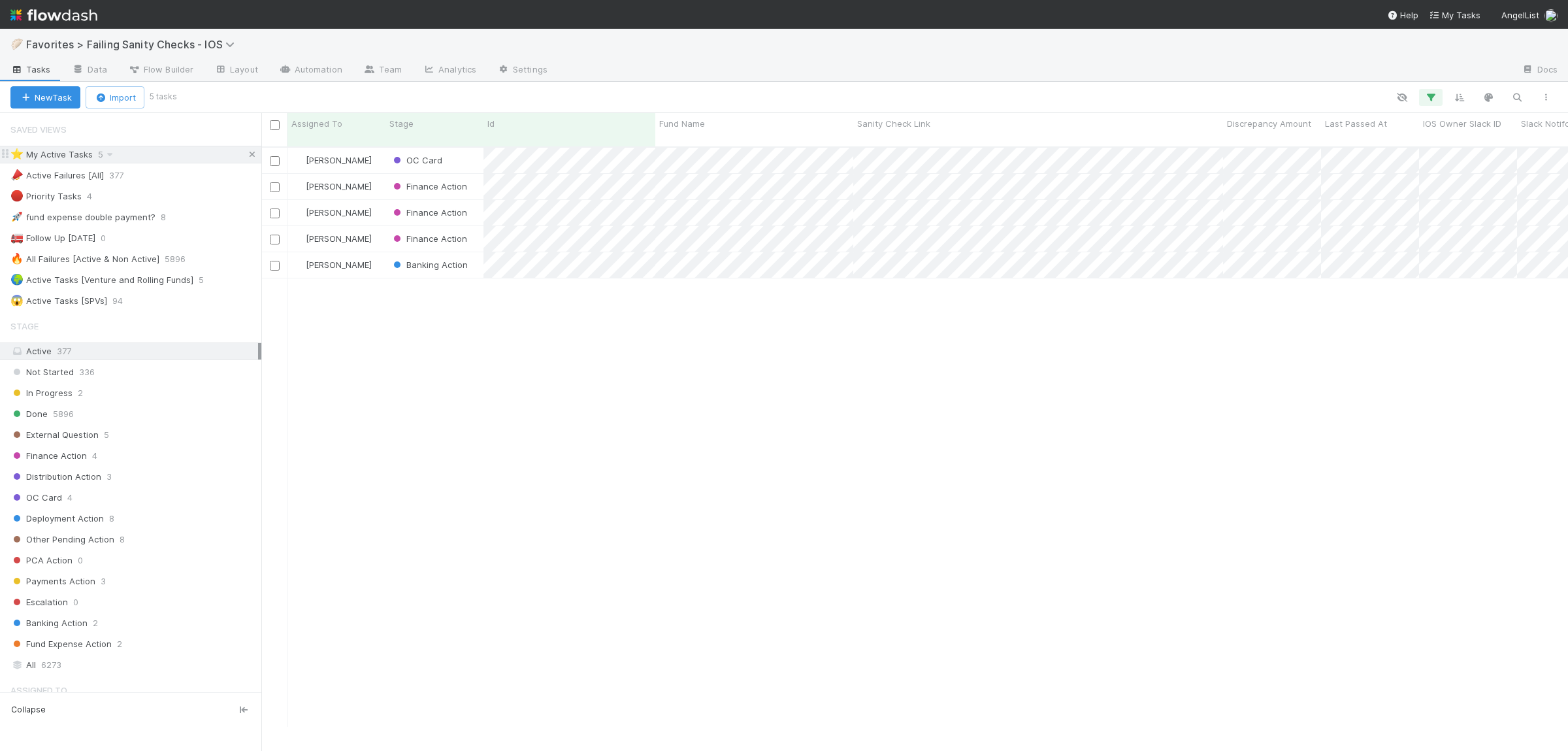 click at bounding box center (252, 154) 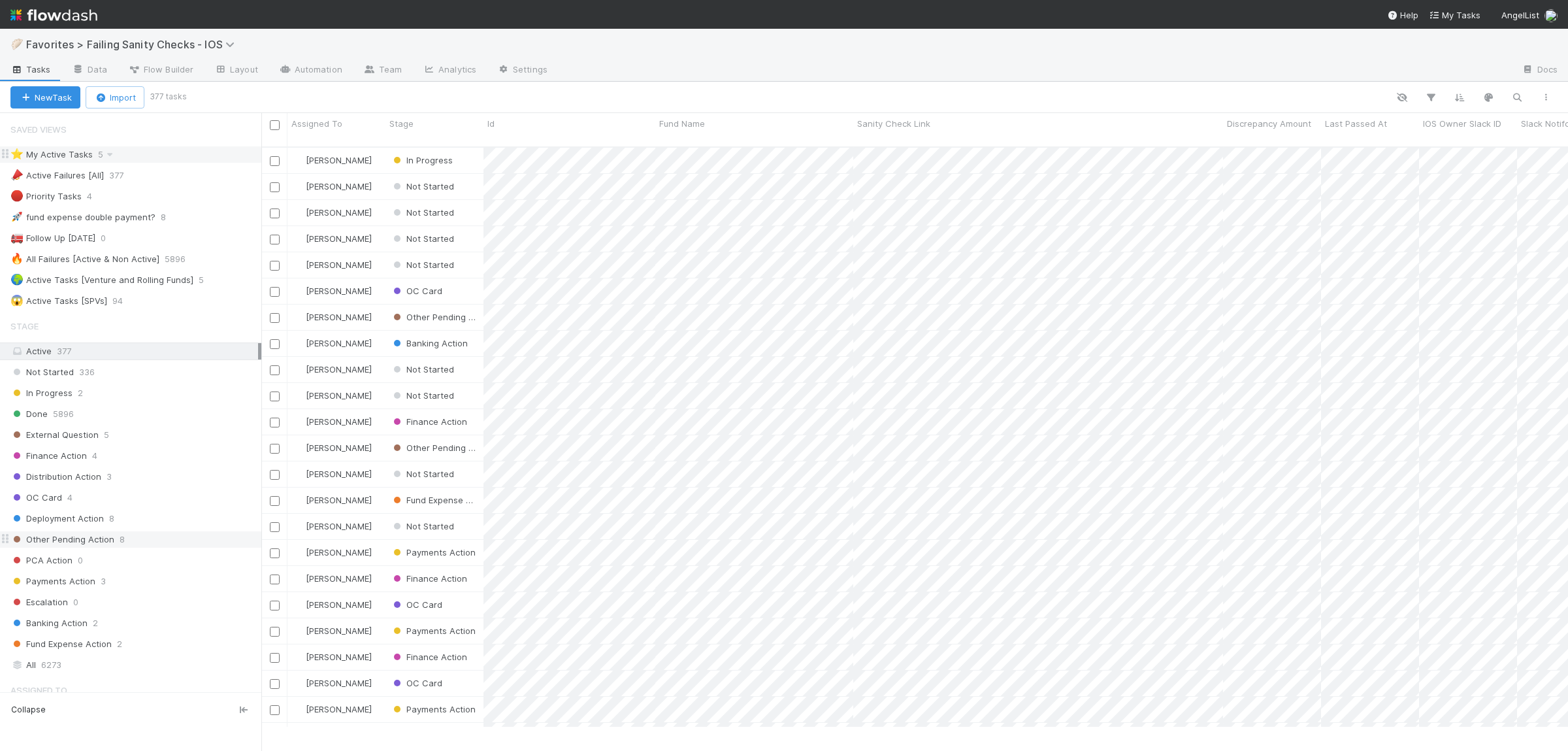 scroll, scrollTop: 214, scrollLeft: 0, axis: vertical 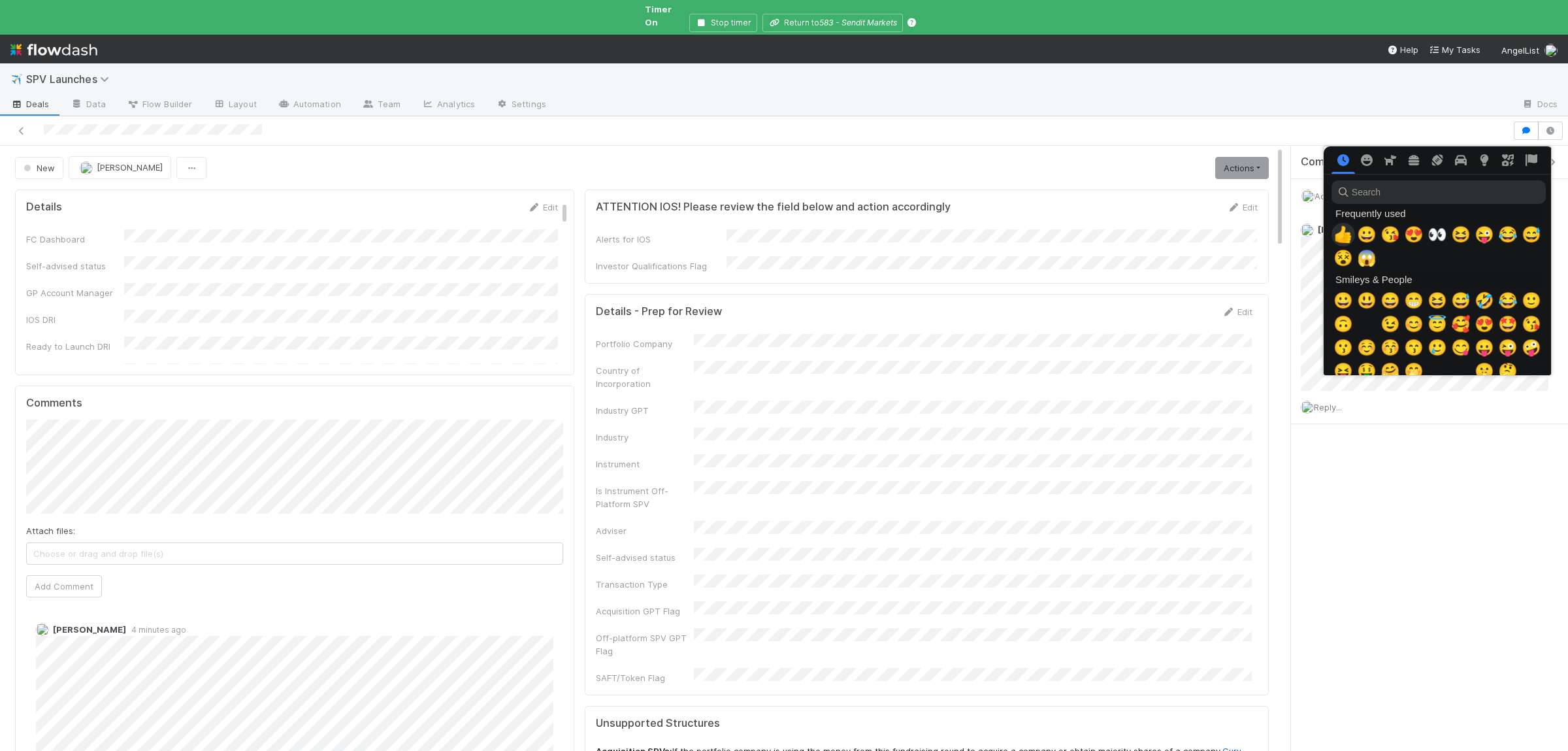 click on "👍" at bounding box center [1343, 235] 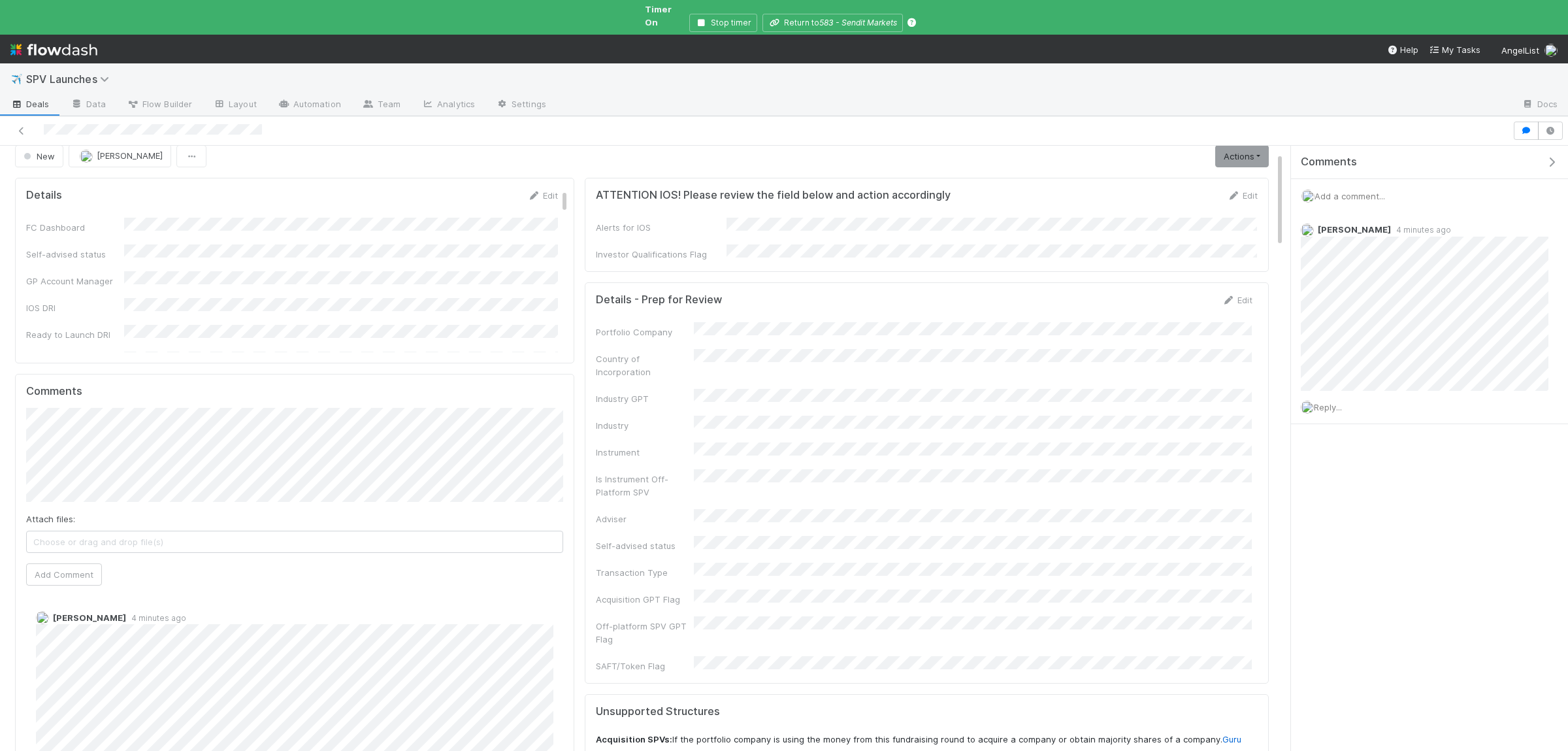 scroll, scrollTop: 0, scrollLeft: 0, axis: both 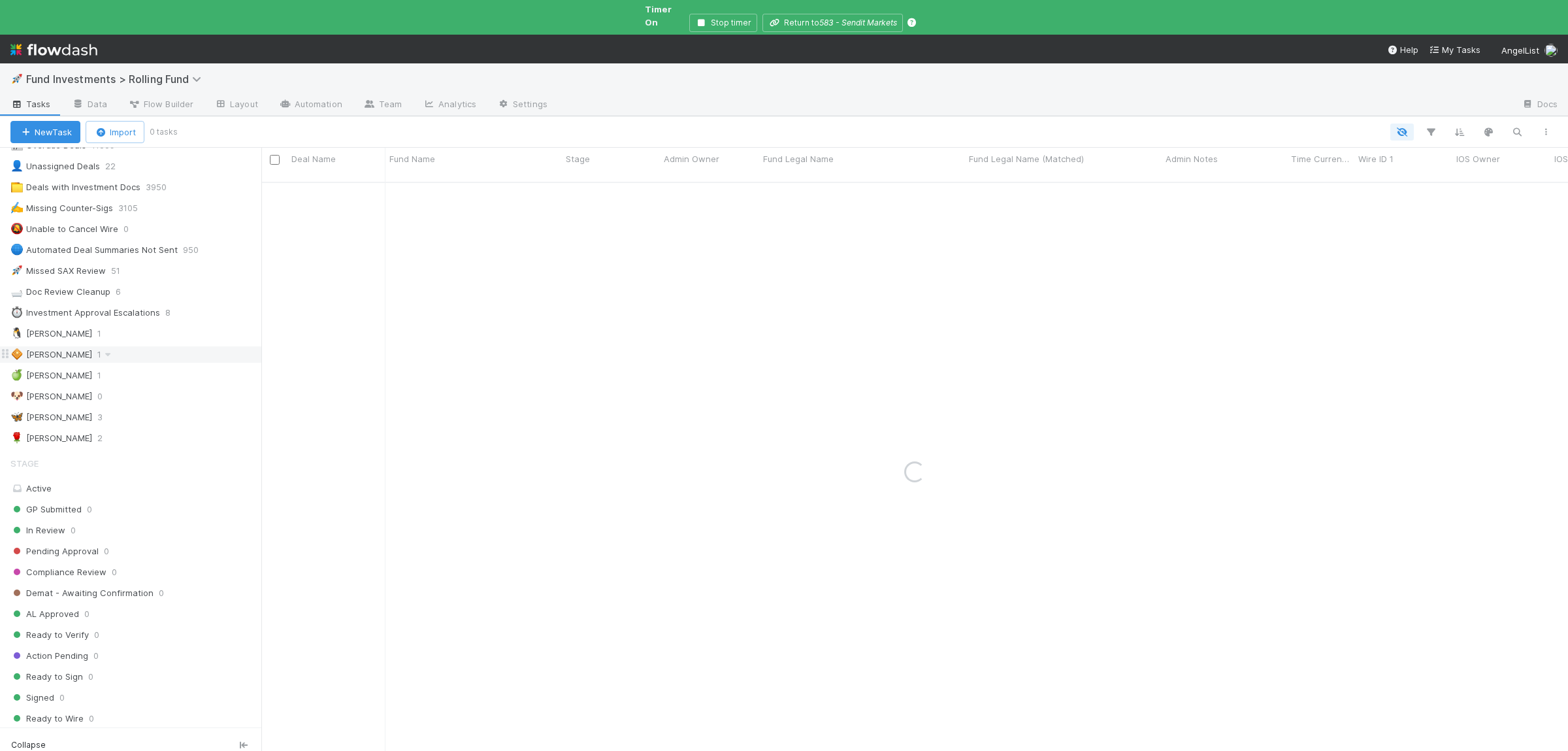 click on "🧇 [PERSON_NAME] 1" at bounding box center [136, 354] 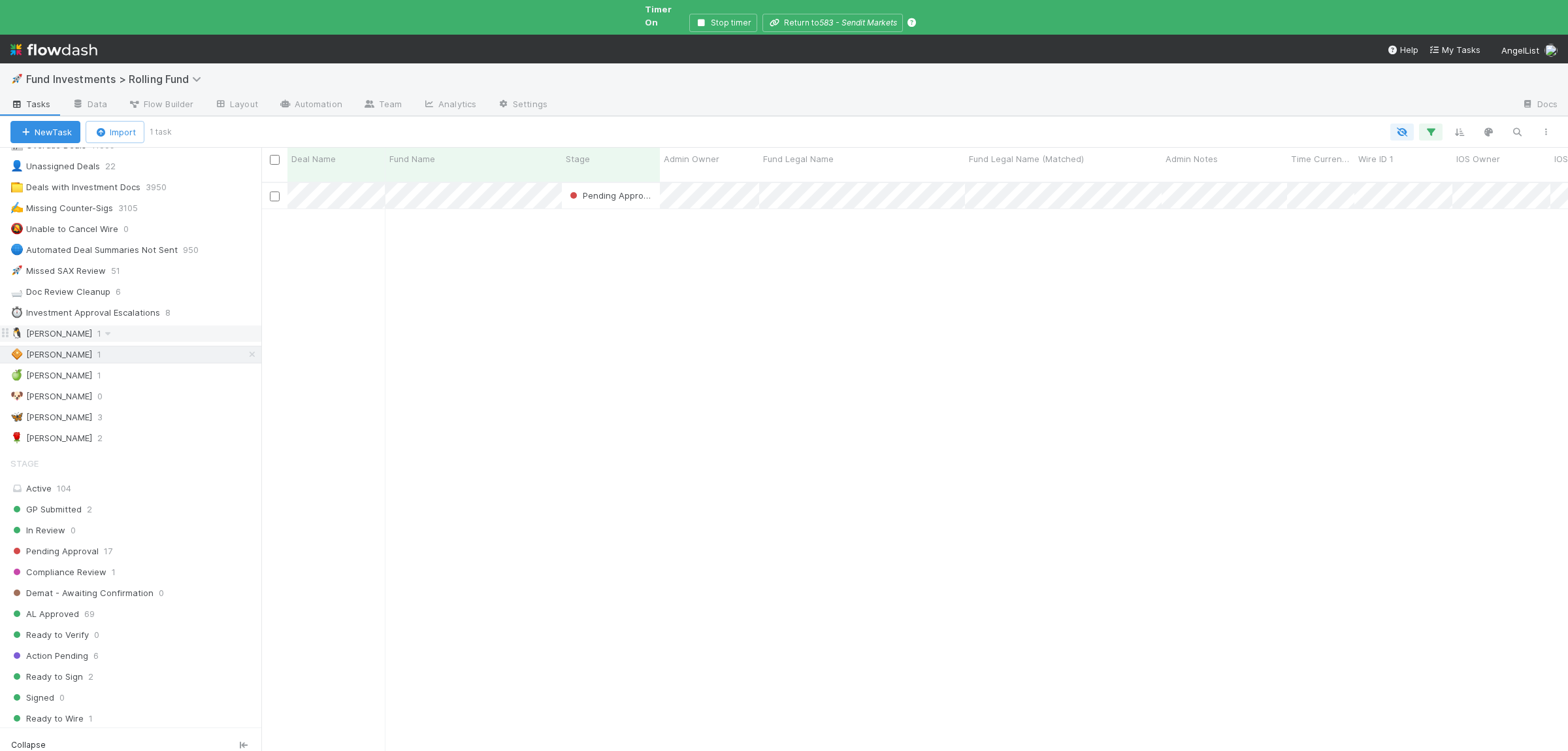 scroll, scrollTop: 1, scrollLeft: 1, axis: both 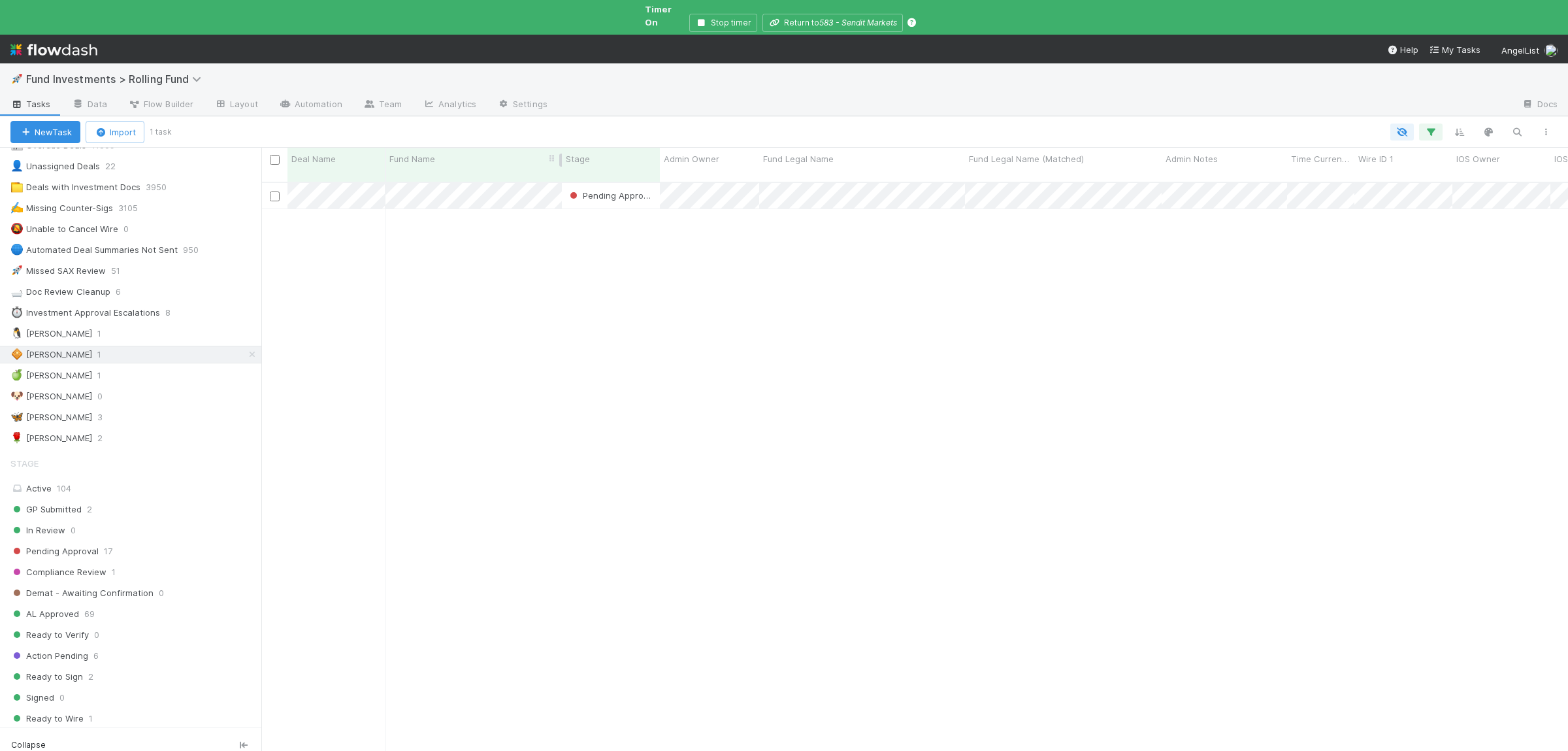 click on "Fund Name" at bounding box center [474, 164] 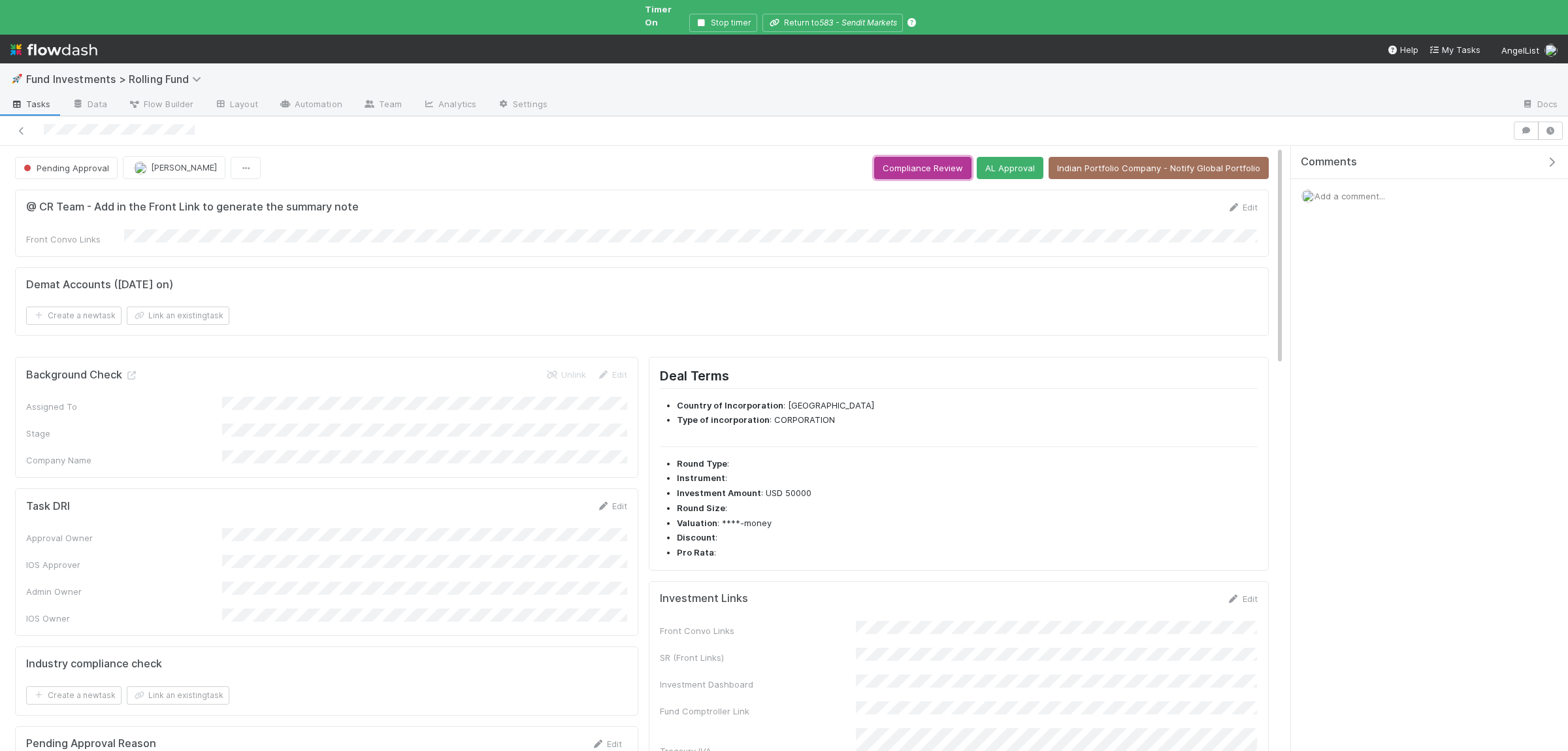 click on "Compliance Review" at bounding box center (923, 168) 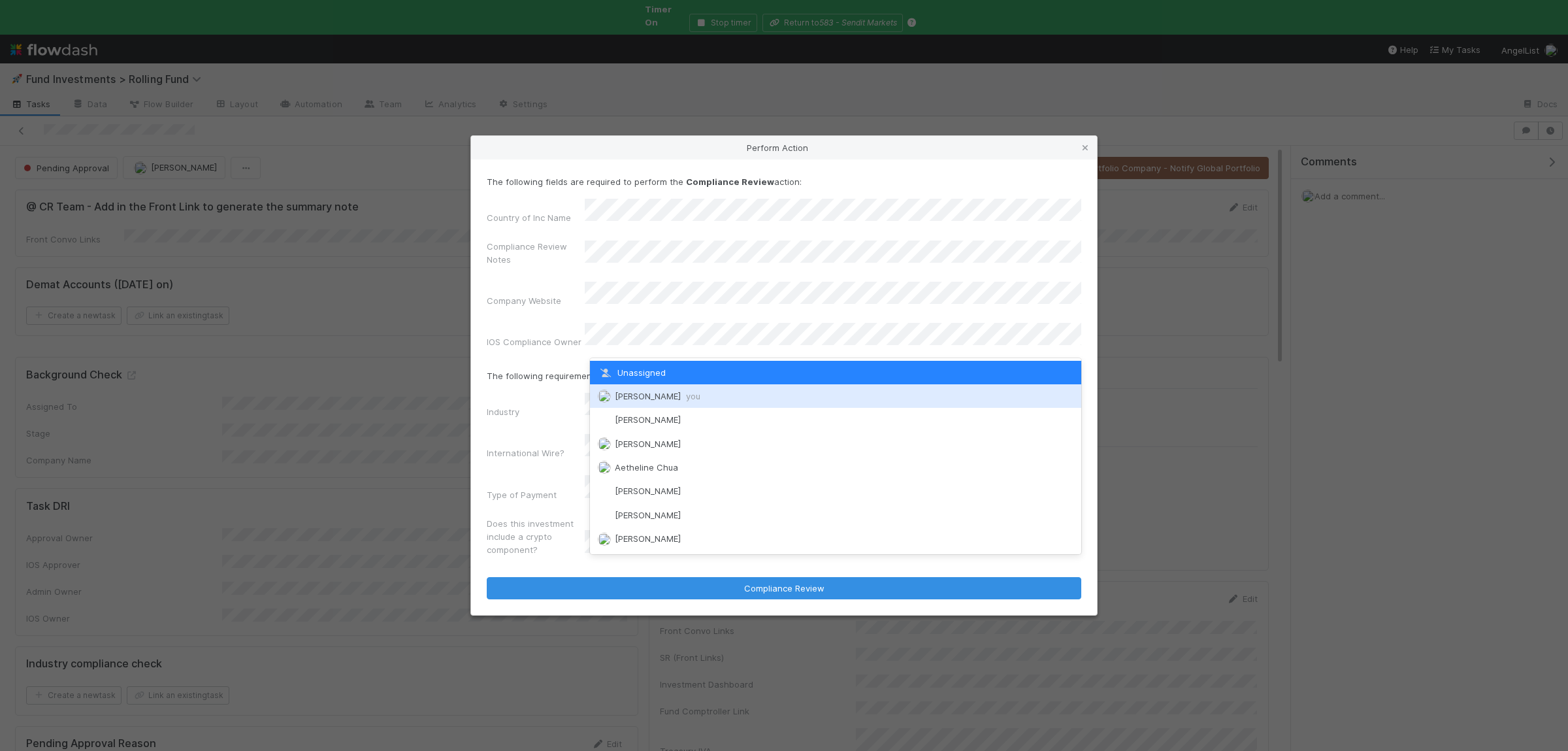 click on "[PERSON_NAME] you" at bounding box center (836, 396) 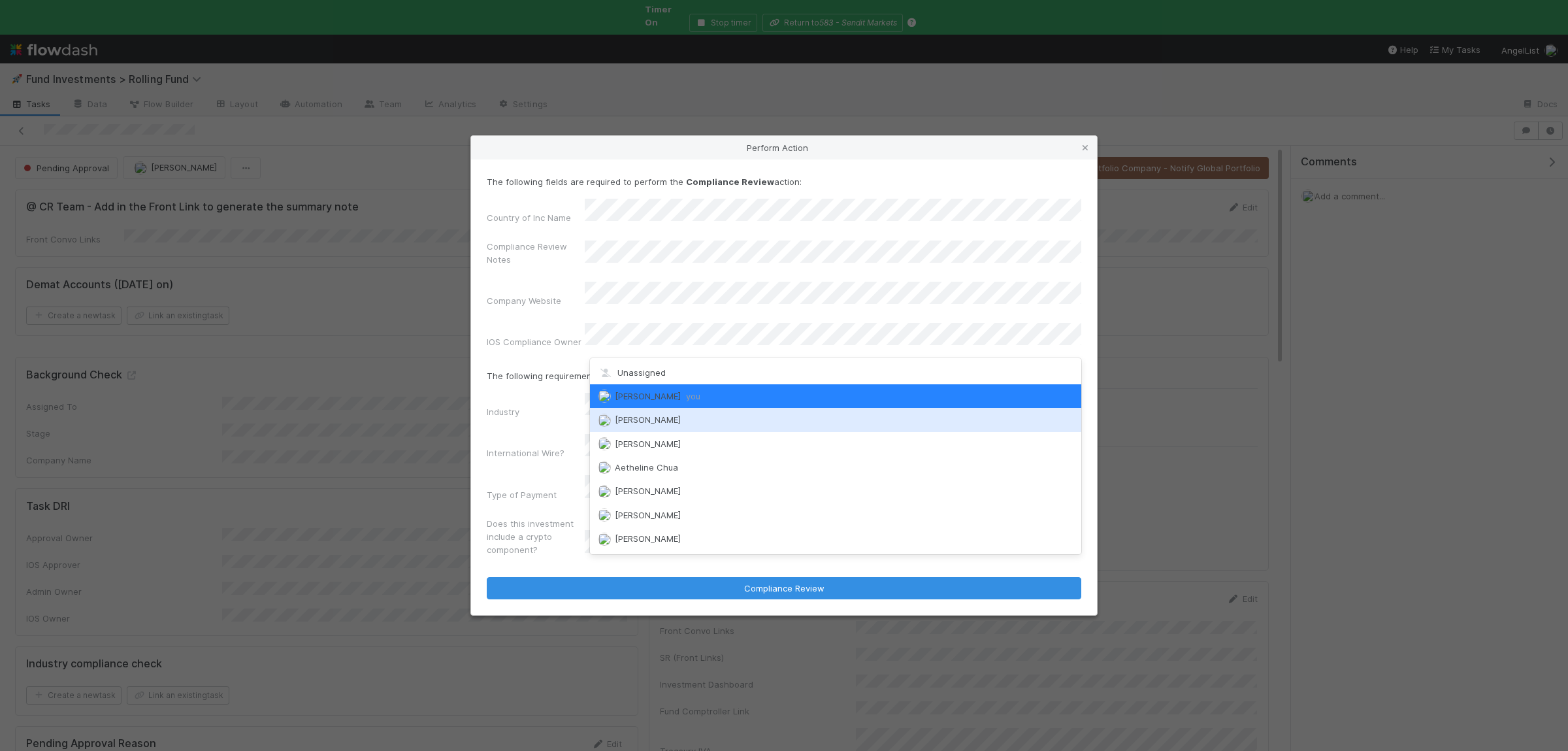 click on "[PERSON_NAME]" at bounding box center (836, 420) 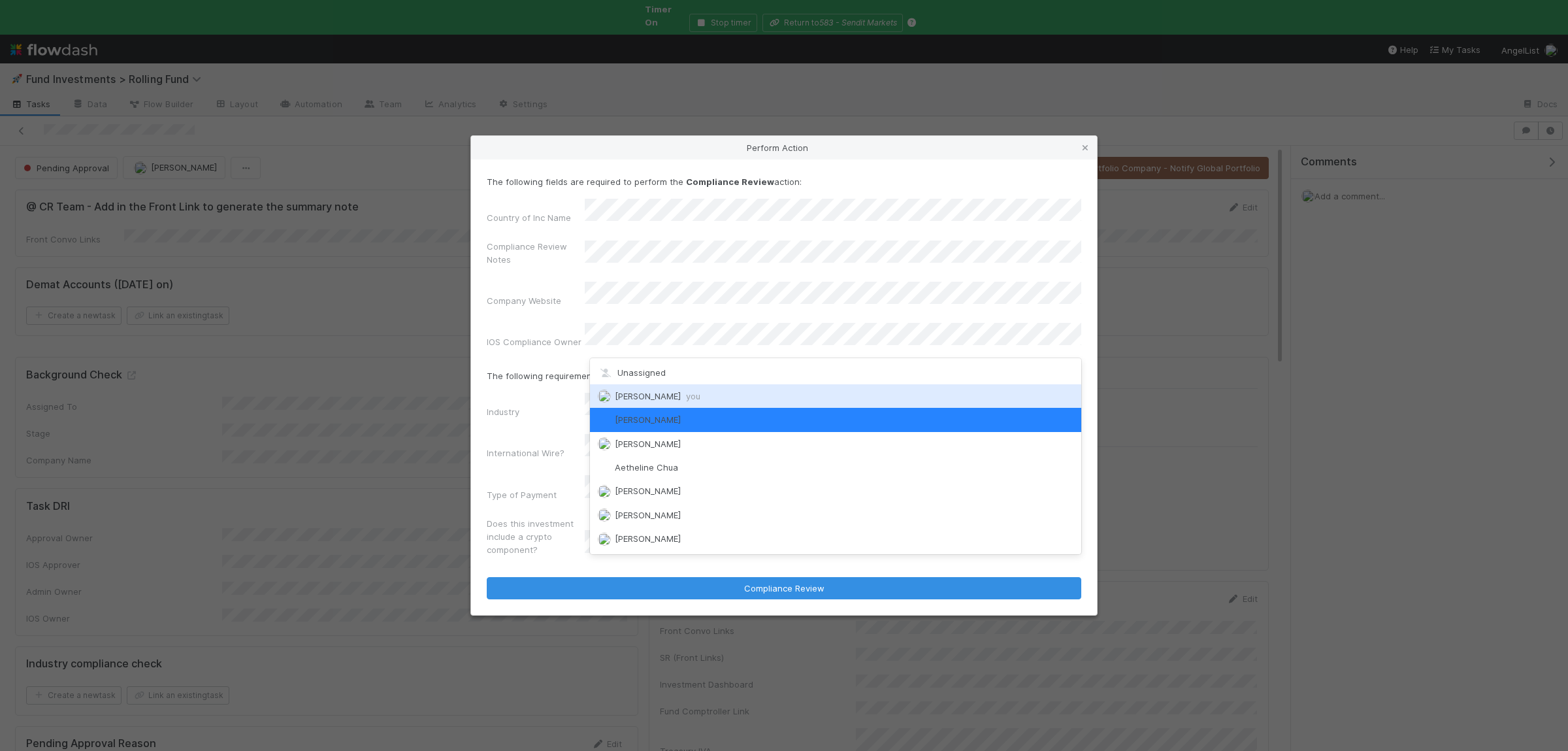 click on "Susan Tang you" at bounding box center (836, 396) 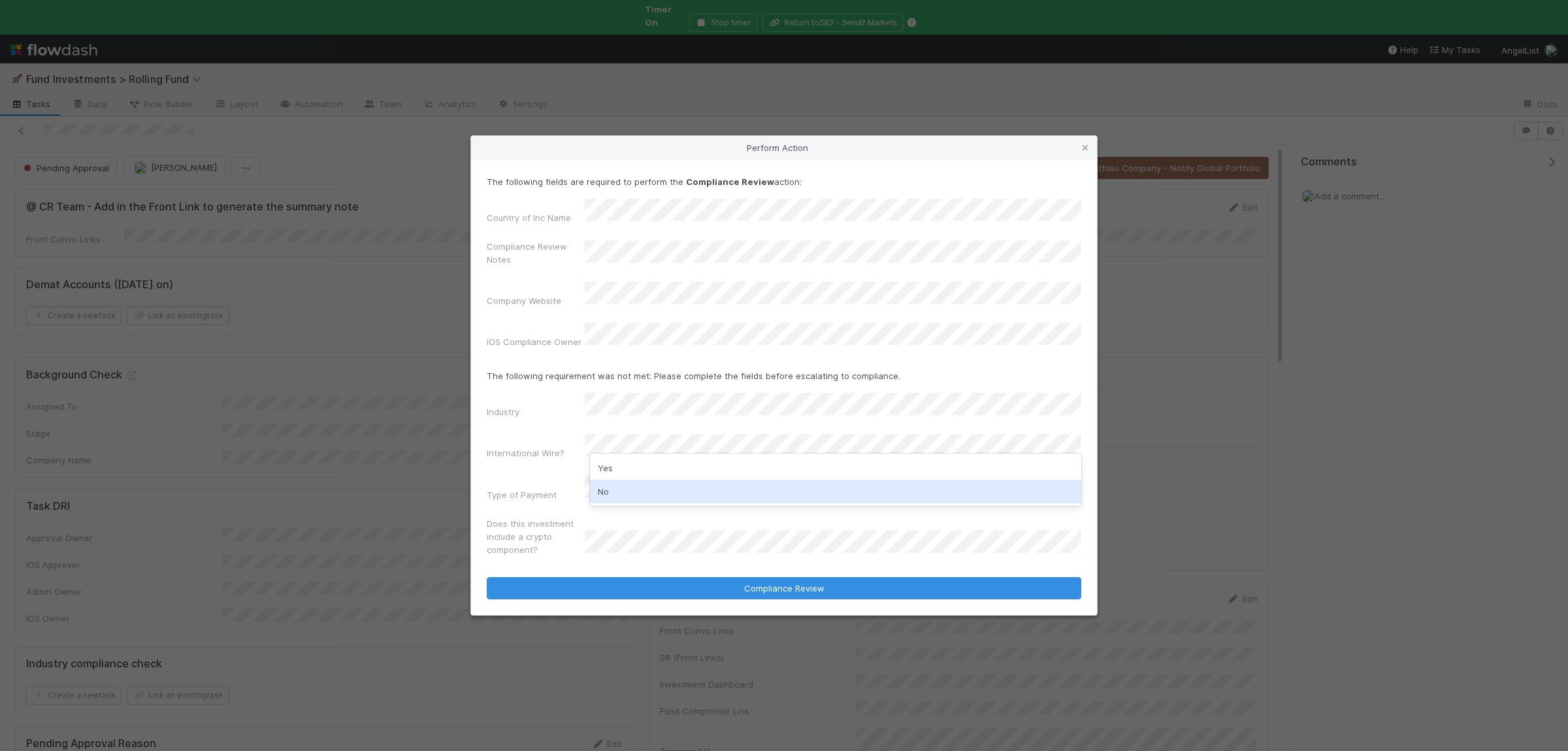 click on "No" at bounding box center (836, 492) 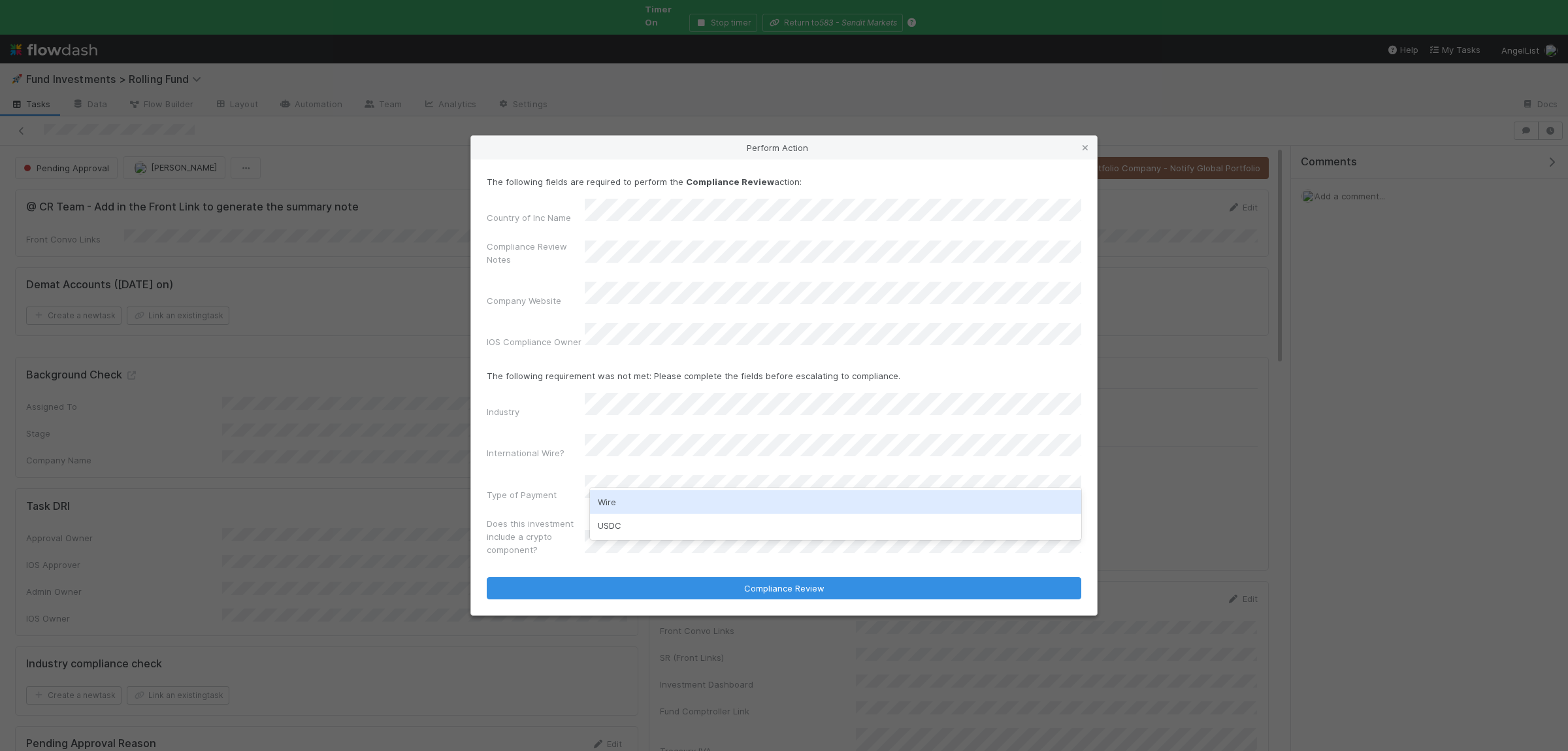 click on "Wire" at bounding box center [836, 502] 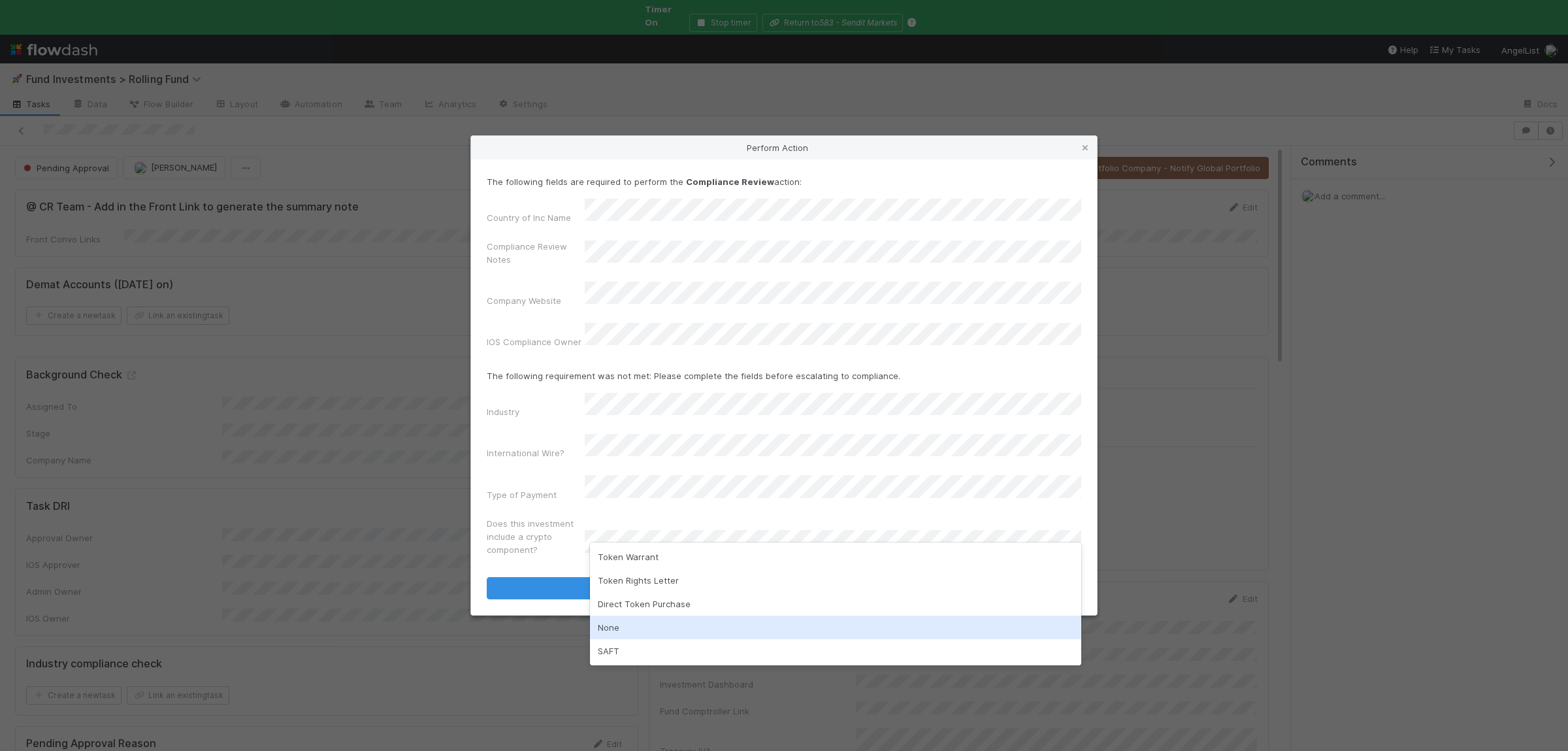 click on "None" at bounding box center [836, 627] 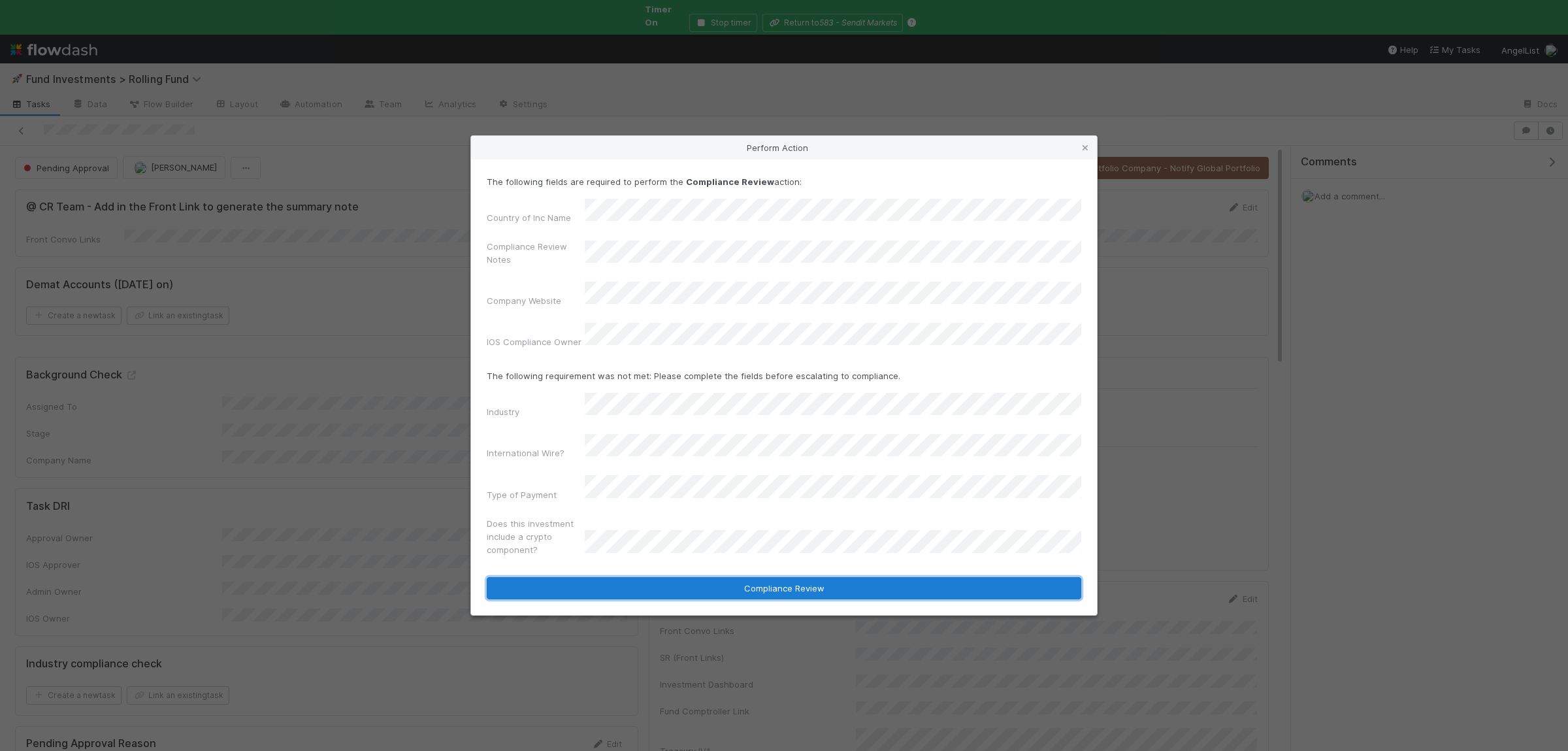 click on "Compliance Review" at bounding box center [784, 588] 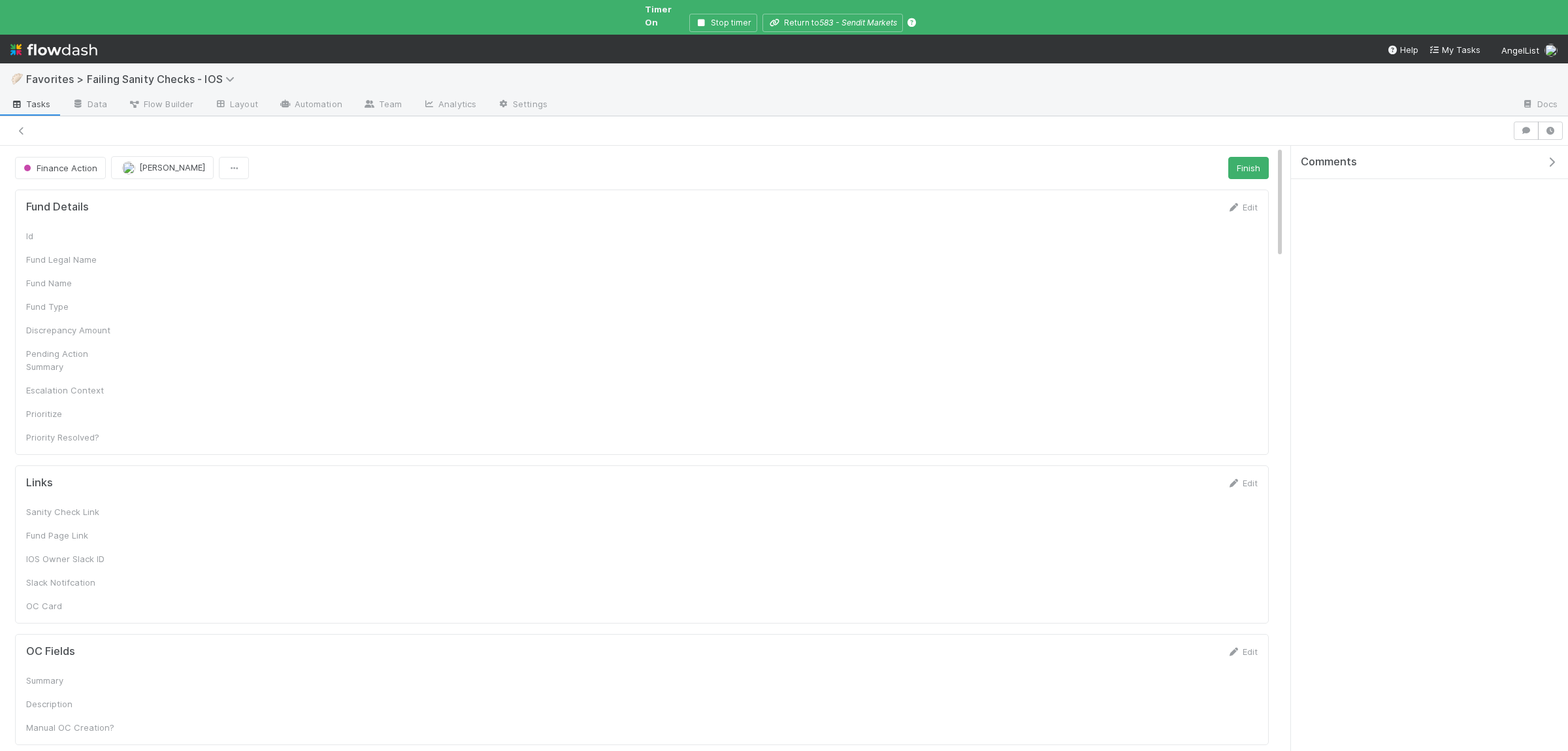 scroll, scrollTop: 0, scrollLeft: 0, axis: both 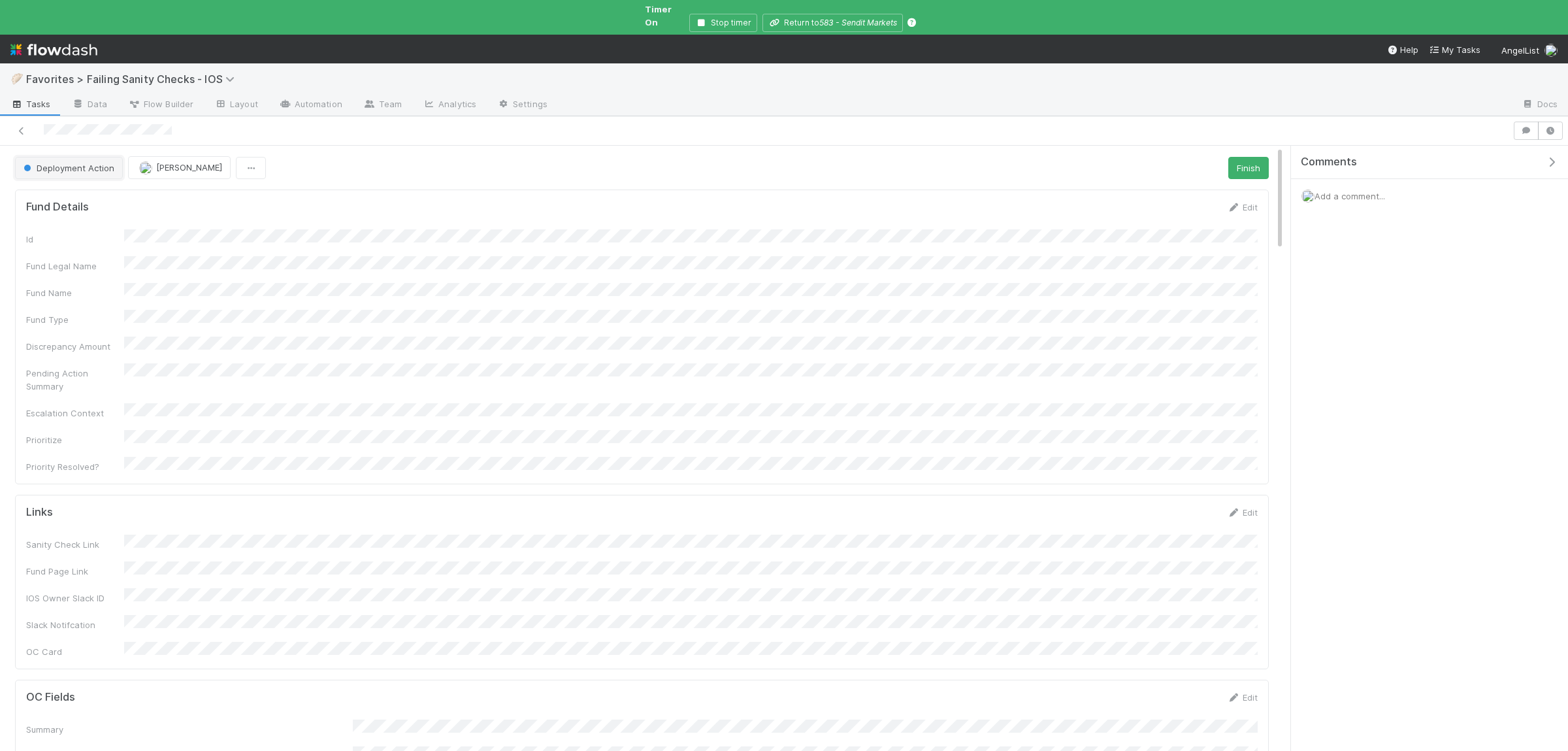 click on "Deployment Action" at bounding box center [67, 168] 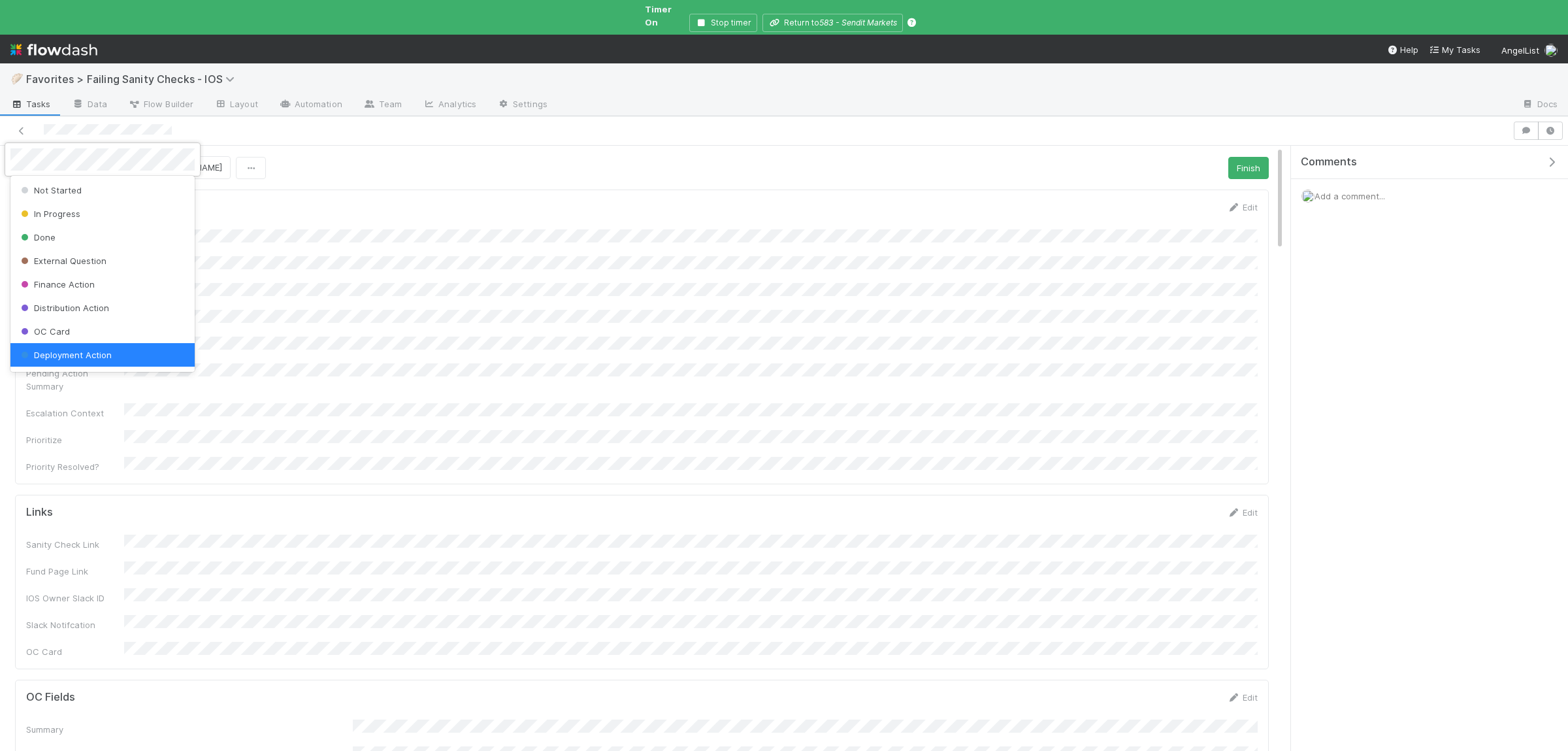 scroll, scrollTop: 3, scrollLeft: 0, axis: vertical 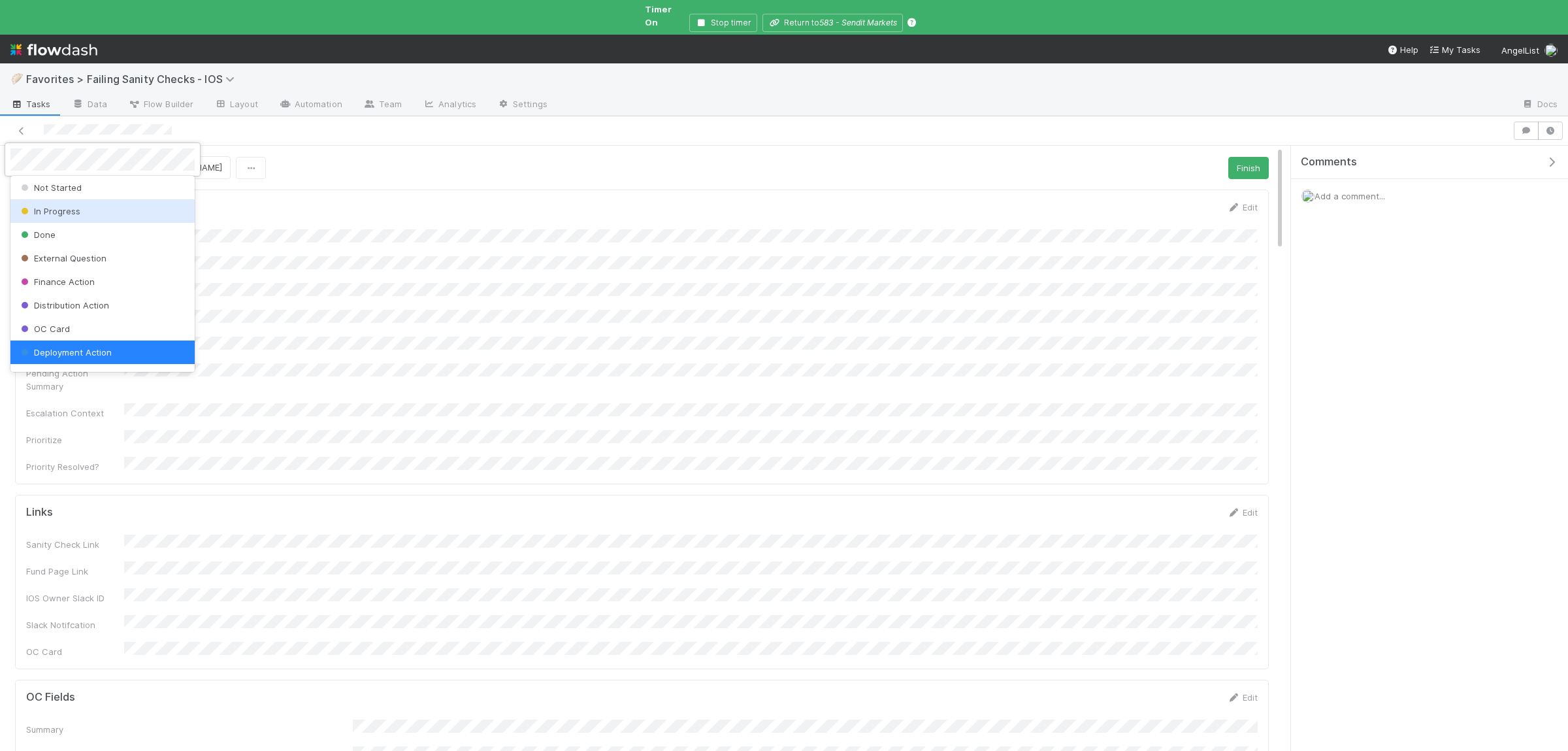 click on "In Progress" at bounding box center (103, 211) 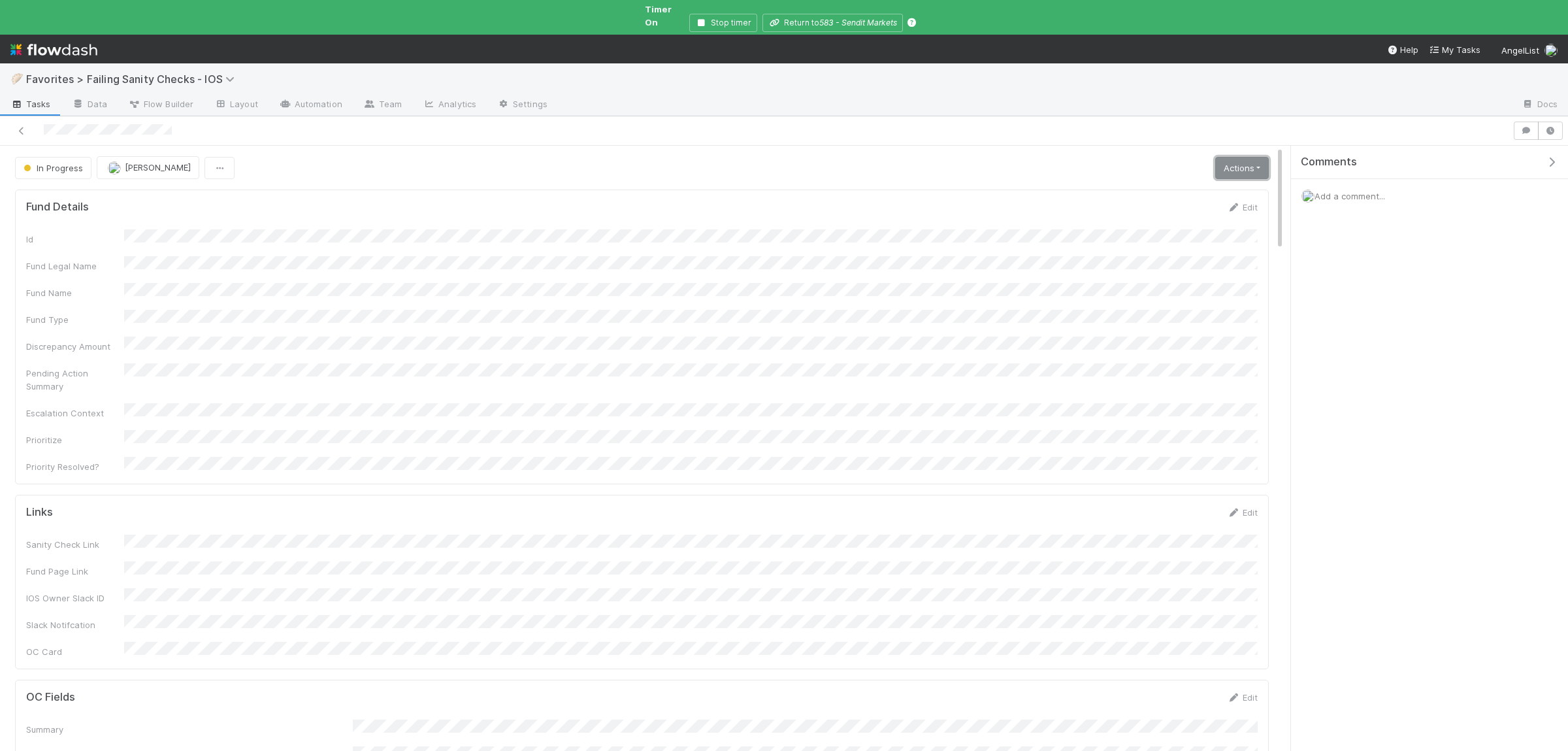 click on "Actions" at bounding box center [1242, 168] 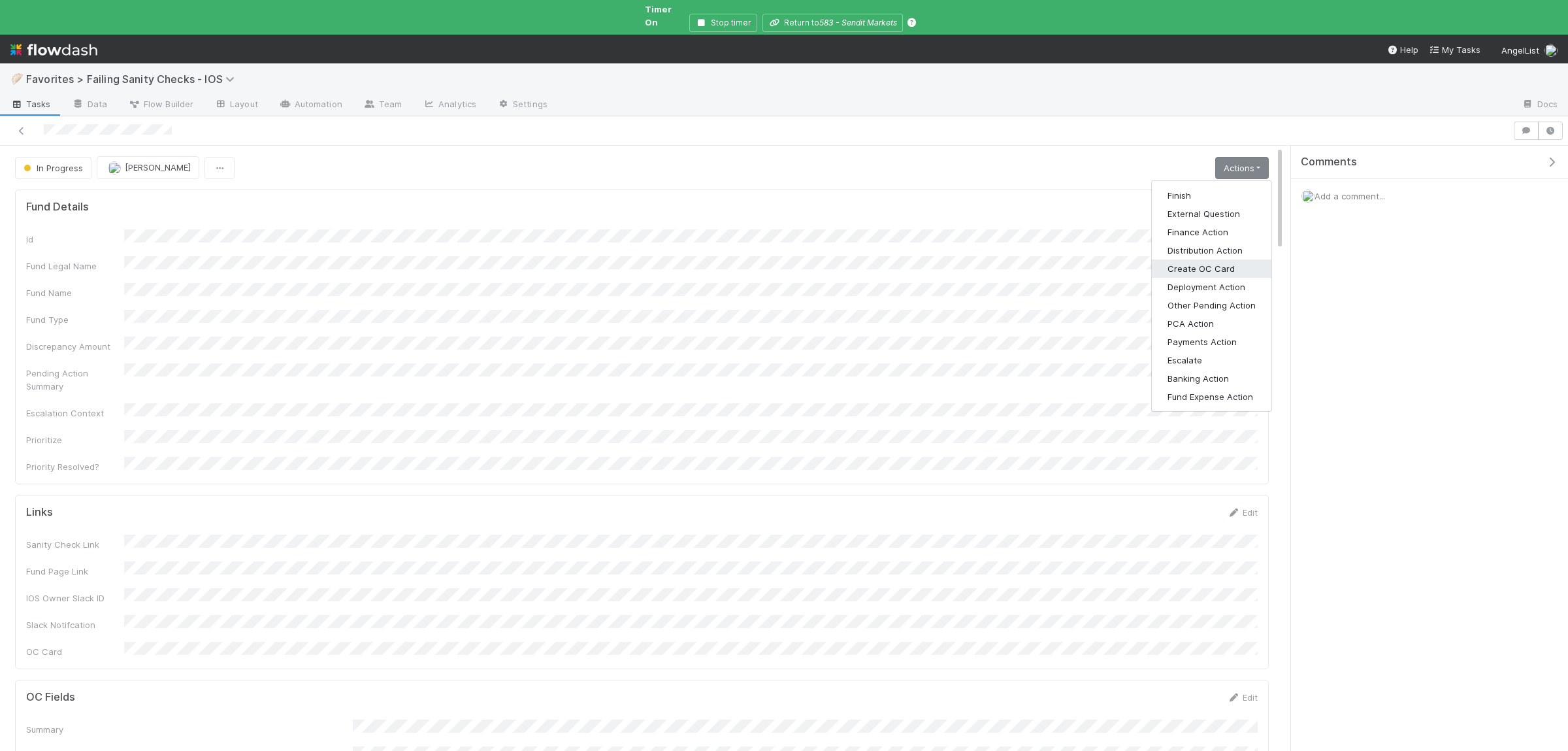 click on "Create OC Card" at bounding box center (1211, 269) 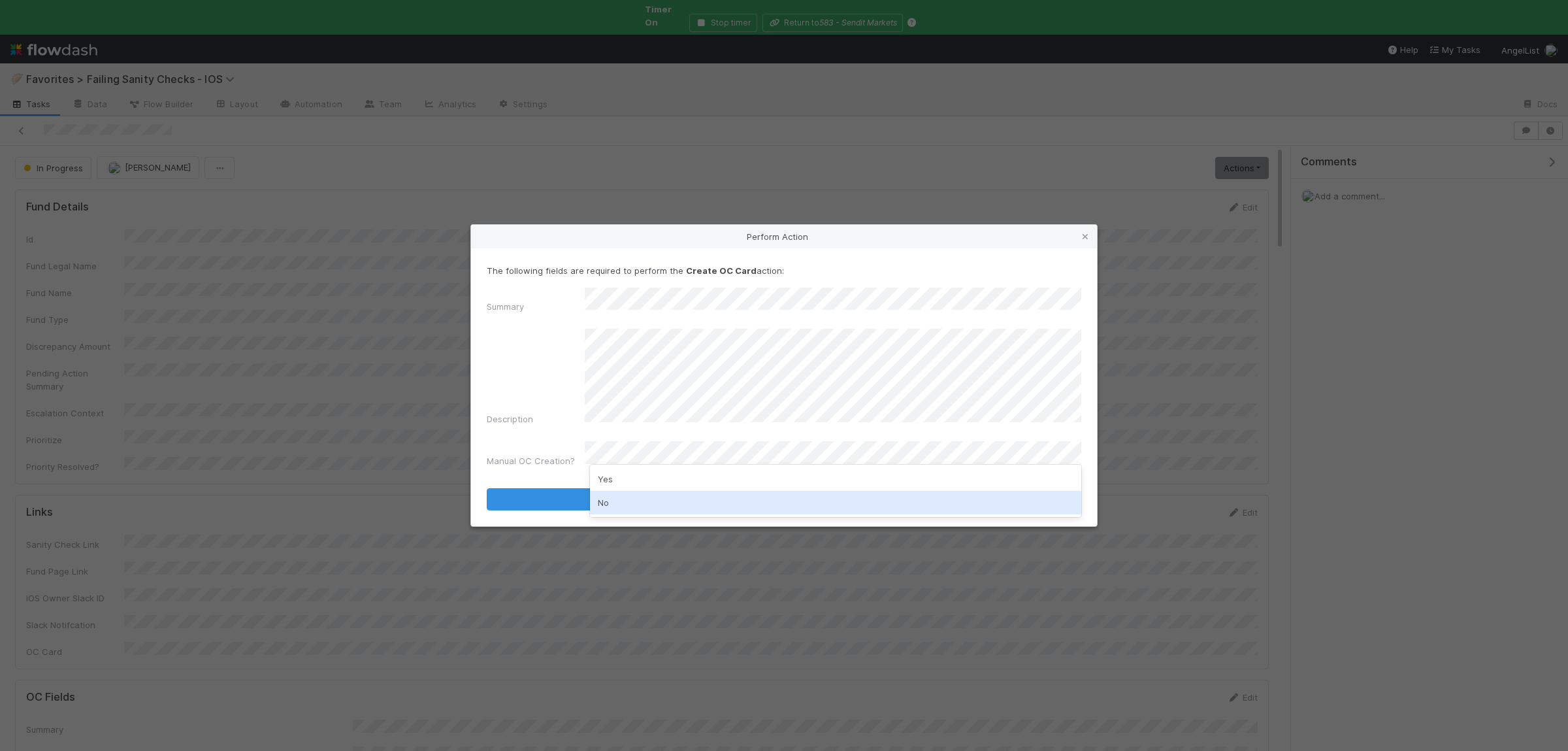 click on "No" at bounding box center (836, 503) 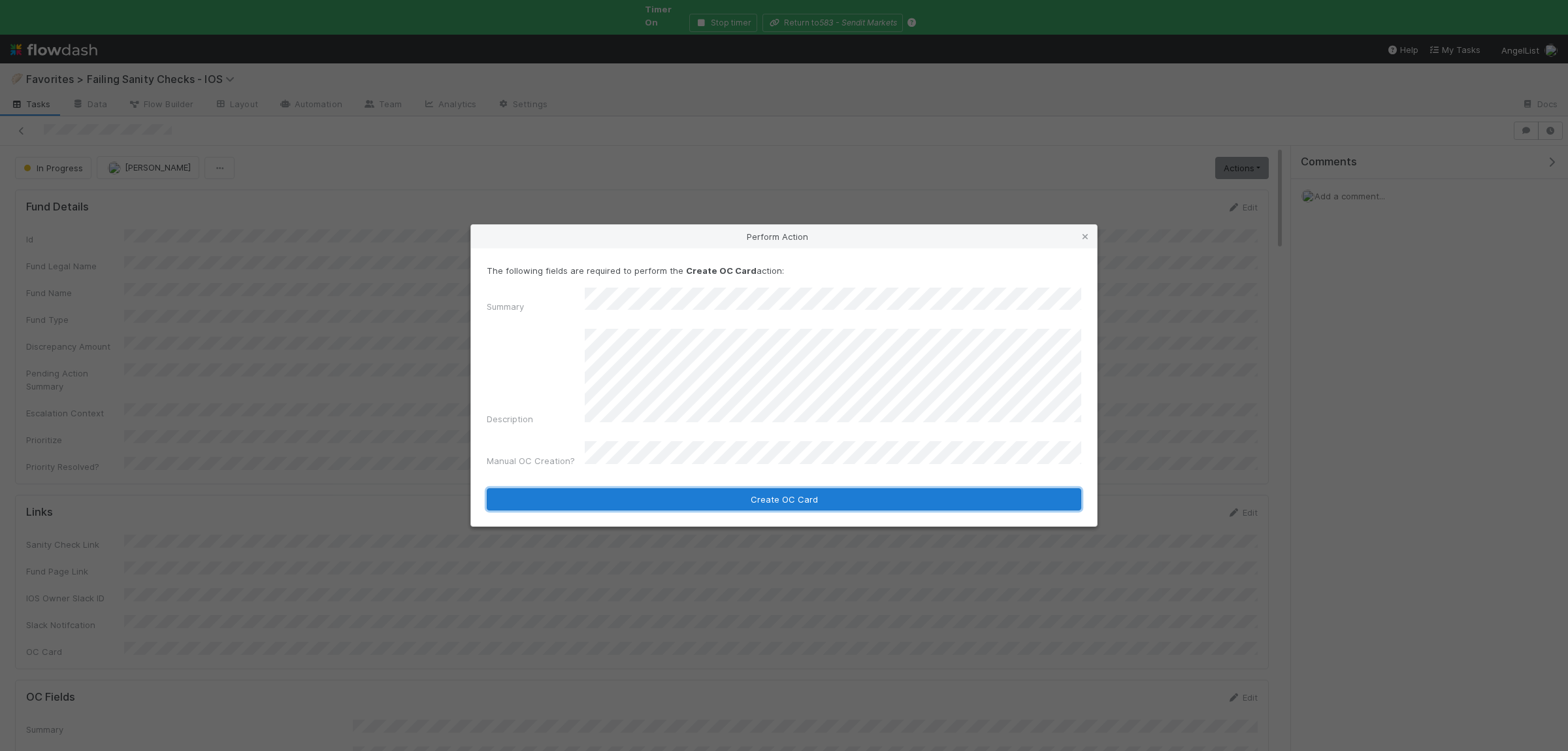 click on "Create OC Card" at bounding box center [784, 499] 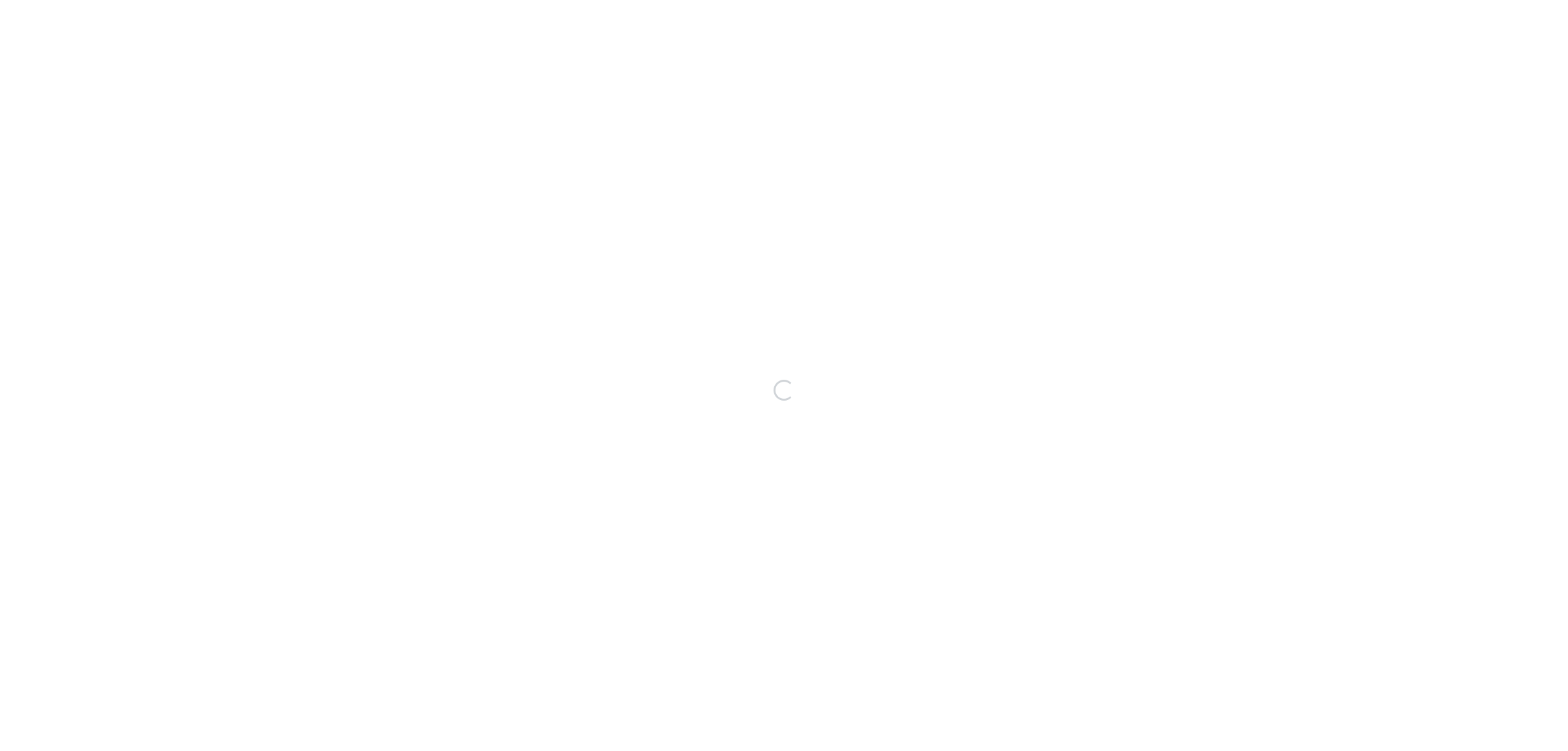 scroll, scrollTop: 0, scrollLeft: 0, axis: both 